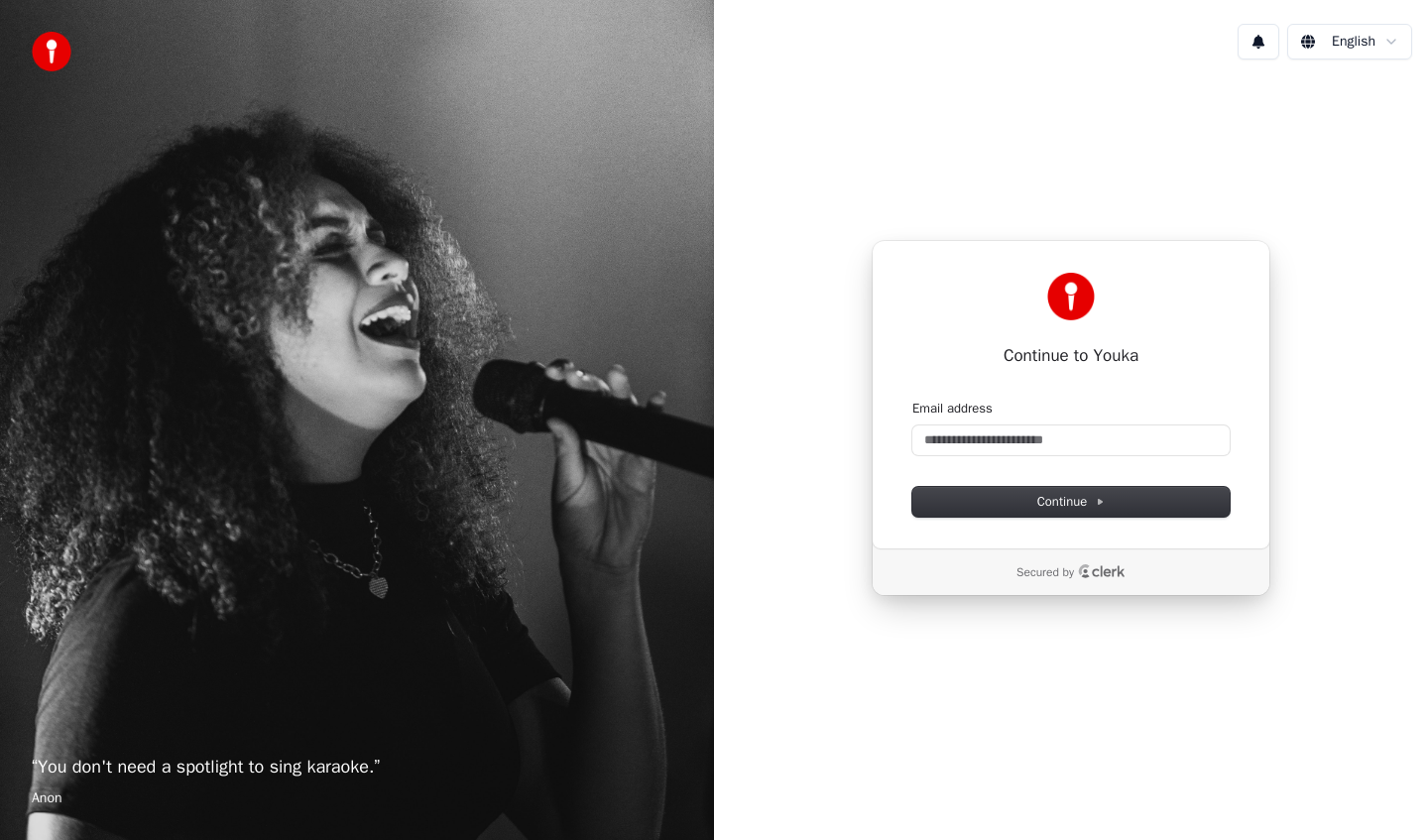 scroll, scrollTop: 0, scrollLeft: 0, axis: both 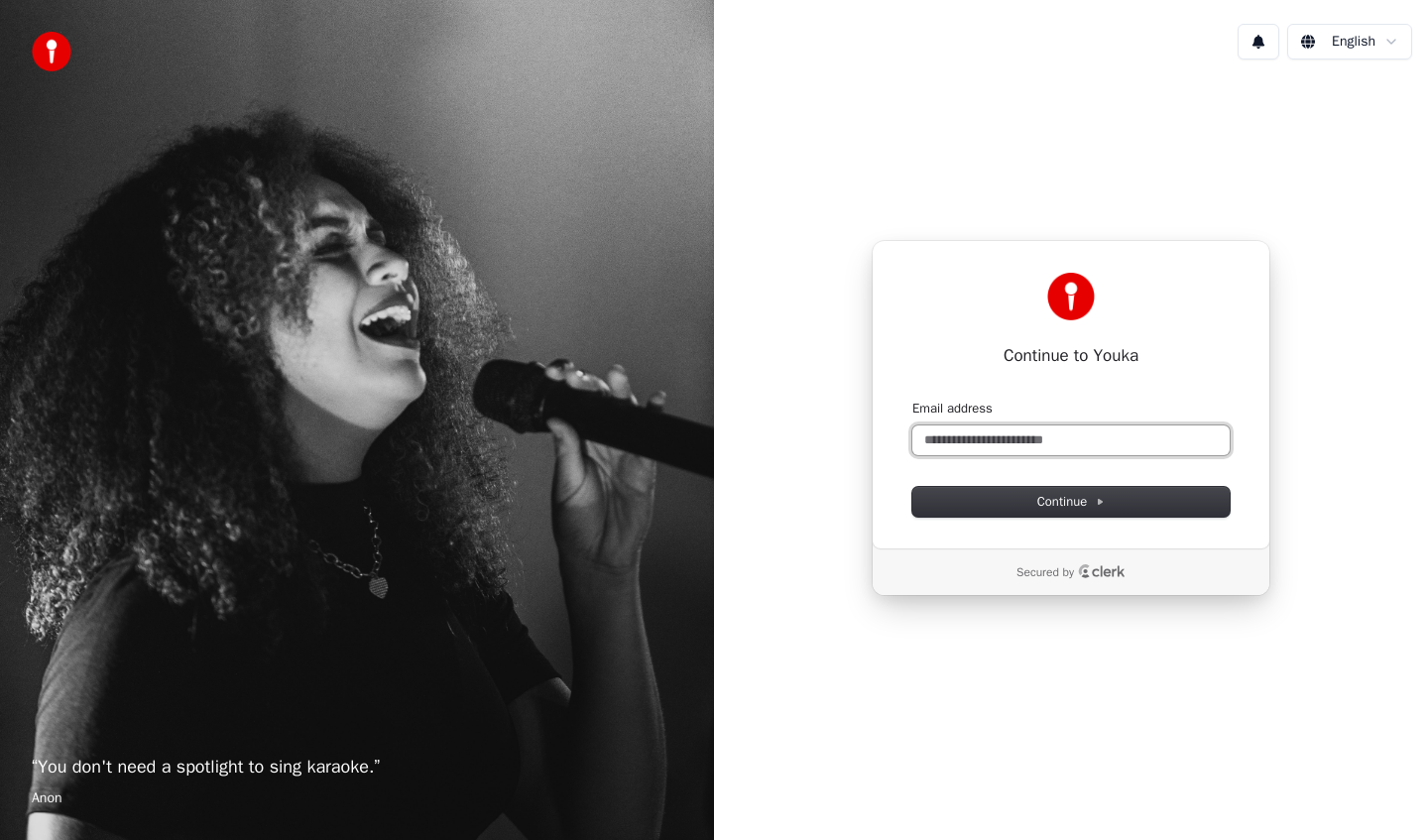 click on "Email address" at bounding box center (1071, 440) 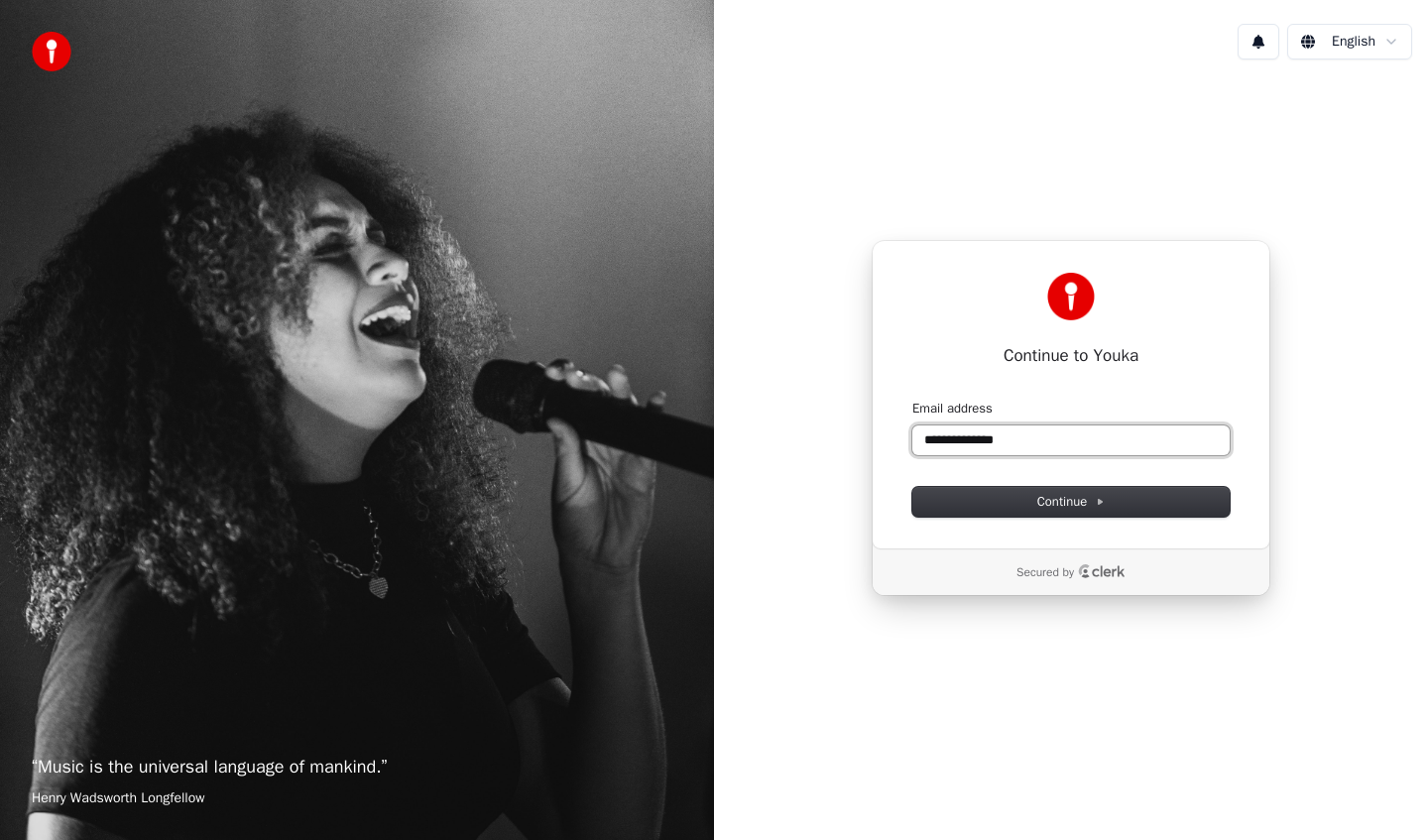 click at bounding box center (912, 400) 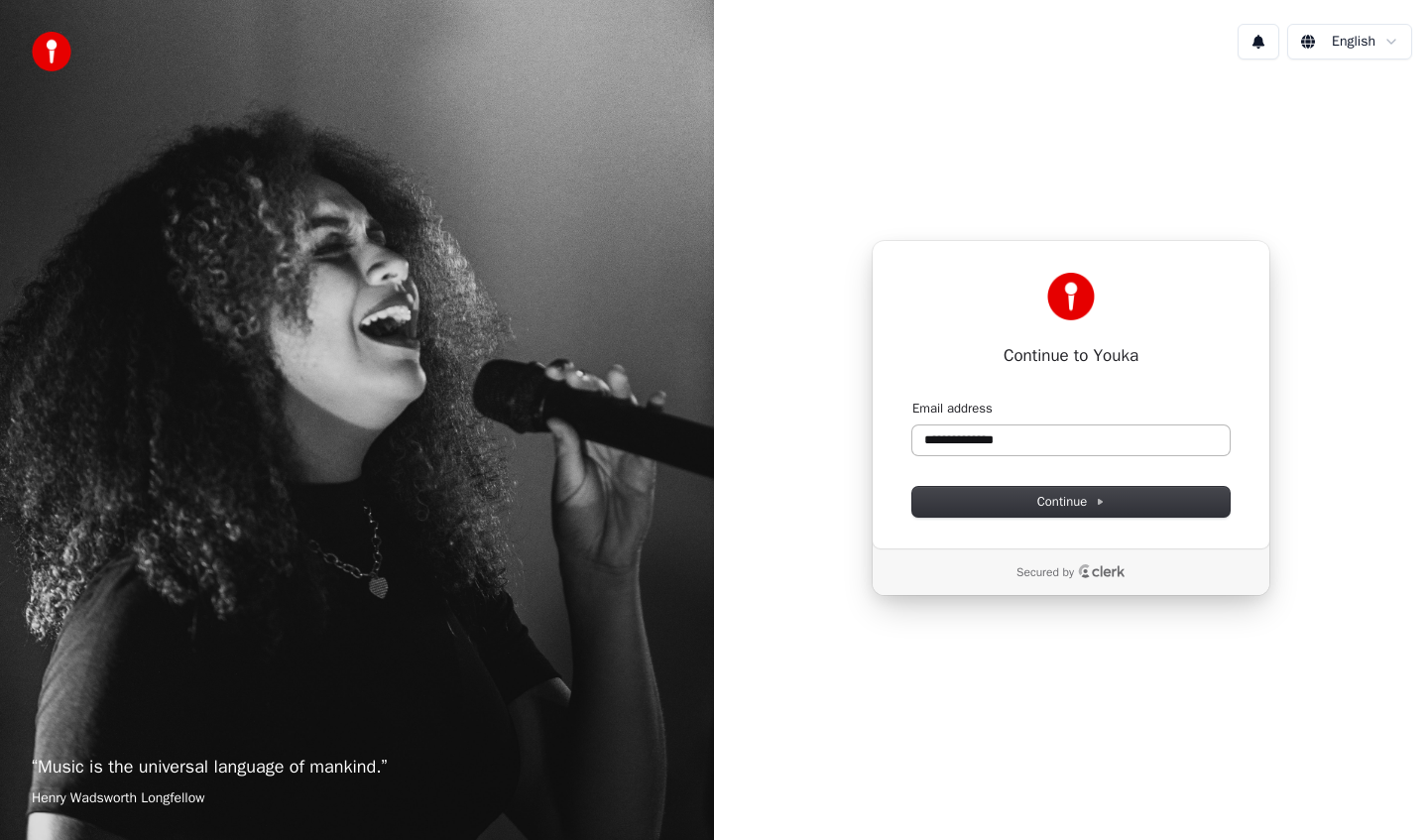 type on "**********" 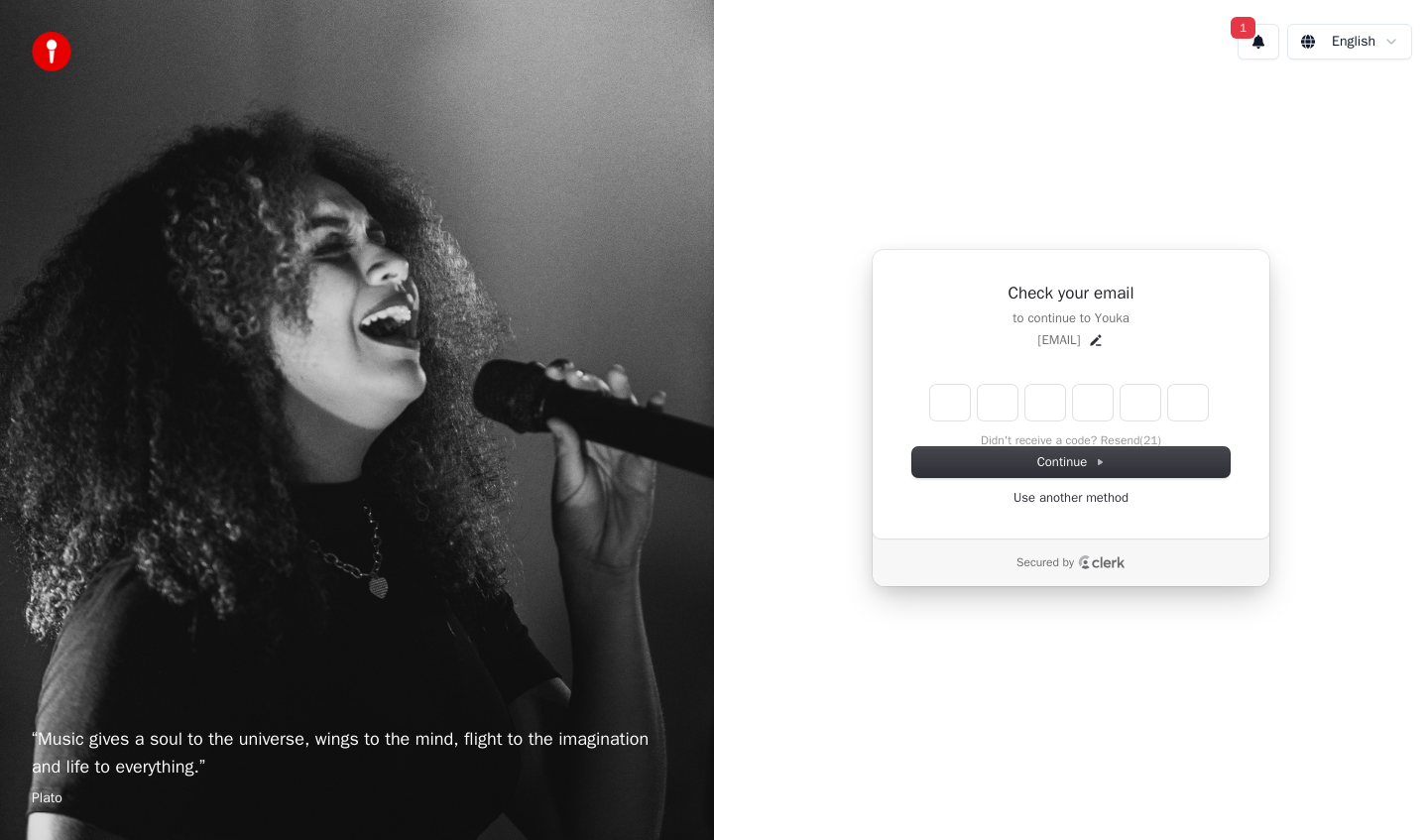 type on "******" 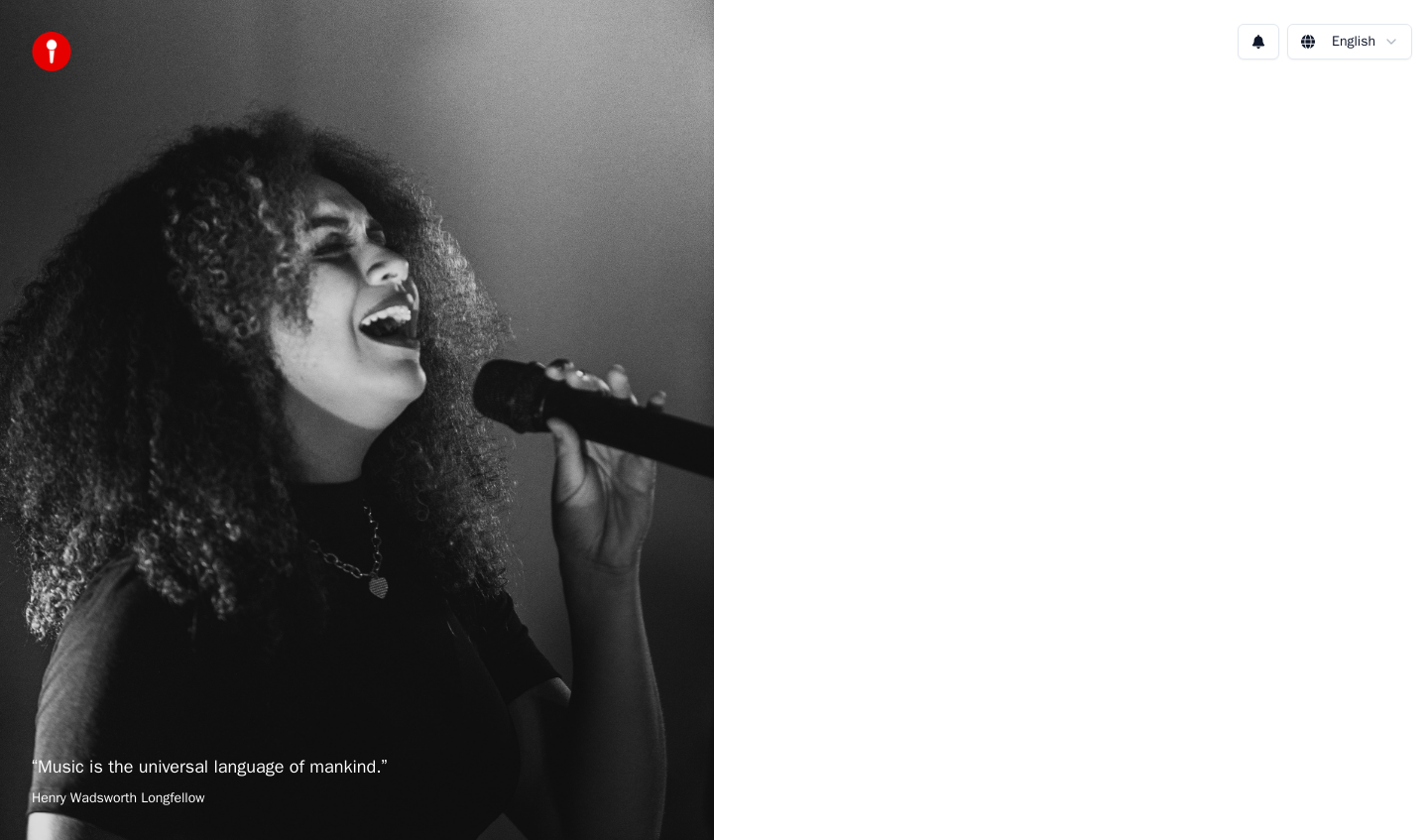 scroll, scrollTop: 0, scrollLeft: 0, axis: both 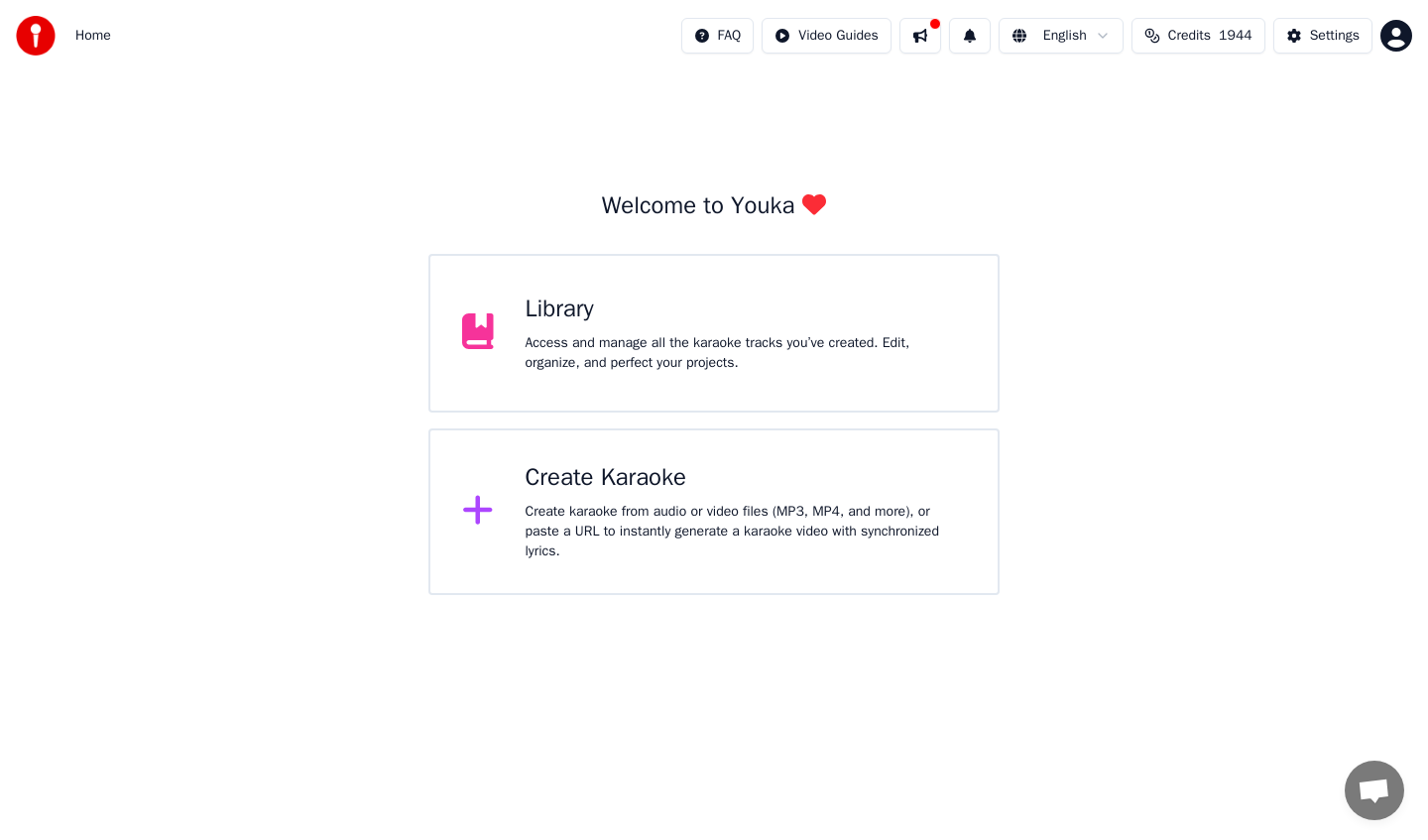 click on "Home" at bounding box center [93, 36] 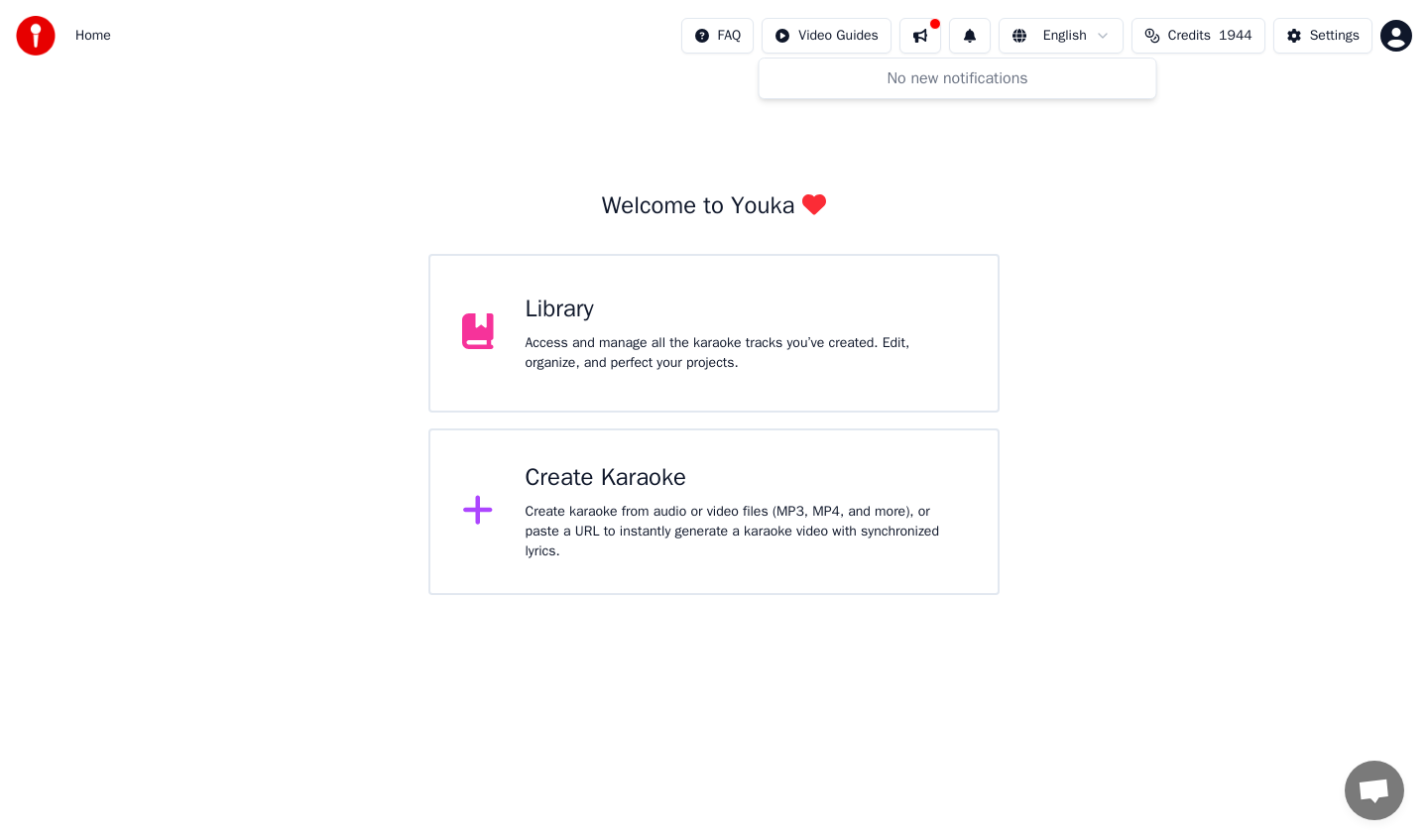 click at bounding box center [970, 36] 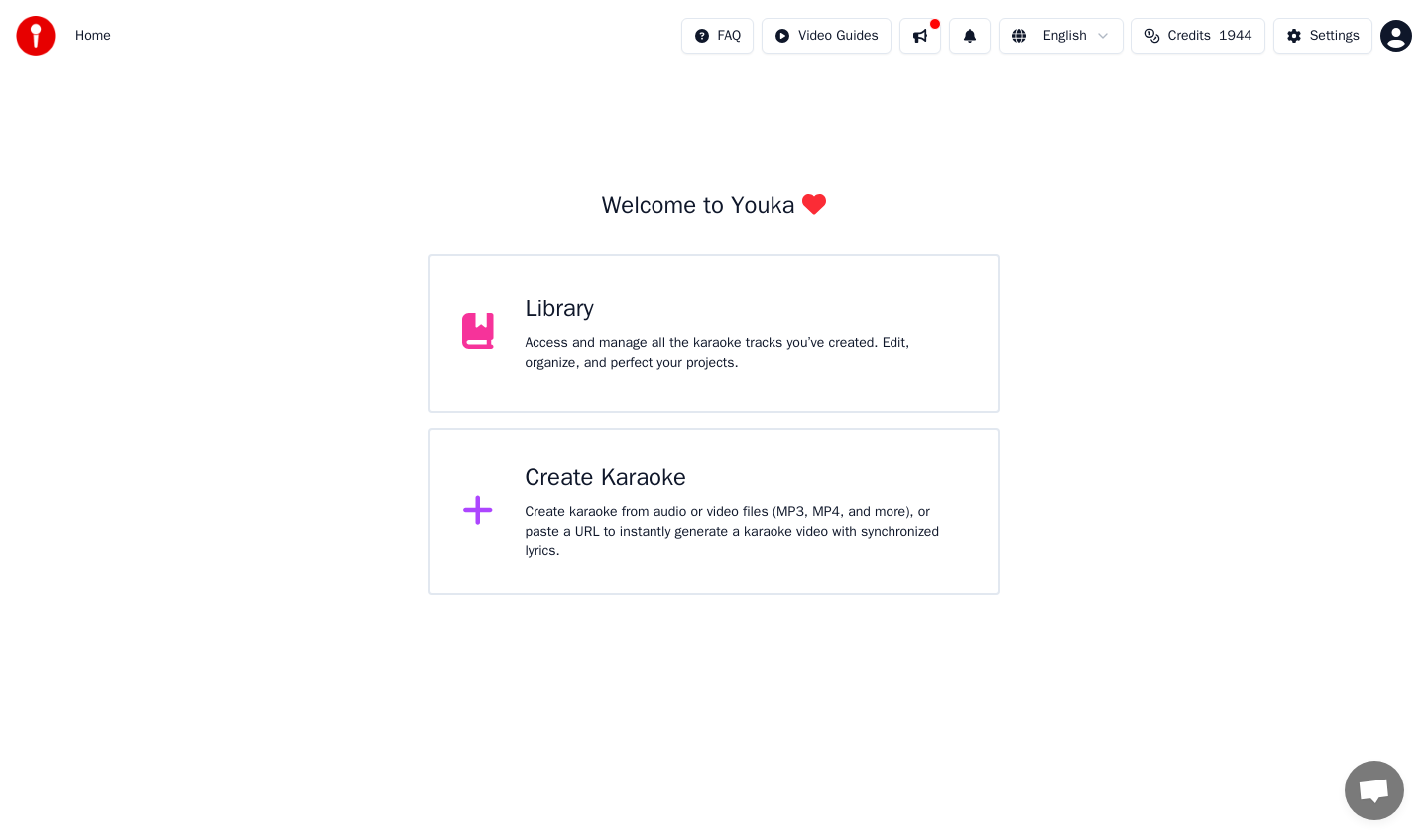 click on "Access and manage all the karaoke tracks you’ve created. Edit, organize, and perfect your projects." at bounding box center (746, 353) 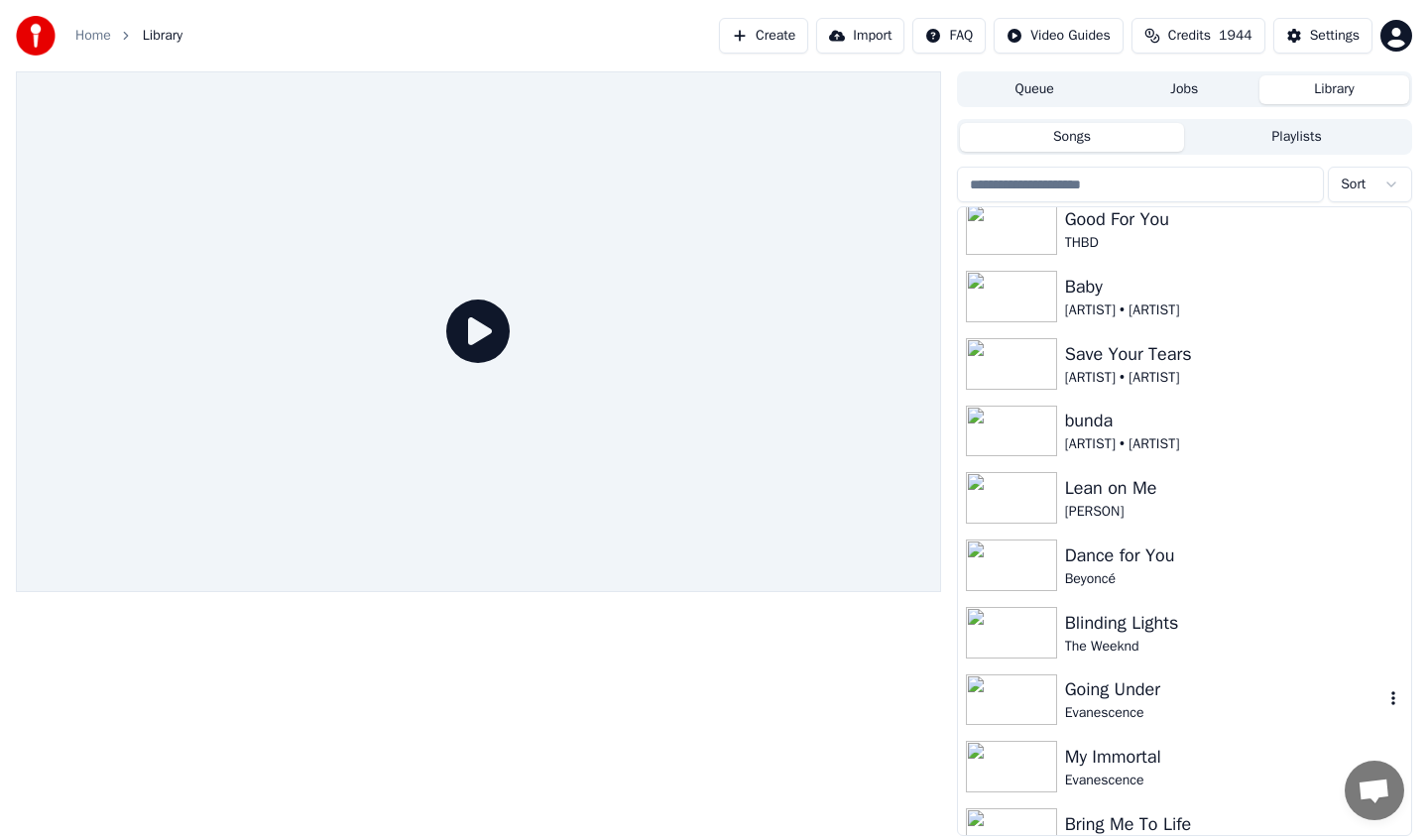 scroll, scrollTop: 217, scrollLeft: 0, axis: vertical 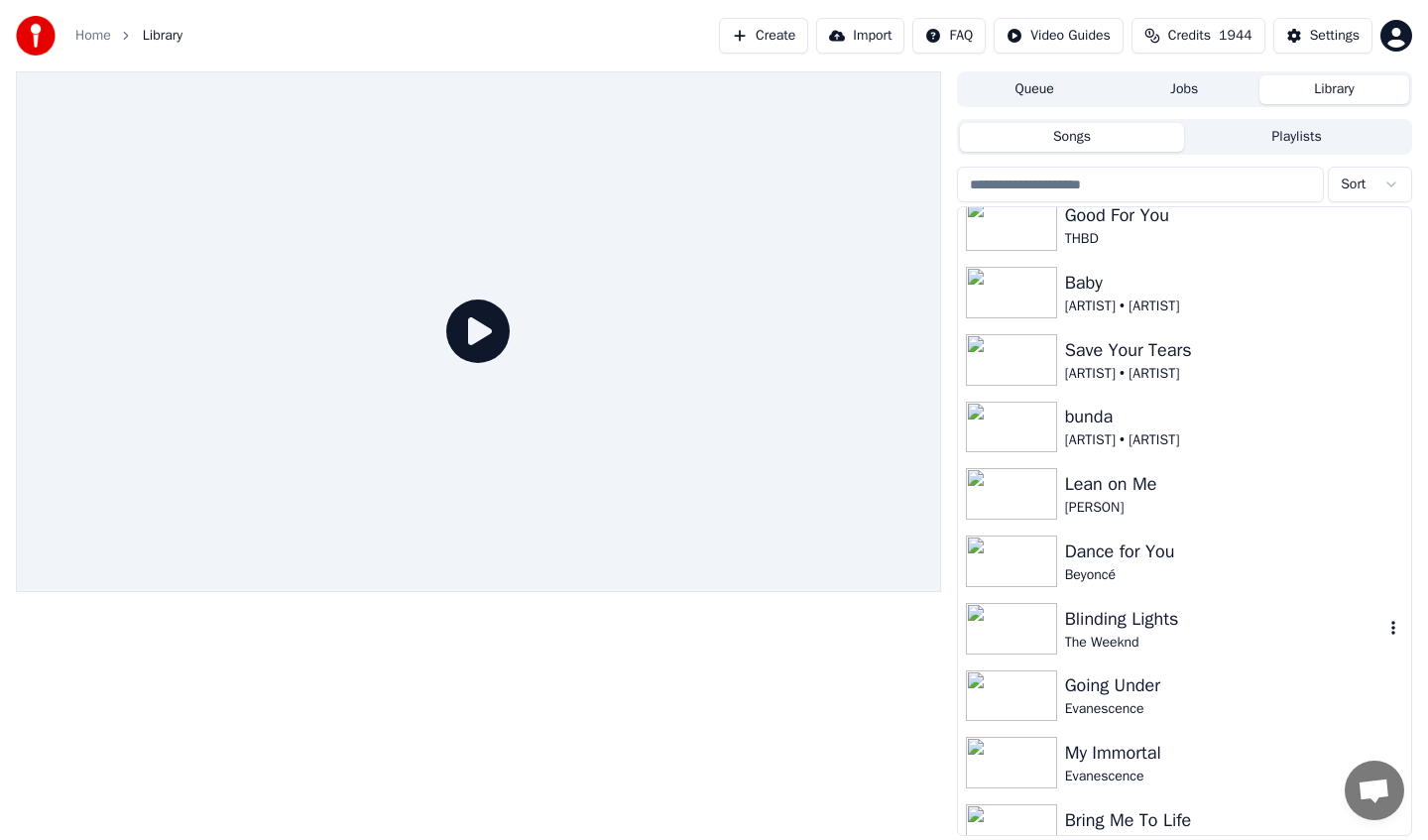 click on "Blinding Lights The Weeknd" at bounding box center [1184, 629] 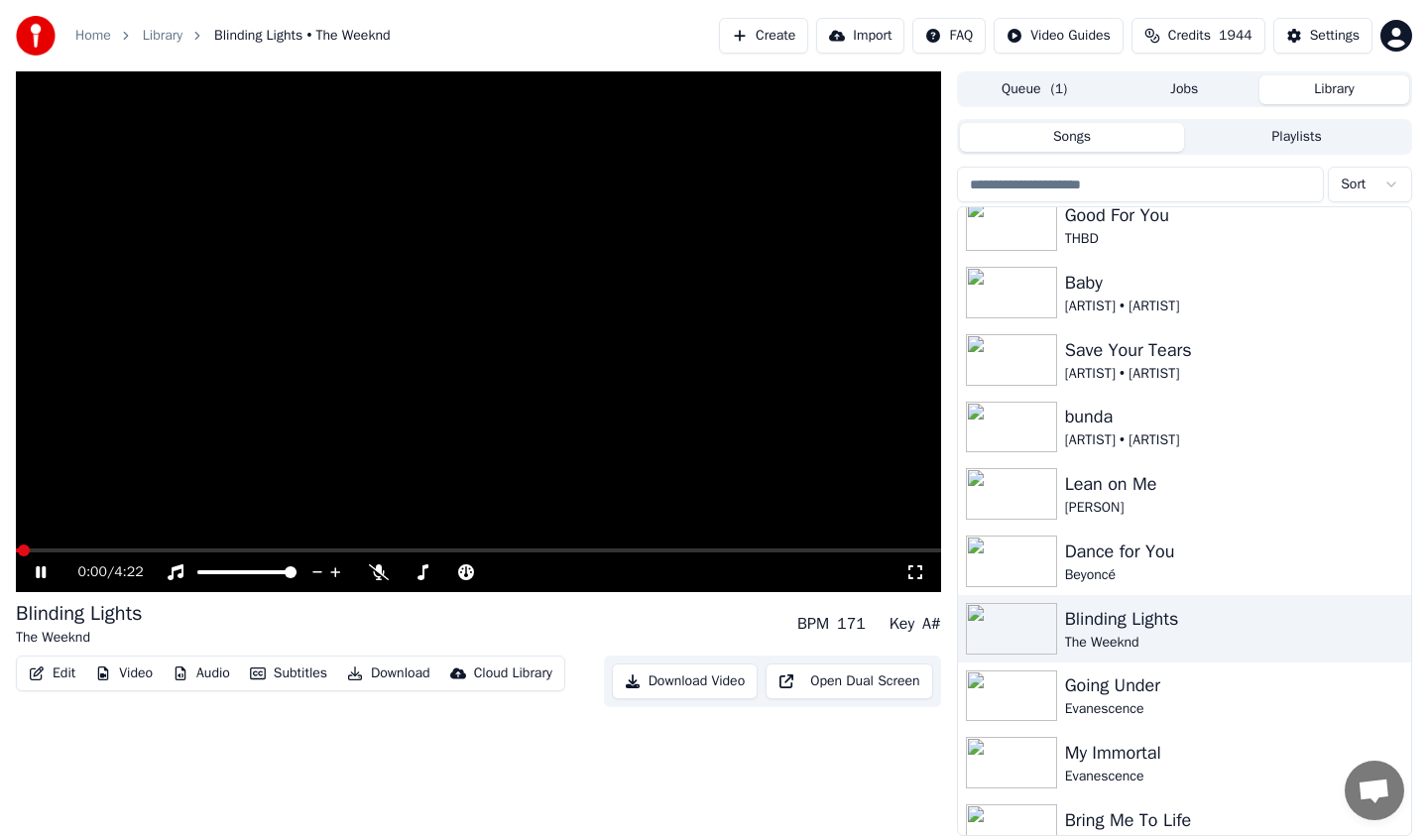 click at bounding box center (478, 331) 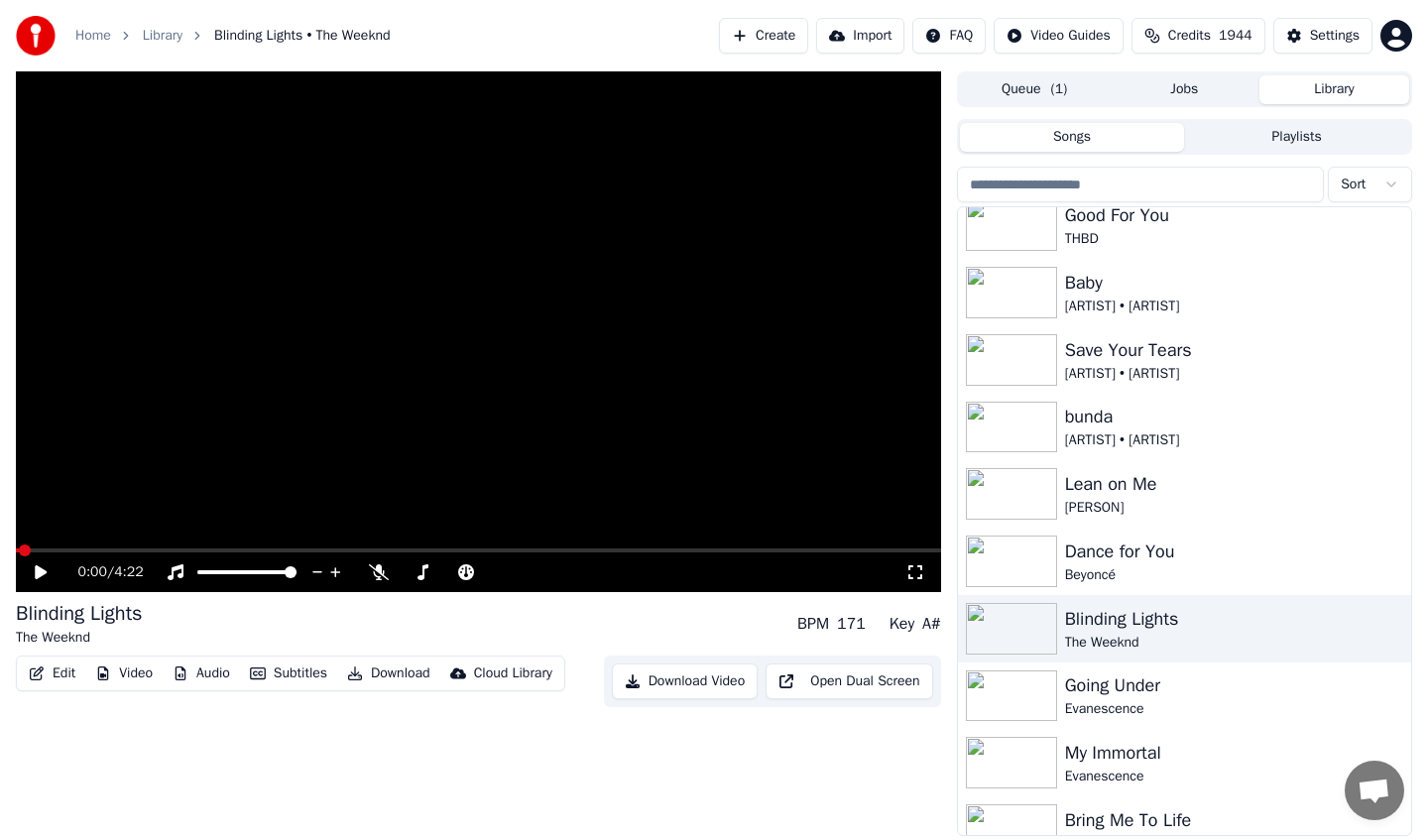 click on "Audio" at bounding box center [201, 673] 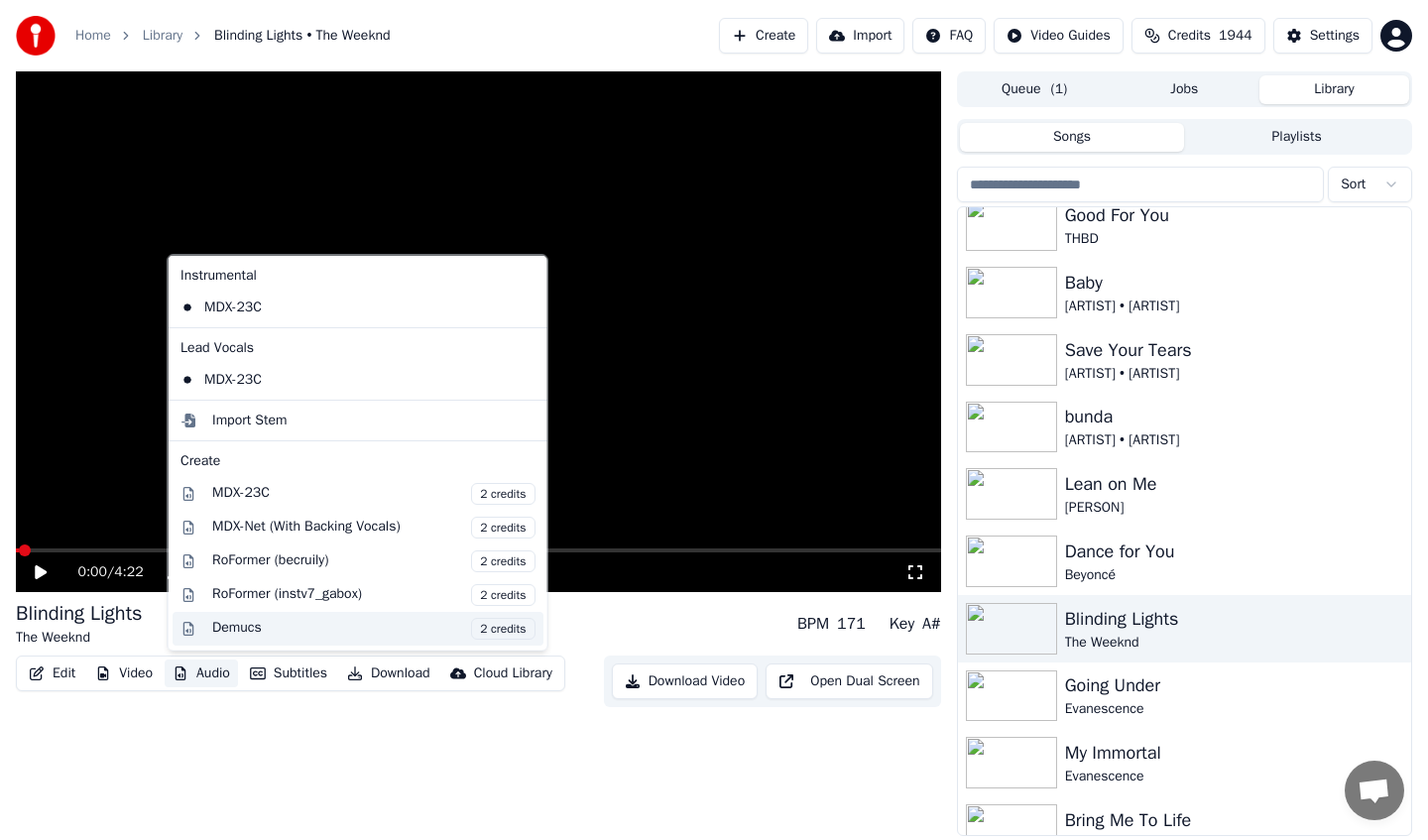 scroll, scrollTop: 201, scrollLeft: 0, axis: vertical 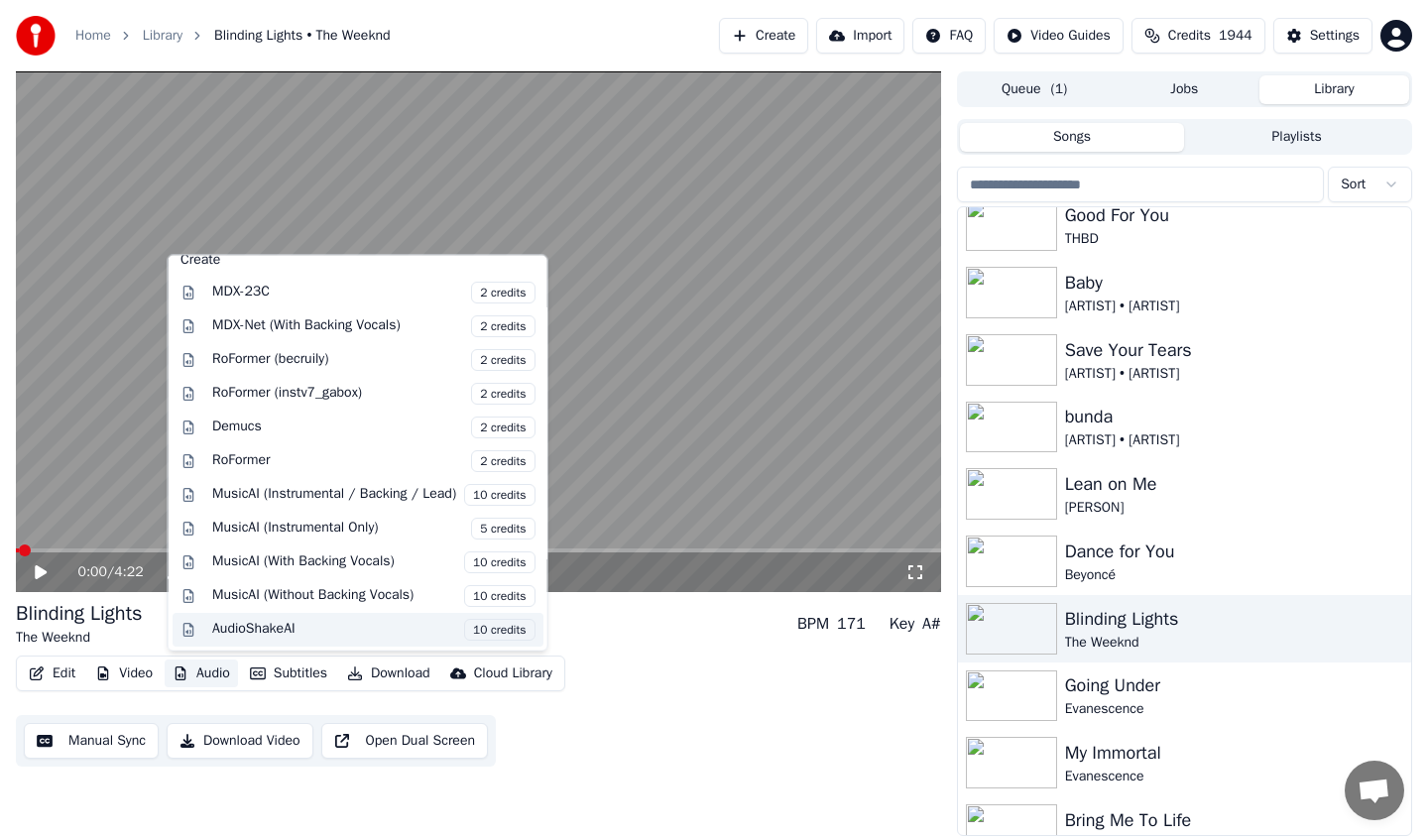 click on "AudioShakeAI 10 credits" at bounding box center [374, 629] 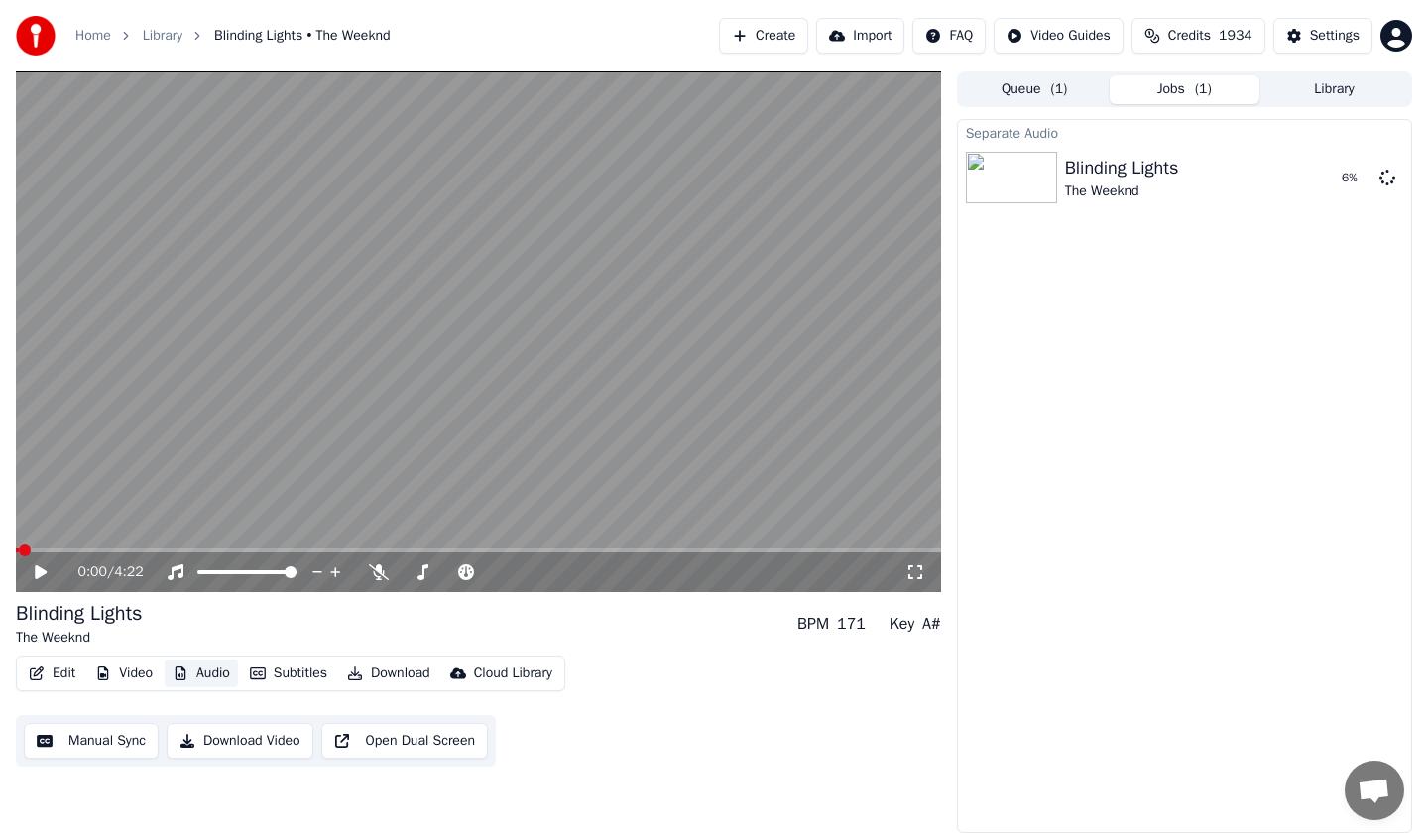 type 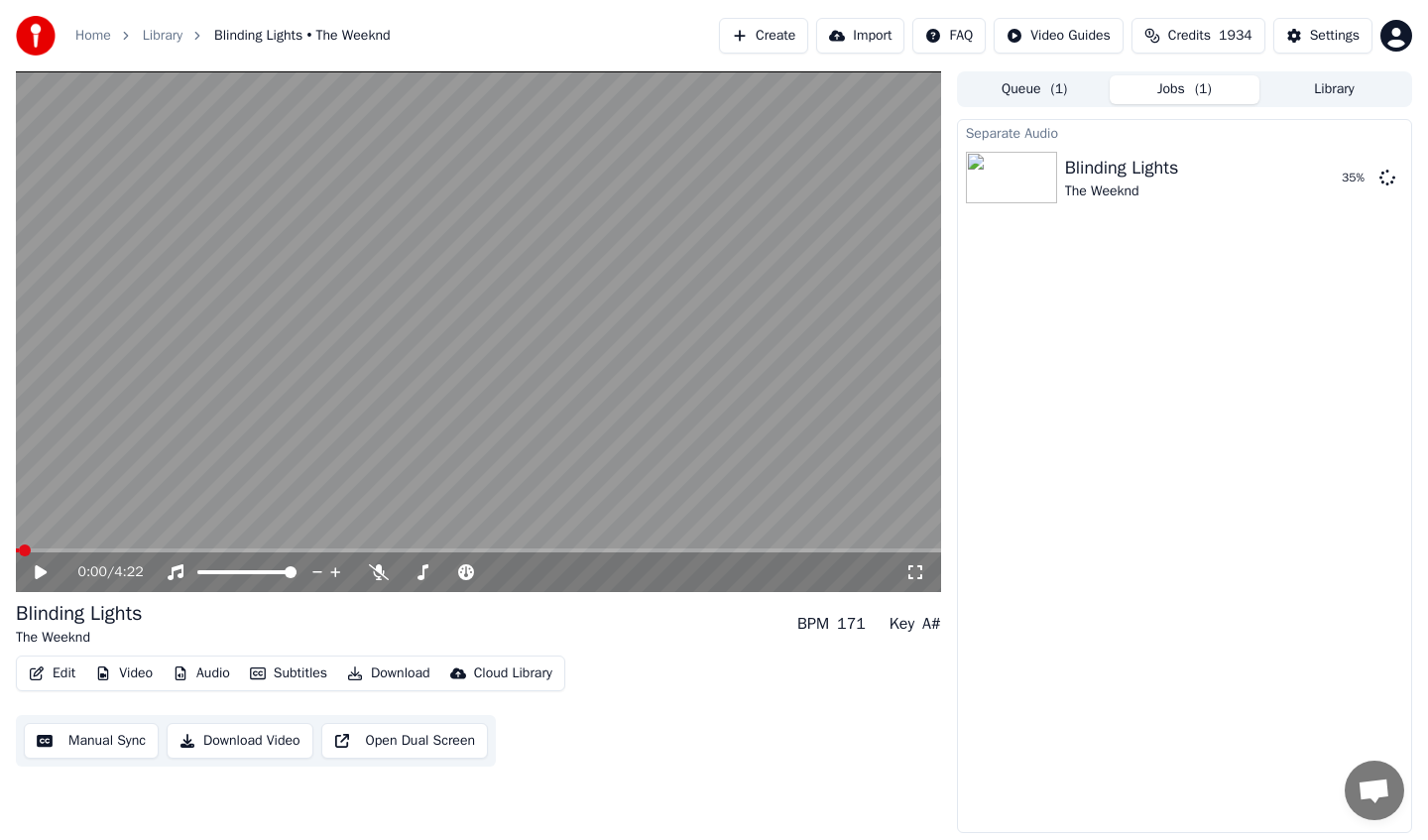 click on "Separate Audio Blinding Lights The Weeknd 35 %" at bounding box center [1184, 476] 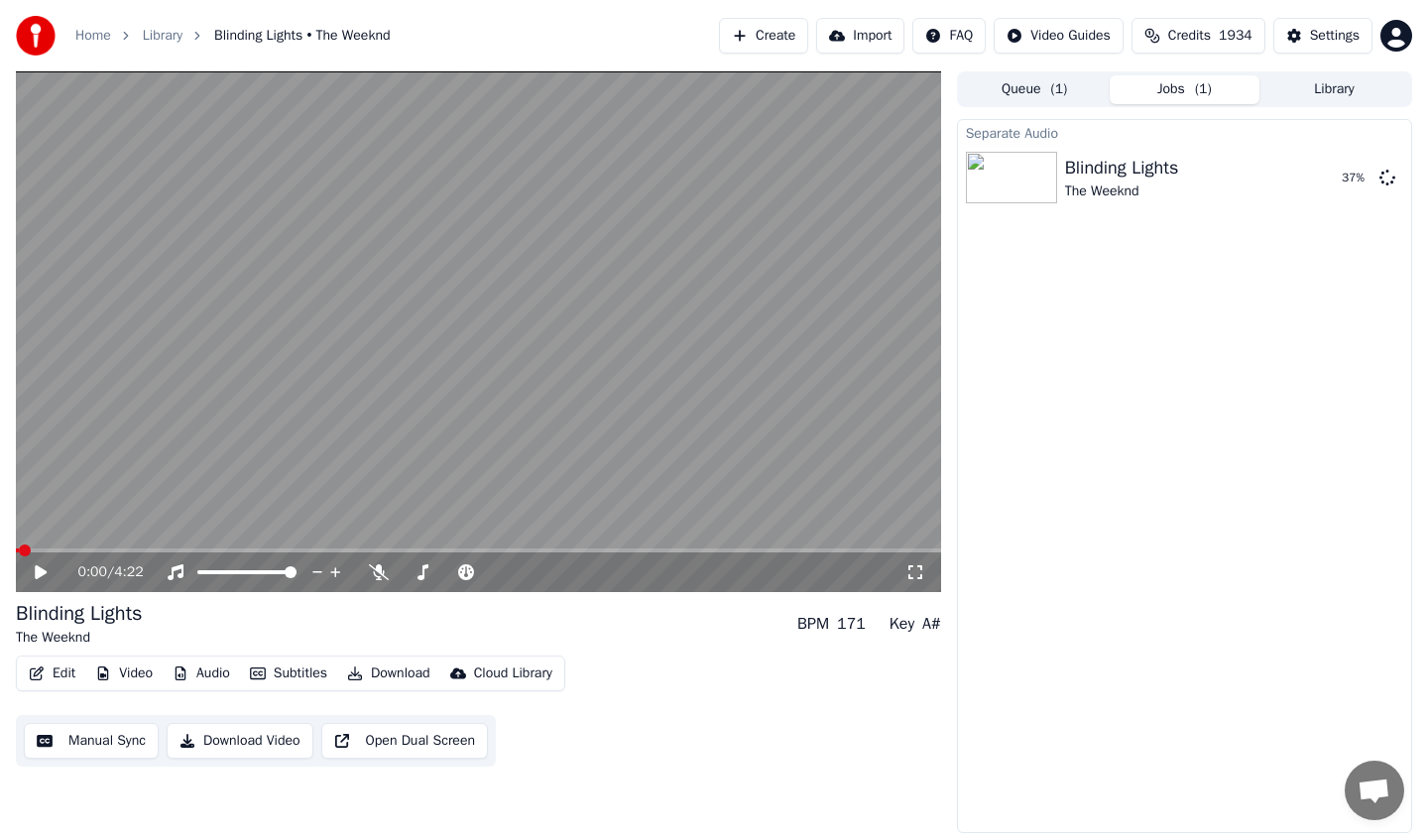 click on "Audio" at bounding box center (201, 673) 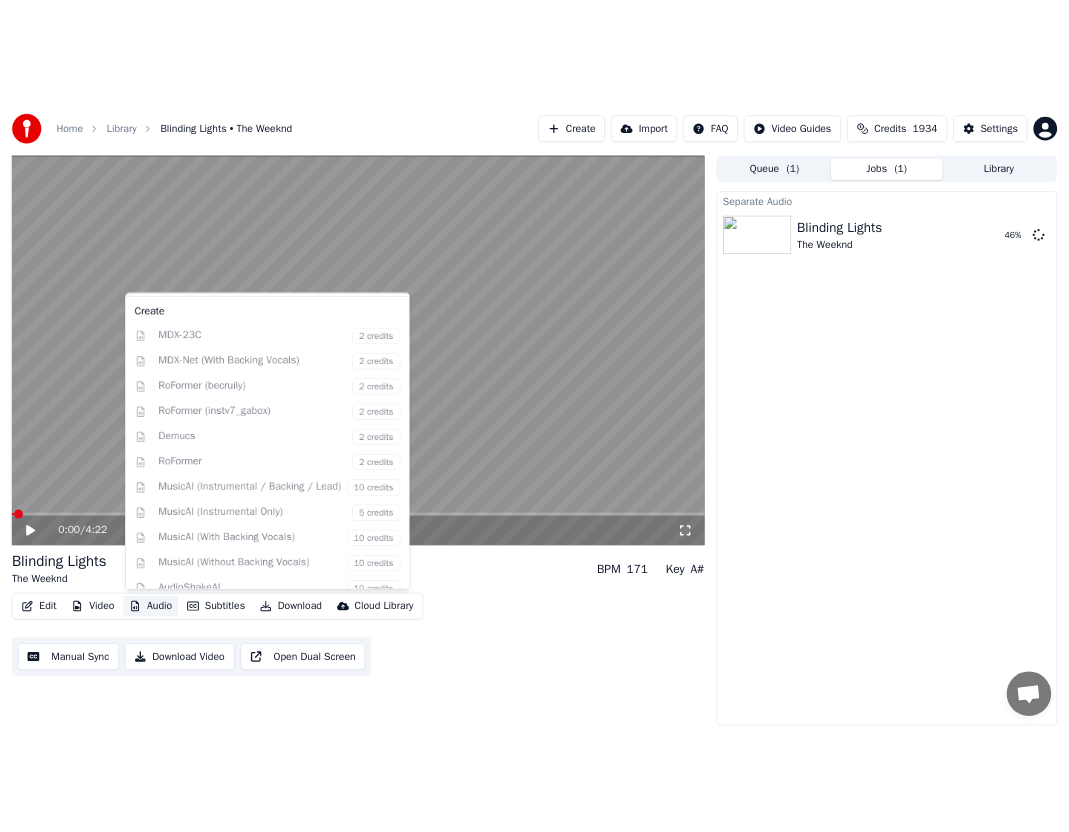 scroll, scrollTop: 203, scrollLeft: 0, axis: vertical 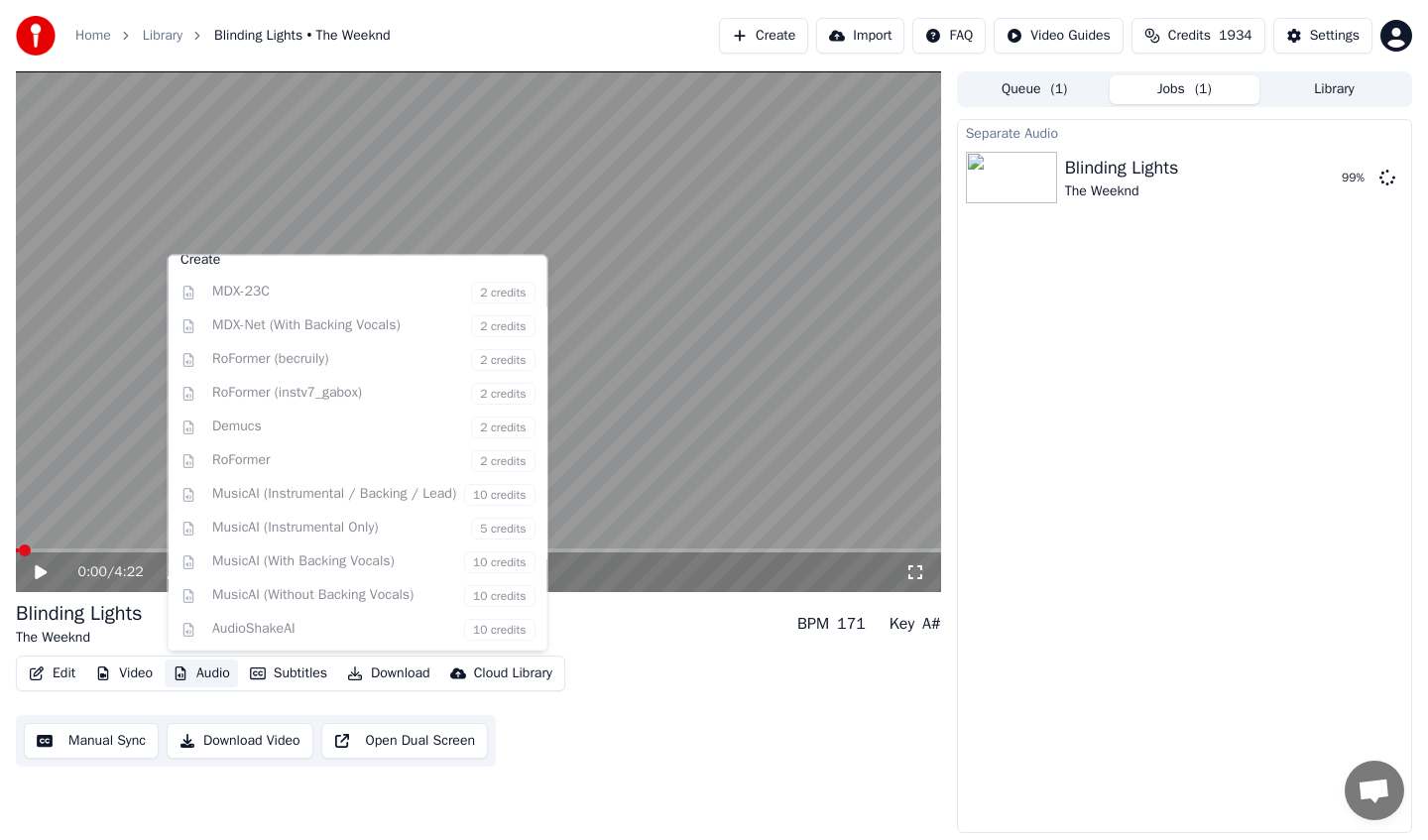 click on "Separate Audio Blinding Lights The Weeknd 99 %" at bounding box center [1184, 476] 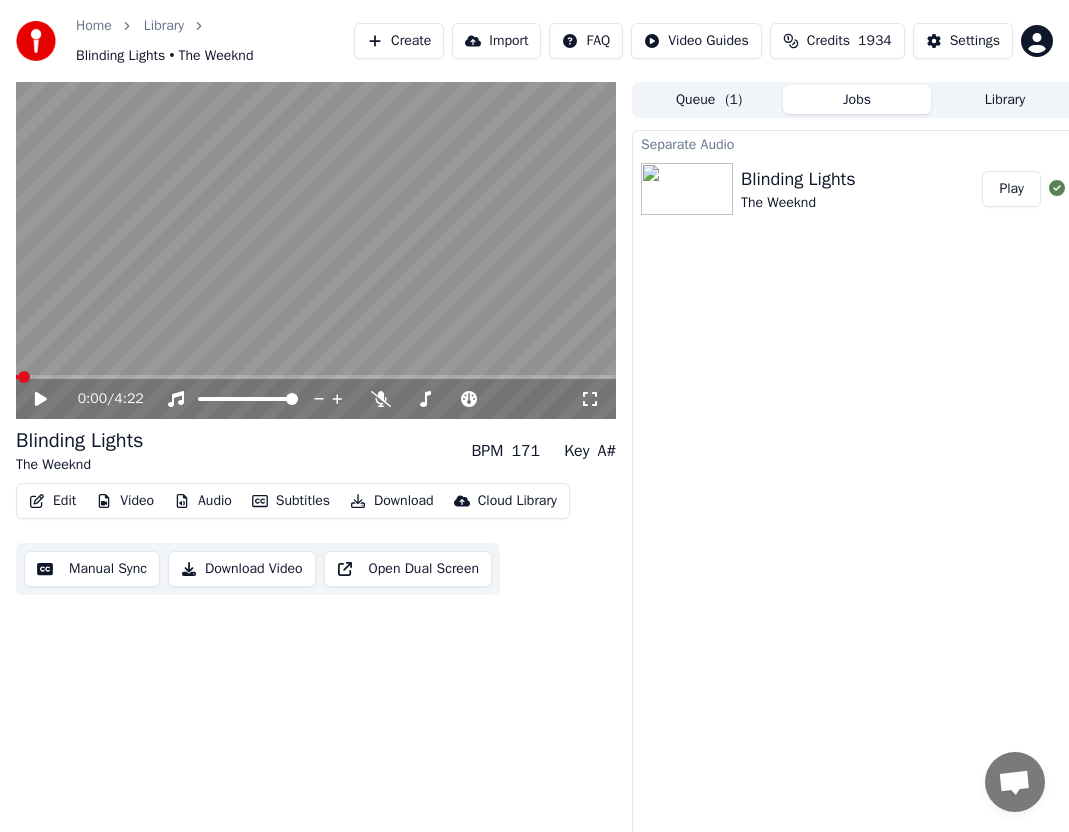 click on "Play" at bounding box center (1011, 189) 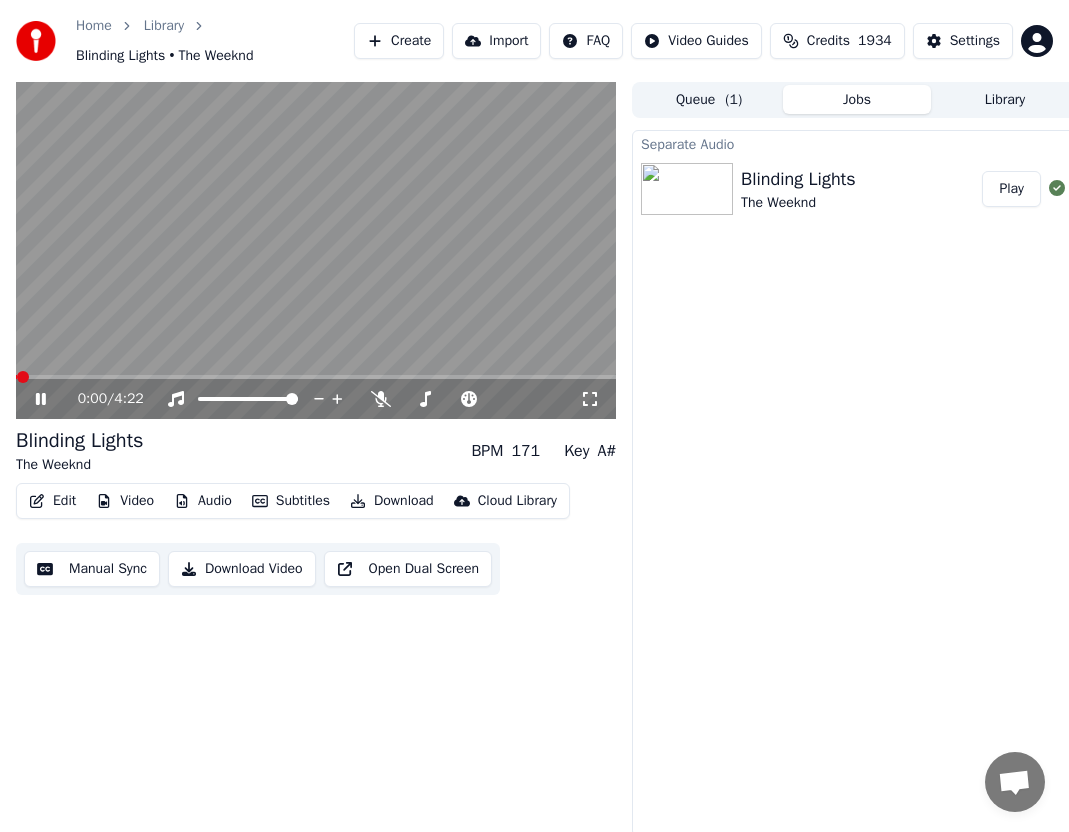 click on "Audio" at bounding box center (203, 501) 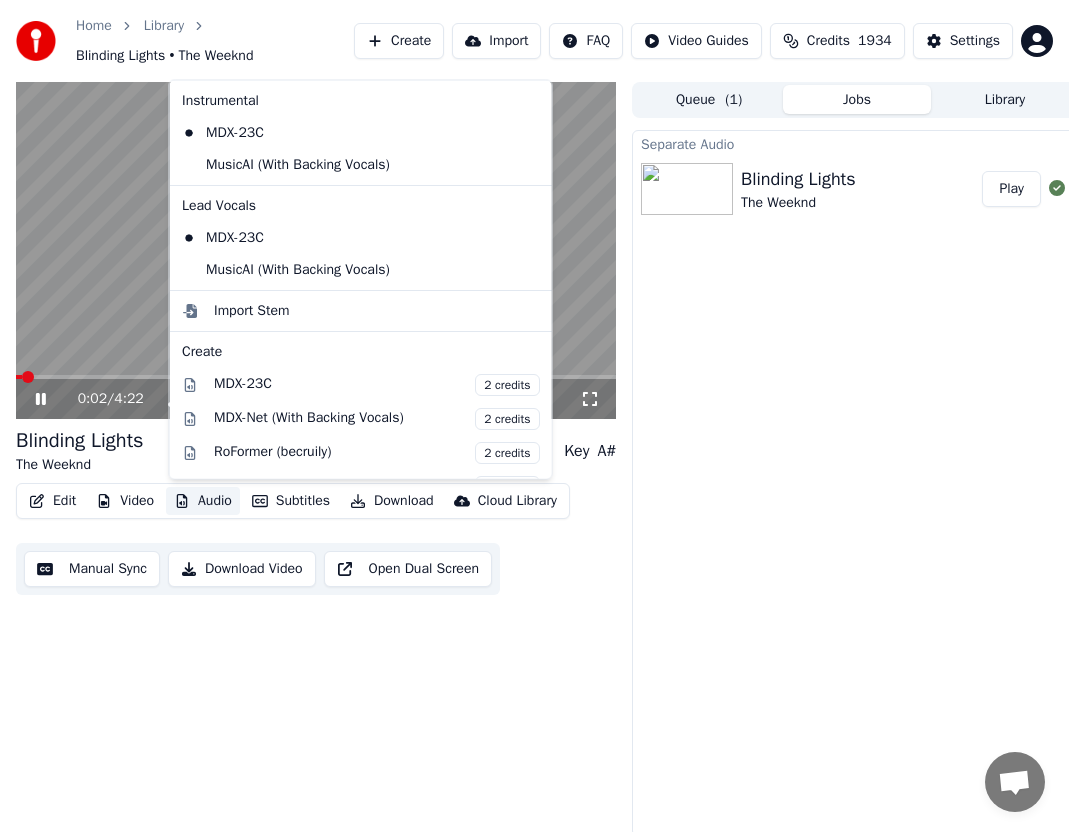 click at bounding box center [316, 251] 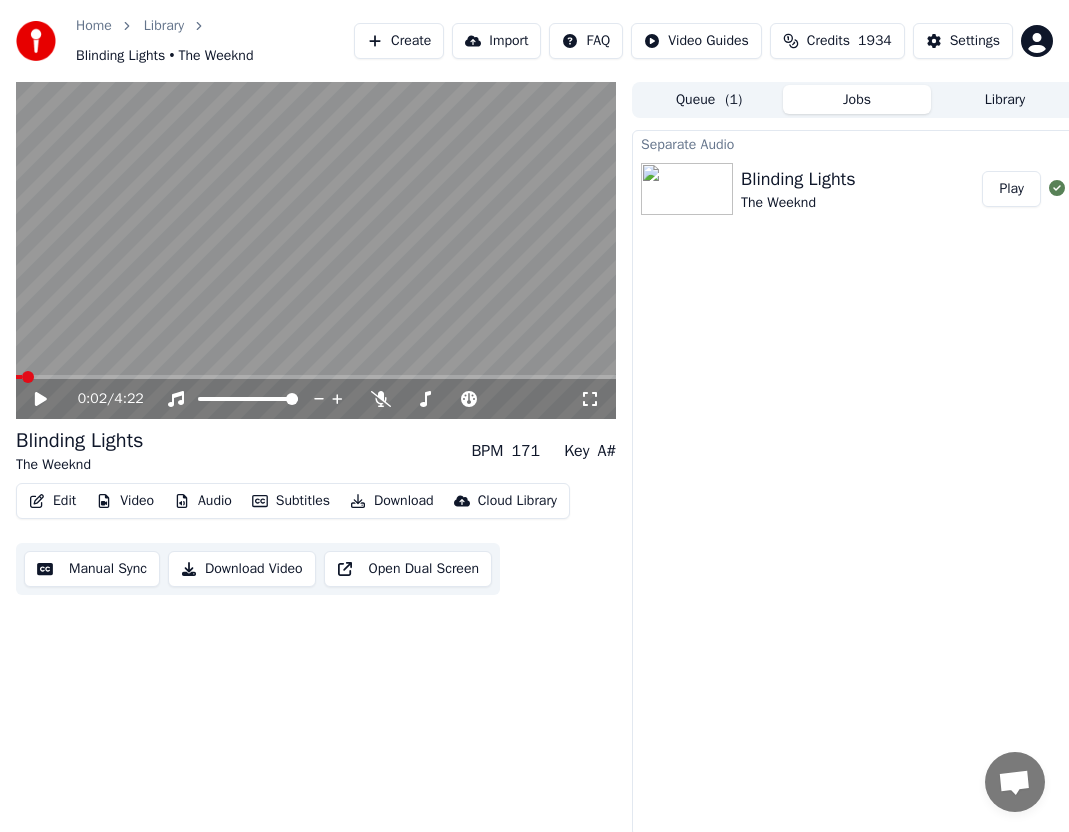 click on "Play" at bounding box center (1011, 189) 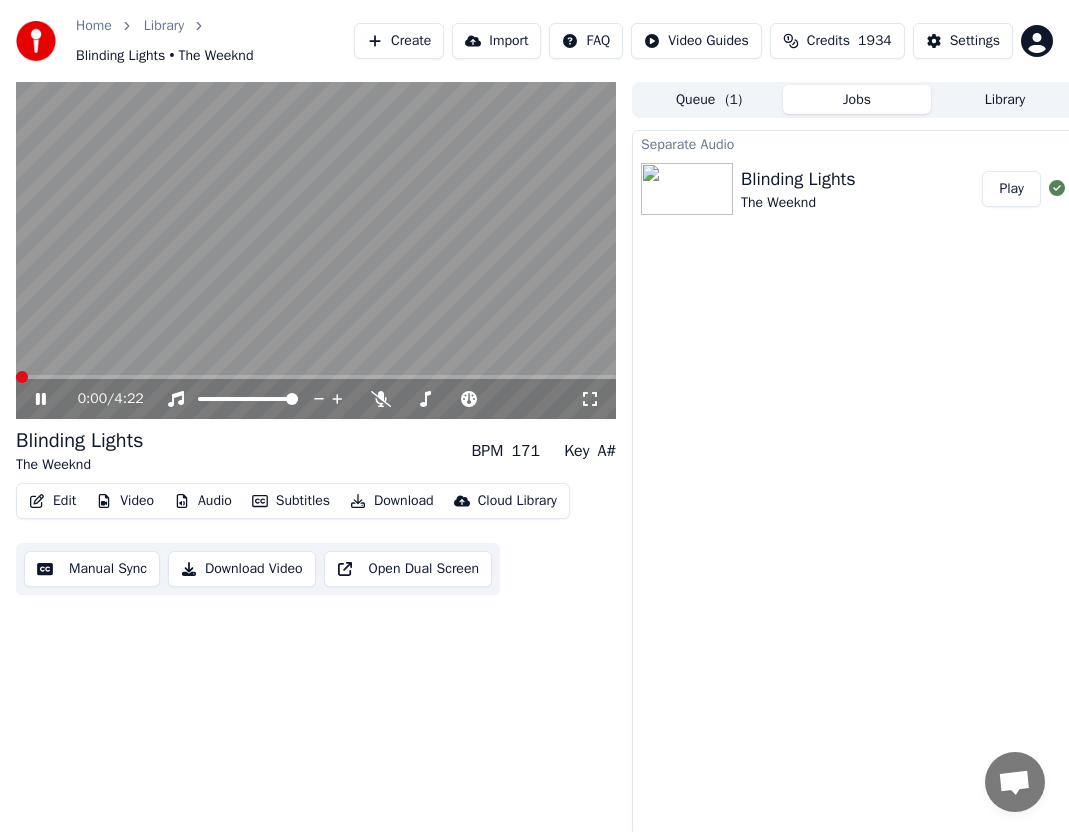 click on "Edit Video Audio Subtitles Download Cloud Library Manual Sync Download Video Open Dual Screen" at bounding box center [316, 539] 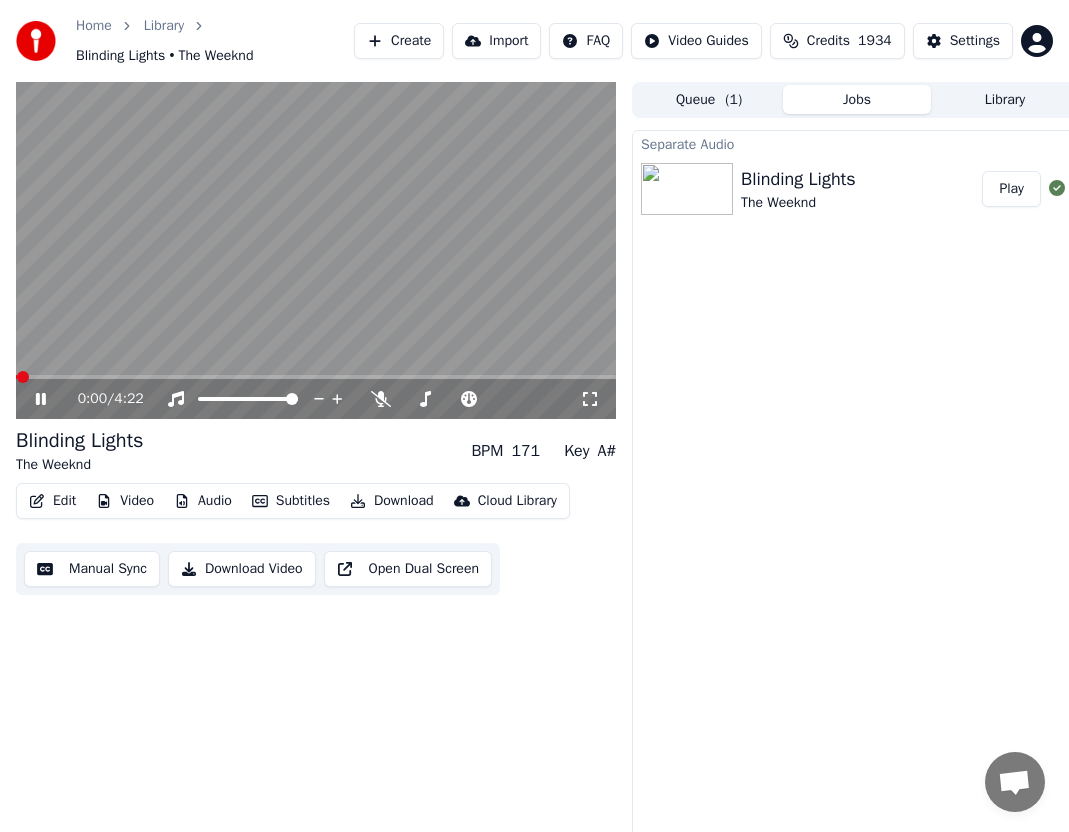 click on "Audio" at bounding box center (203, 501) 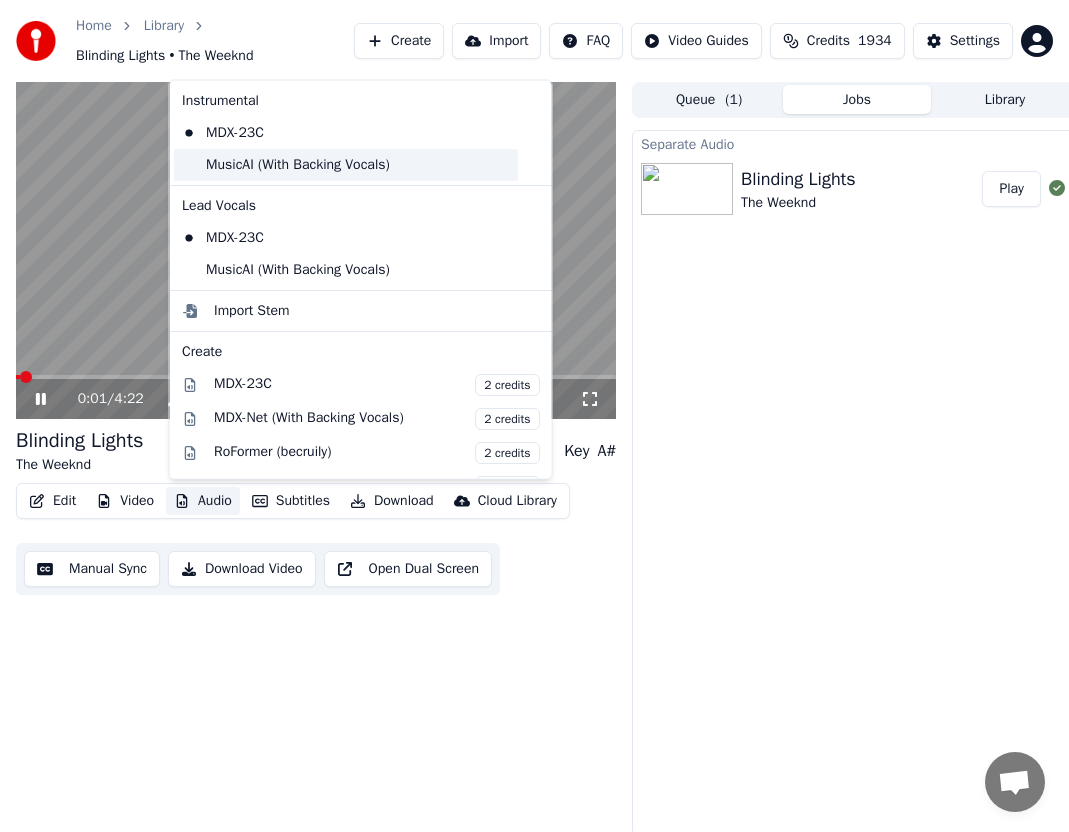 click on "MusicAI (With Backing Vocals)" at bounding box center [346, 164] 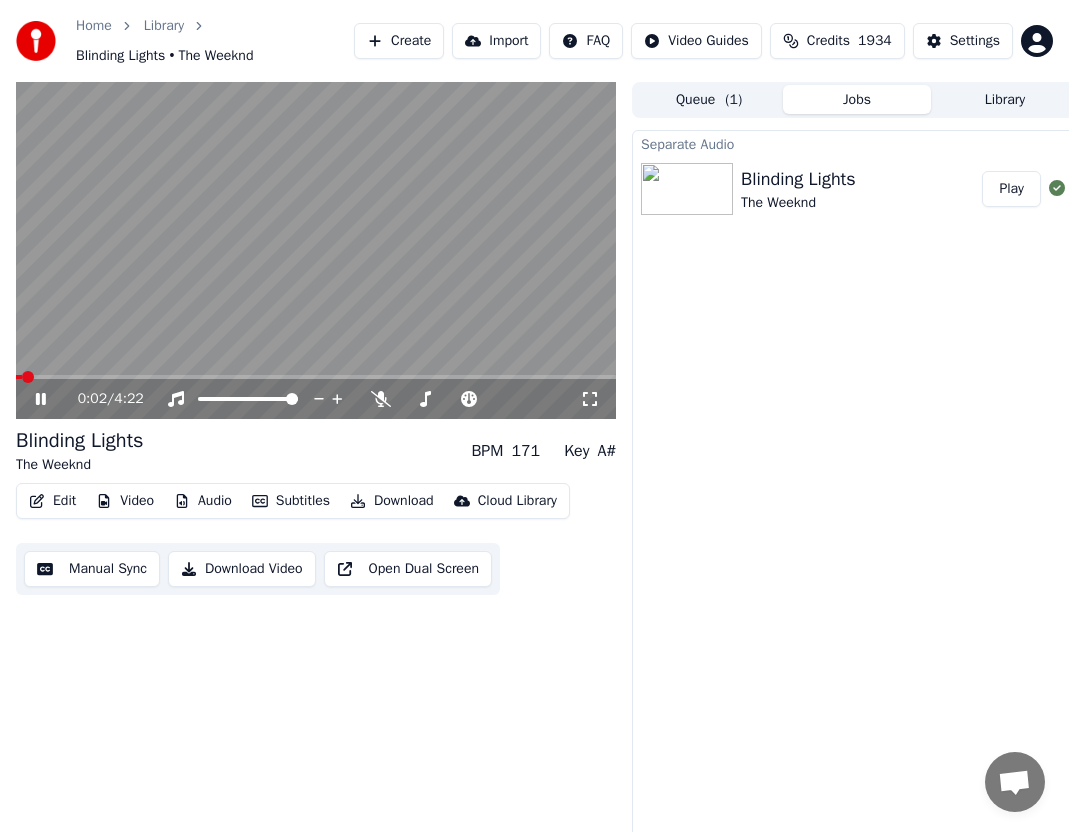 click at bounding box center (316, 251) 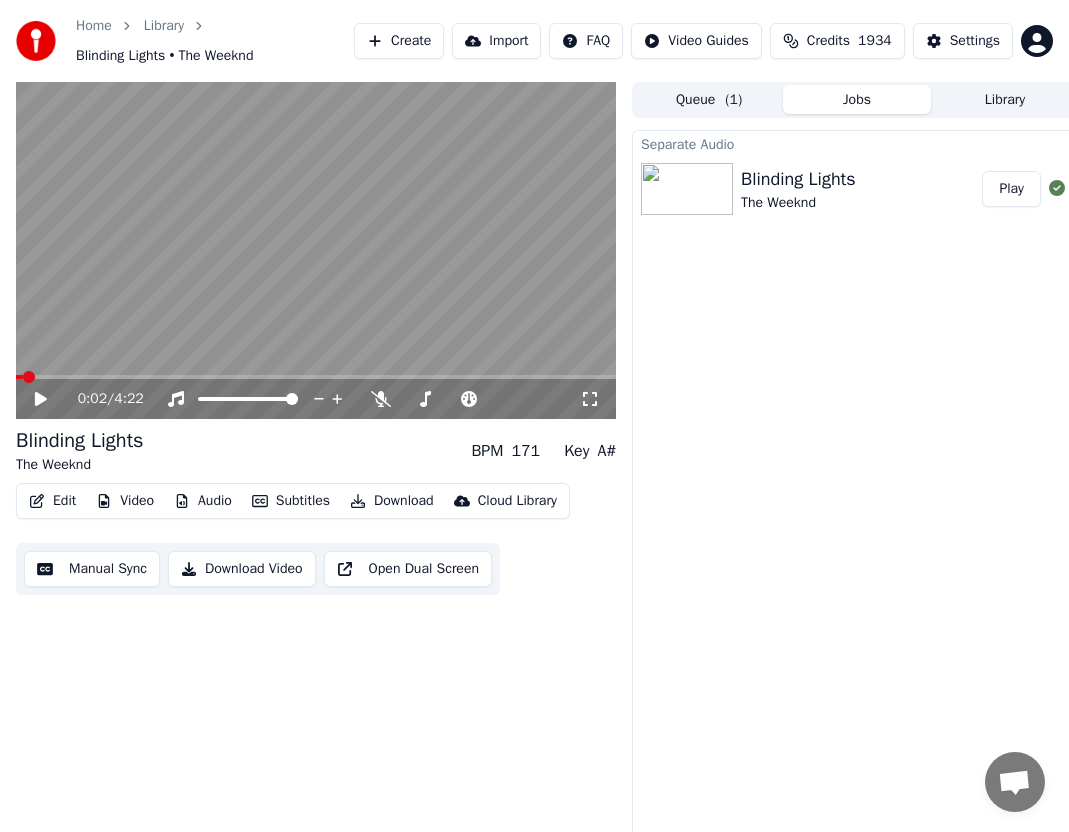click on "Audio" at bounding box center [203, 501] 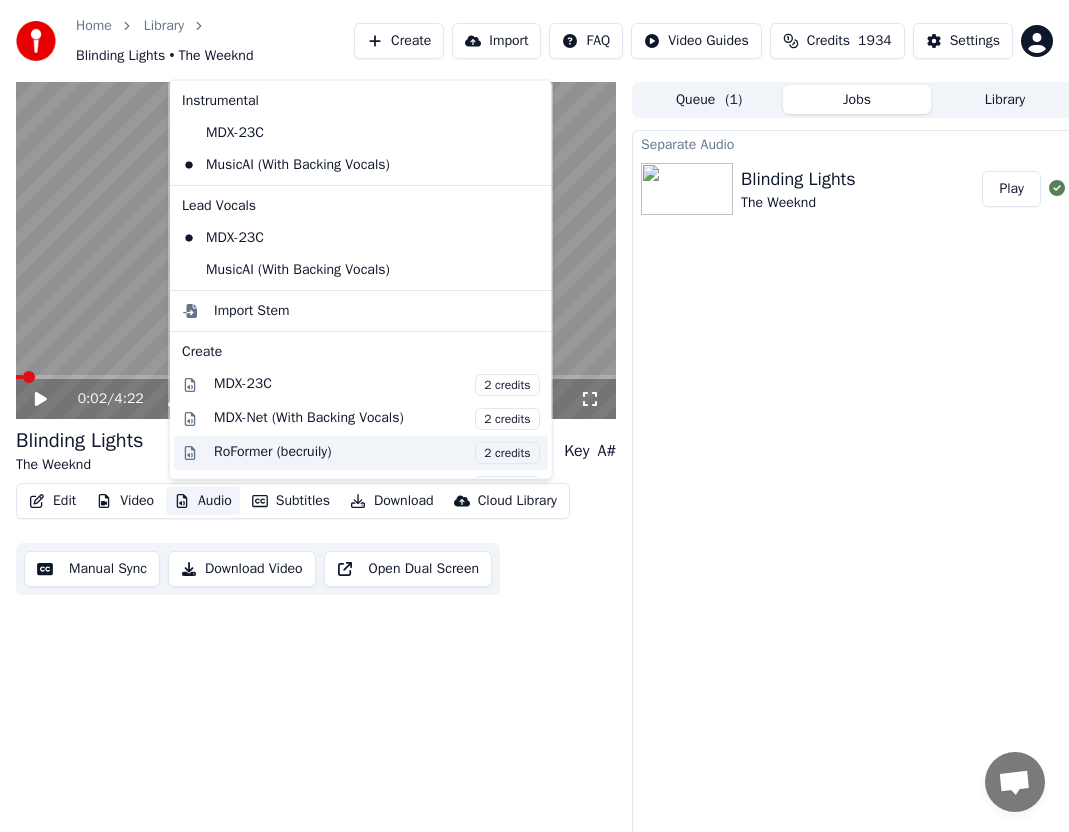 scroll, scrollTop: 267, scrollLeft: 0, axis: vertical 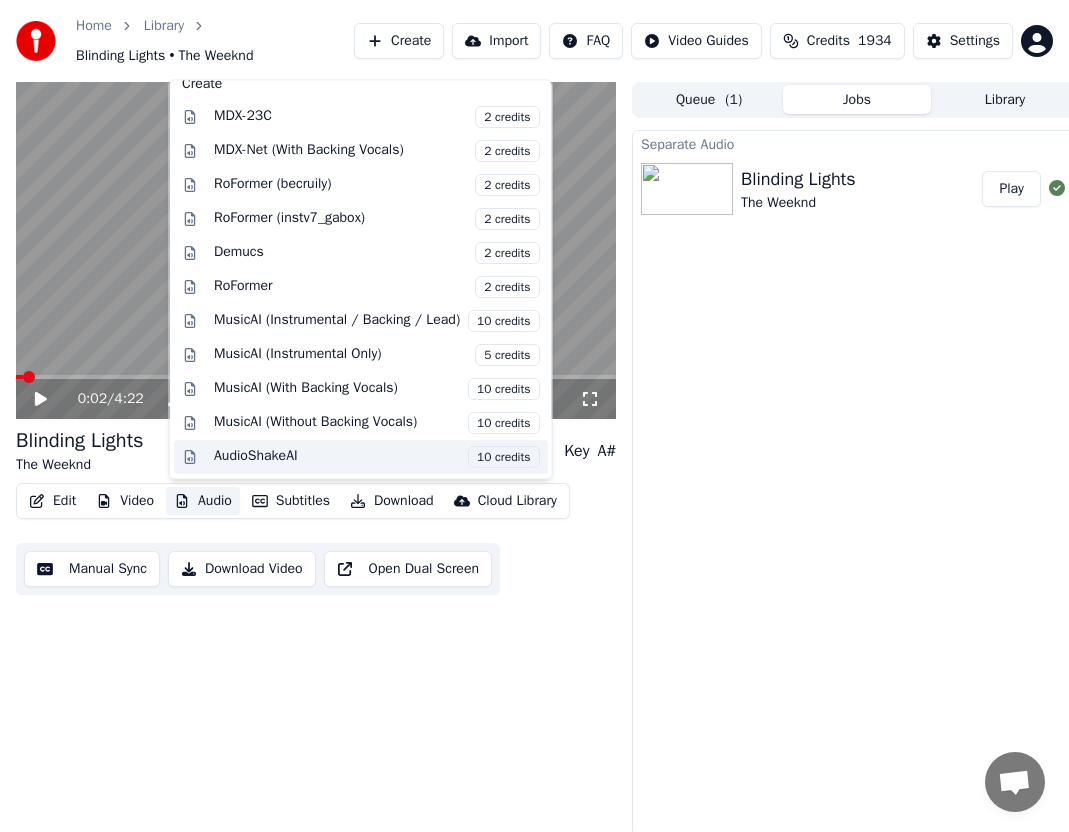 click on "AudioShakeAI 10 credits" at bounding box center [377, 457] 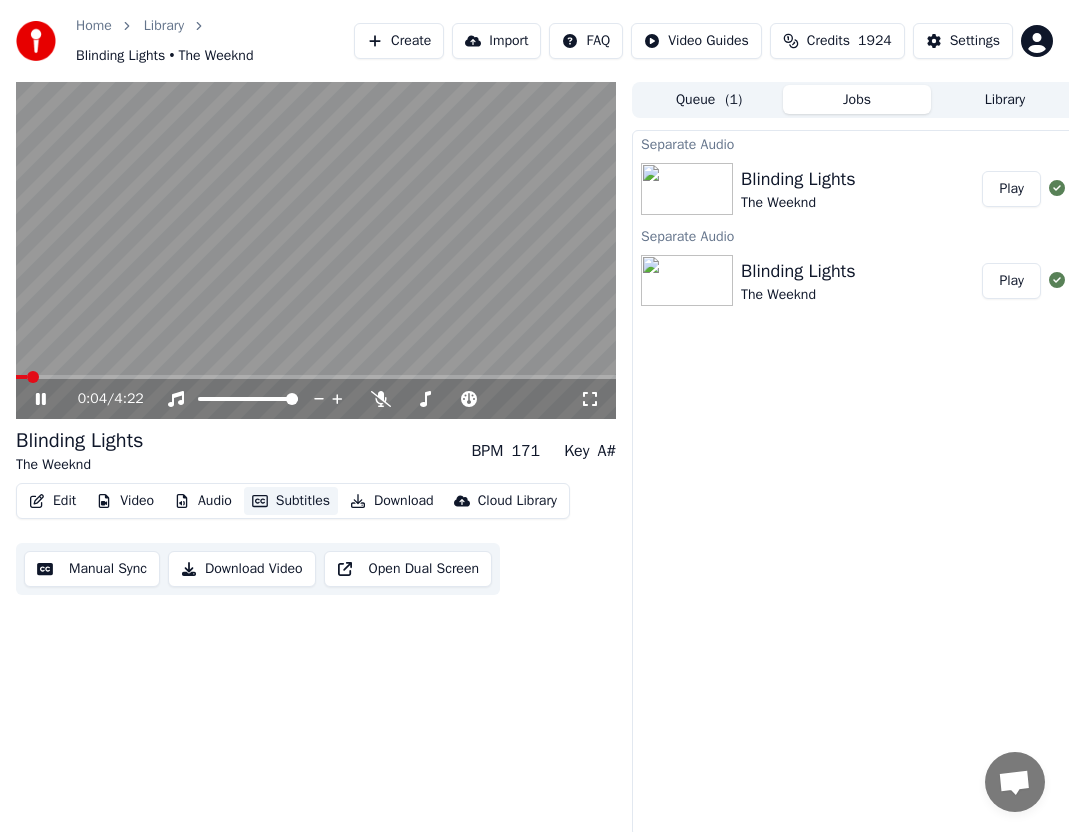 type 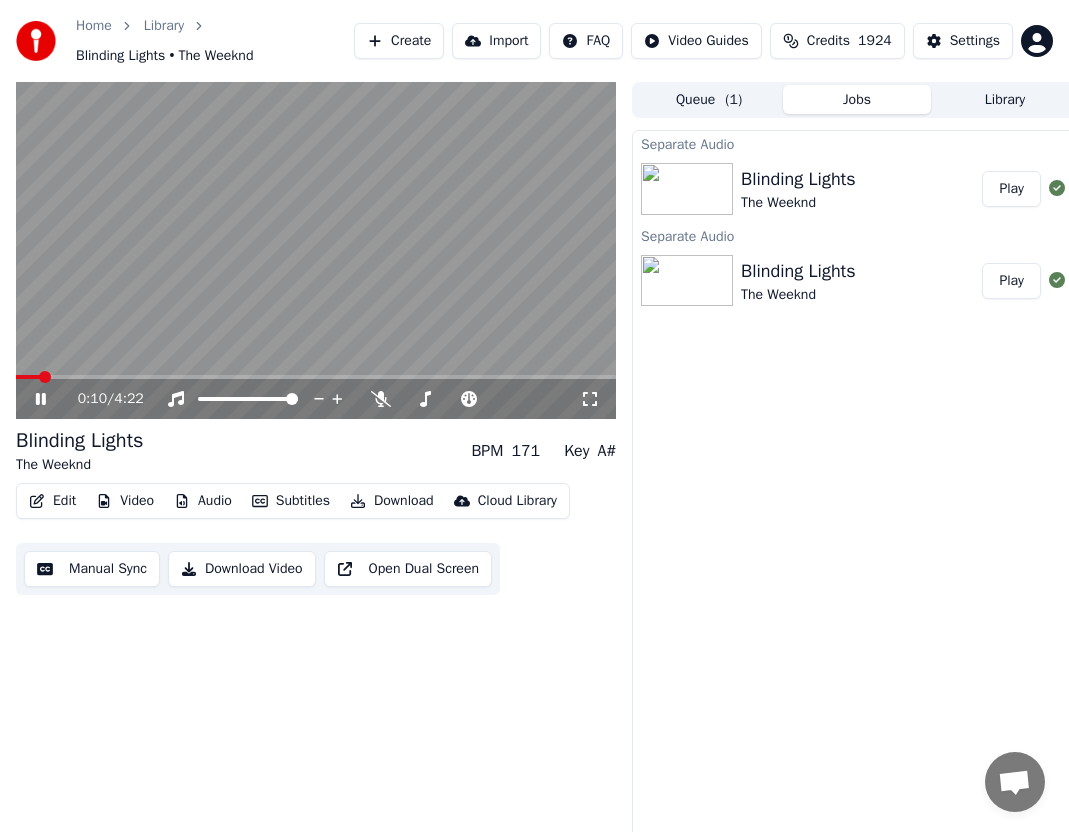 click on "Video" at bounding box center [125, 501] 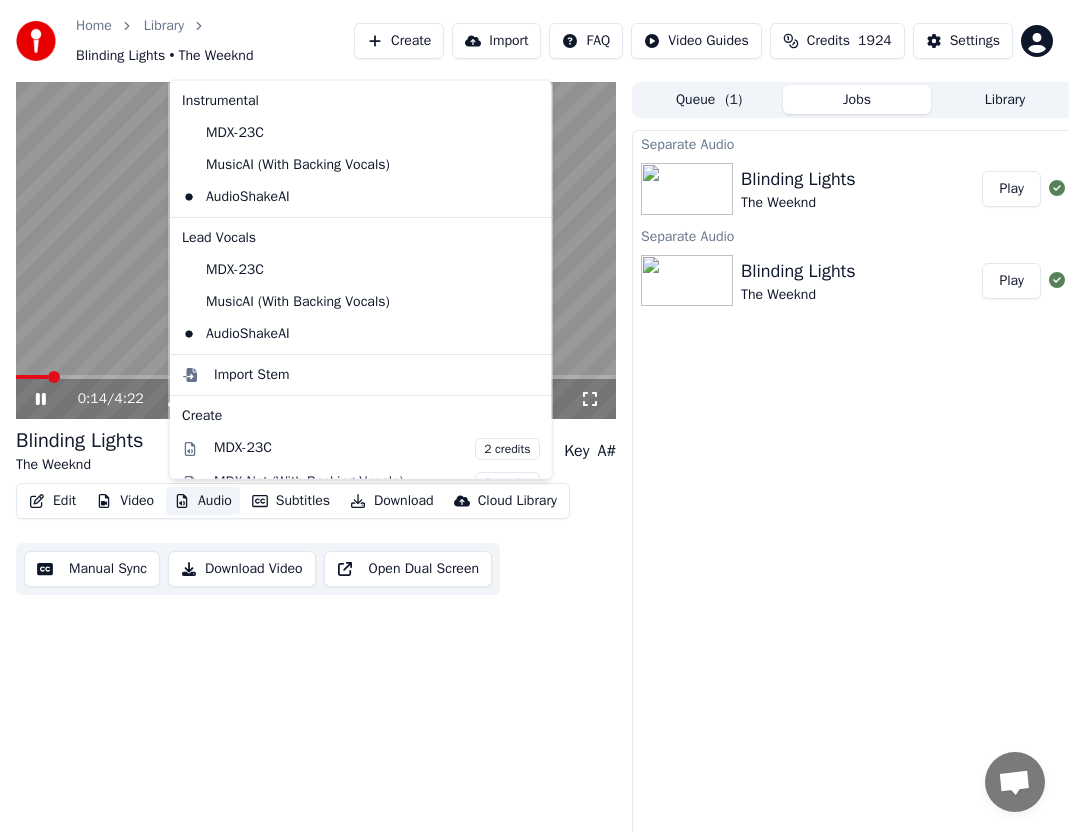 click at bounding box center [316, 251] 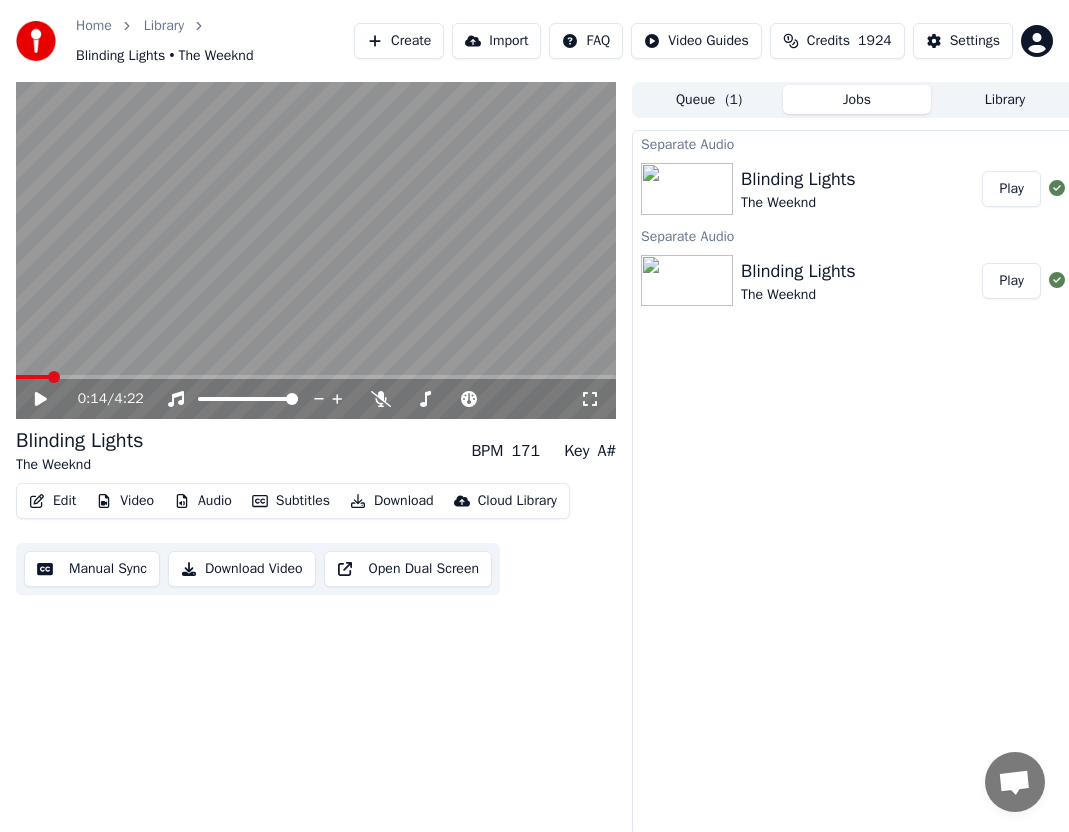 click at bounding box center (316, 251) 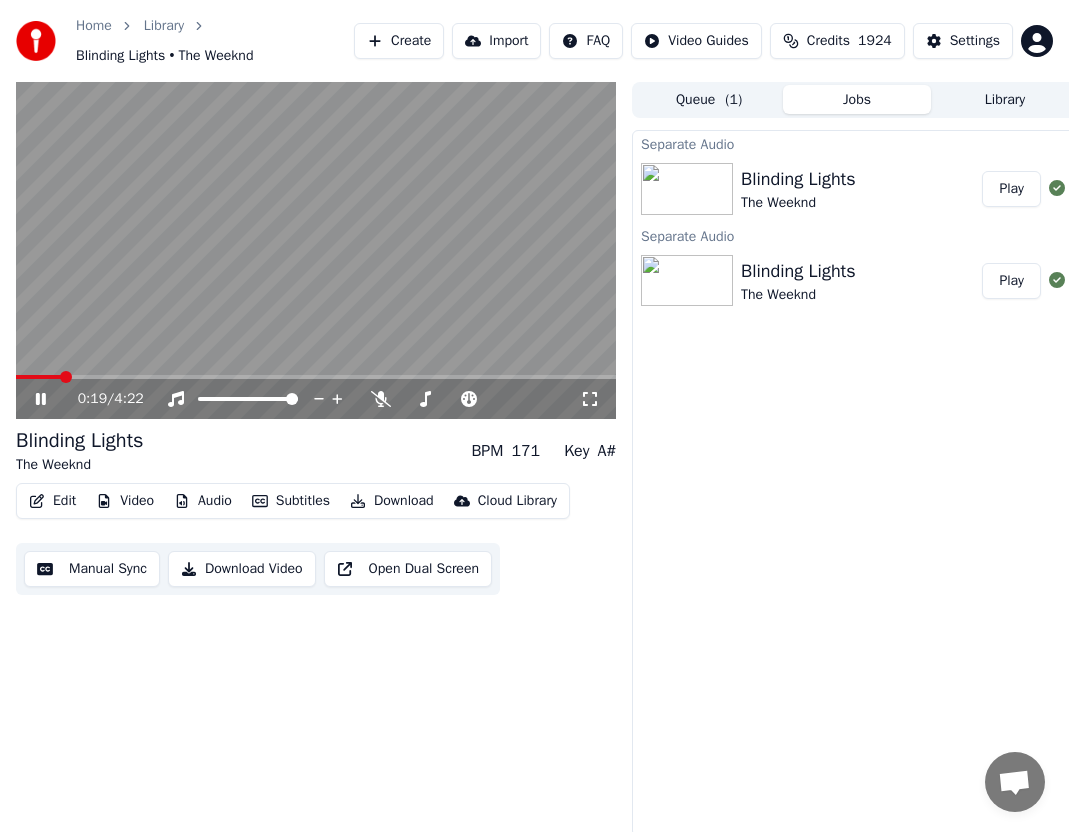 scroll, scrollTop: 0, scrollLeft: 13, axis: horizontal 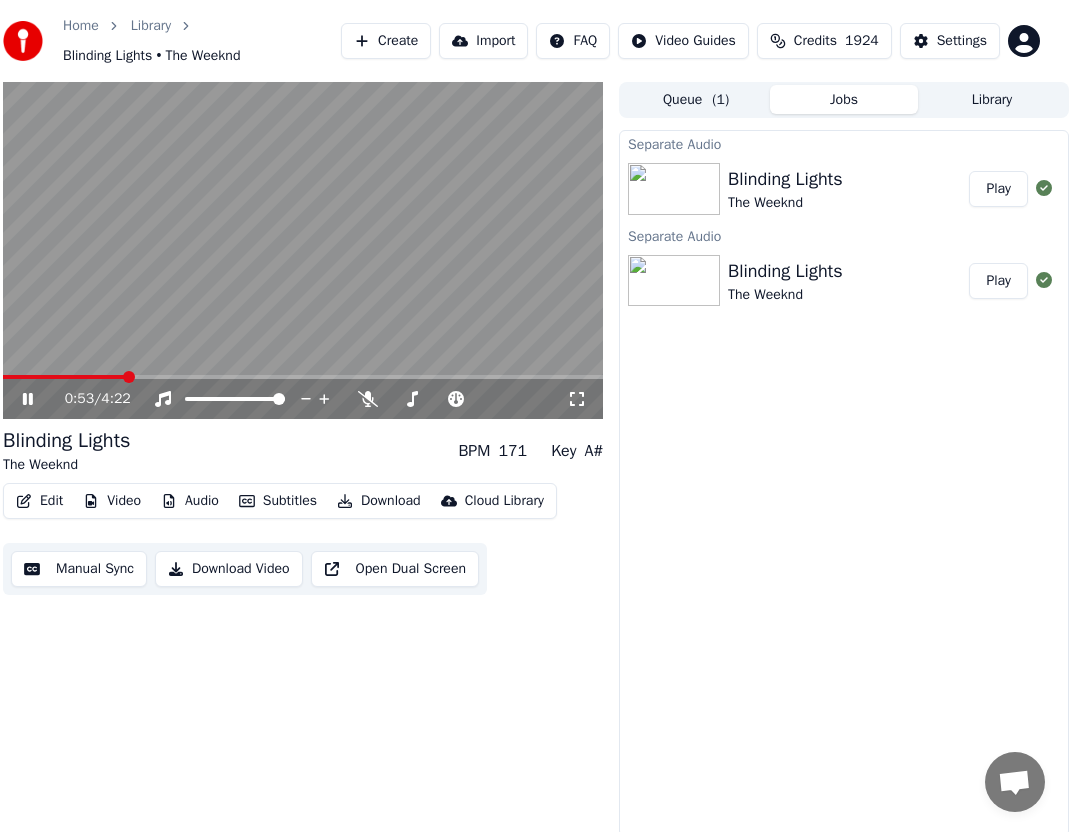 click on "Video" at bounding box center [112, 501] 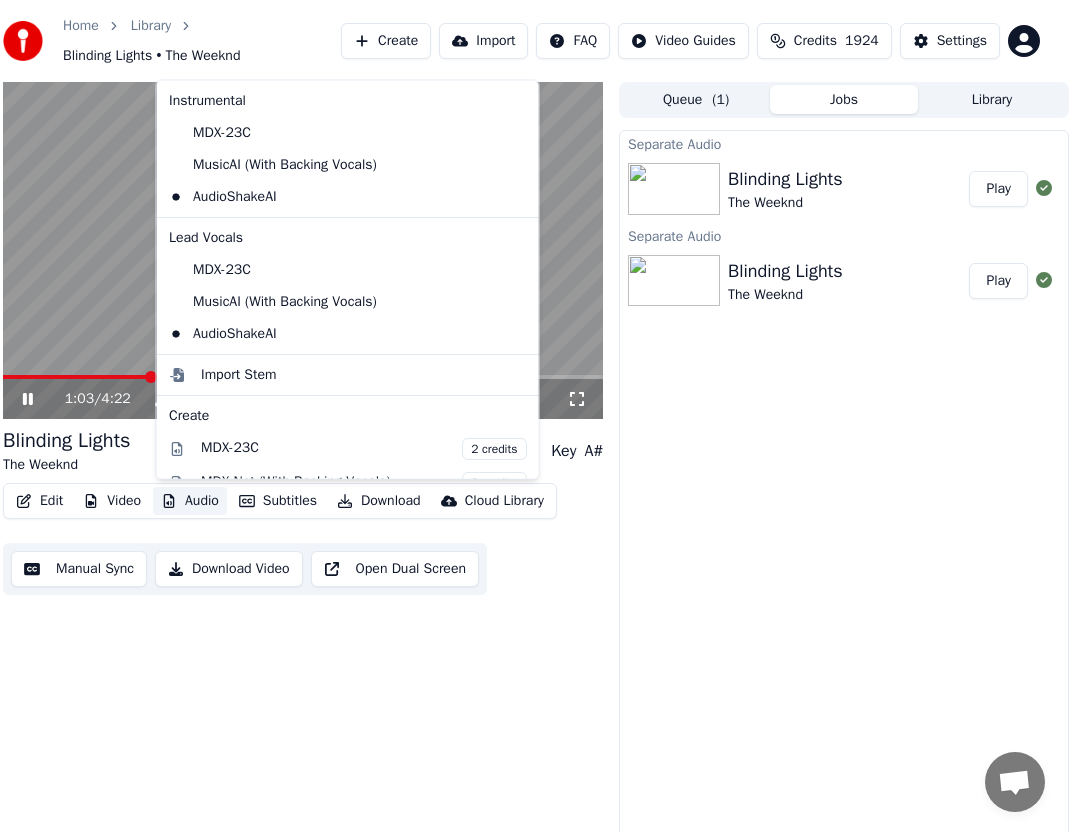 click at bounding box center (303, 251) 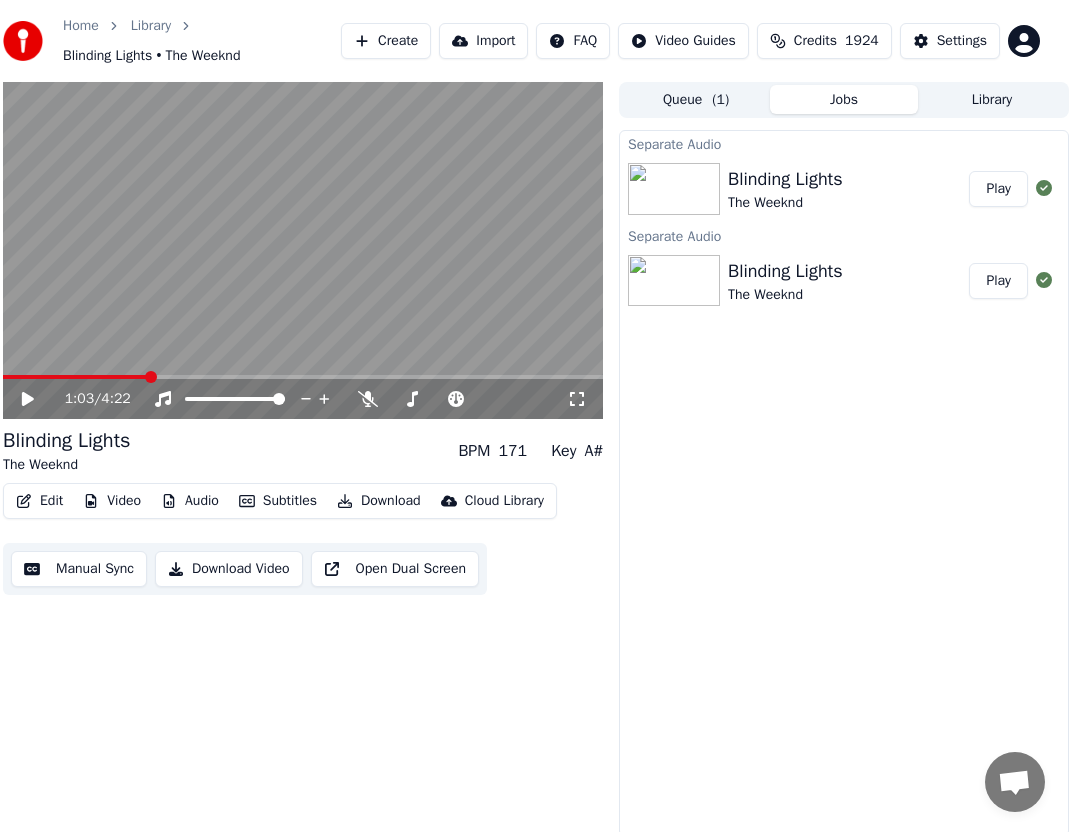 click at bounding box center [303, 251] 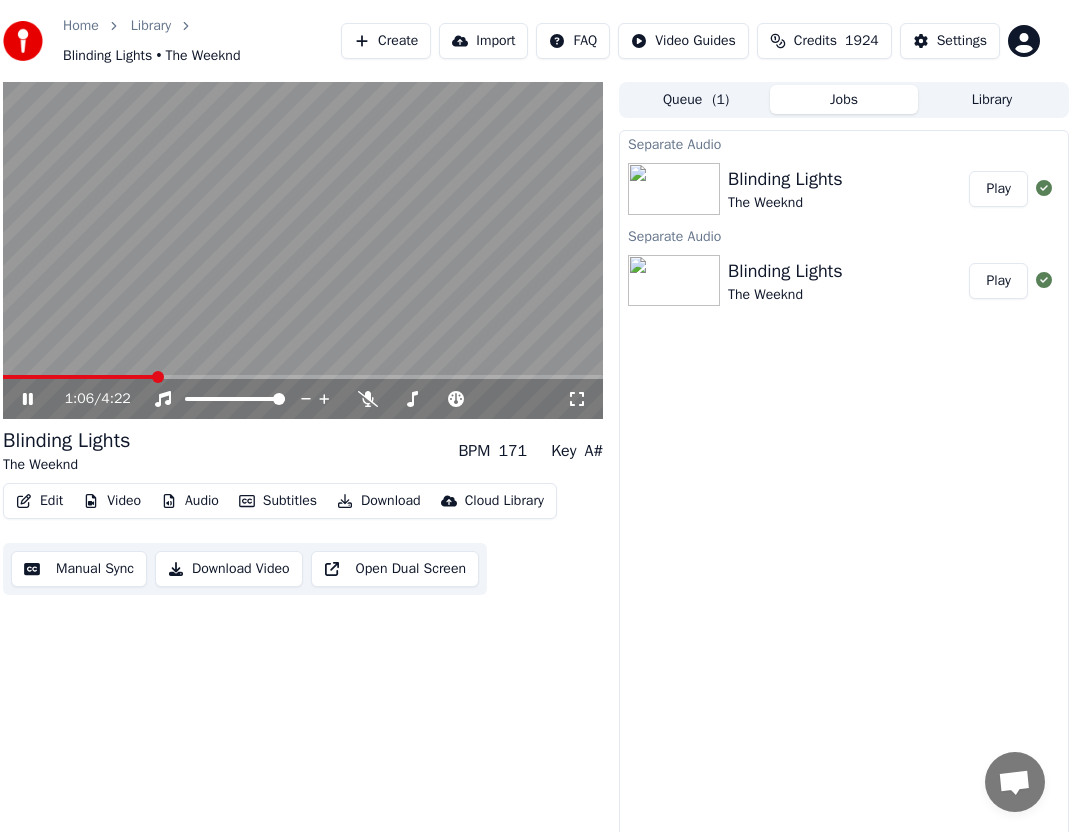 click on "Audio" at bounding box center (190, 501) 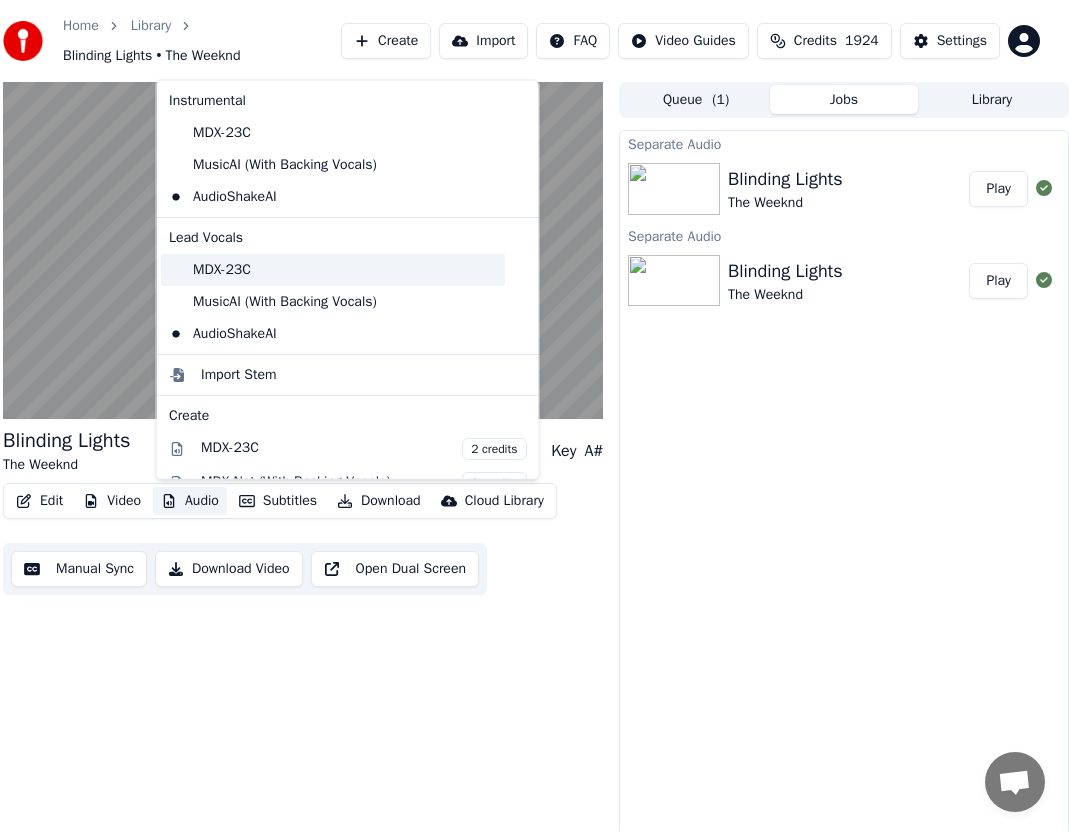 click on "MDX-23C" at bounding box center [333, 269] 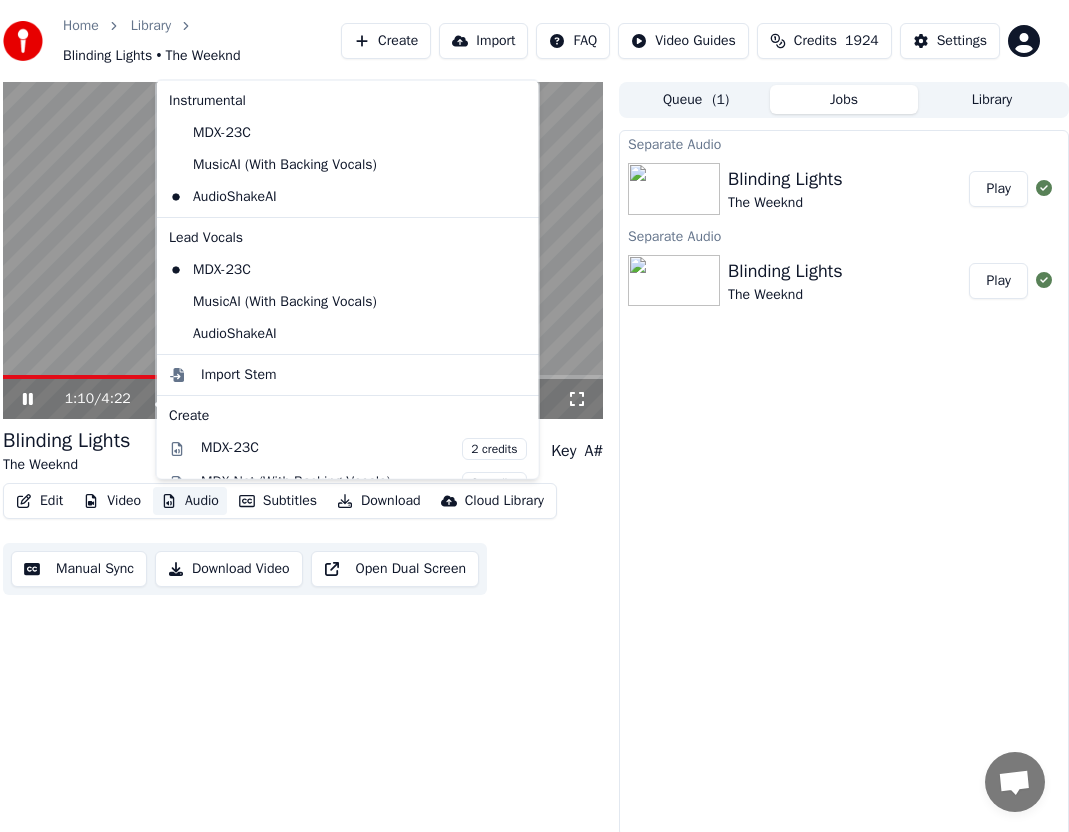 click on "Audio" at bounding box center (190, 501) 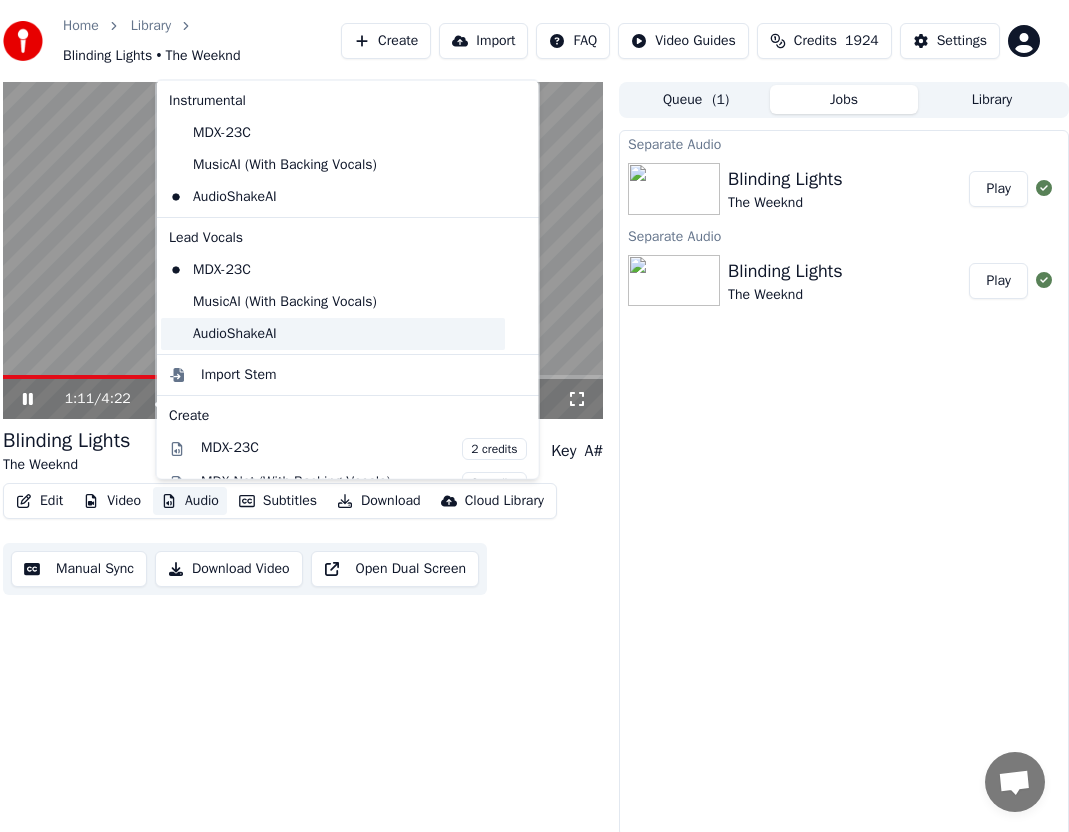 click on "AudioShakeAI" at bounding box center (333, 333) 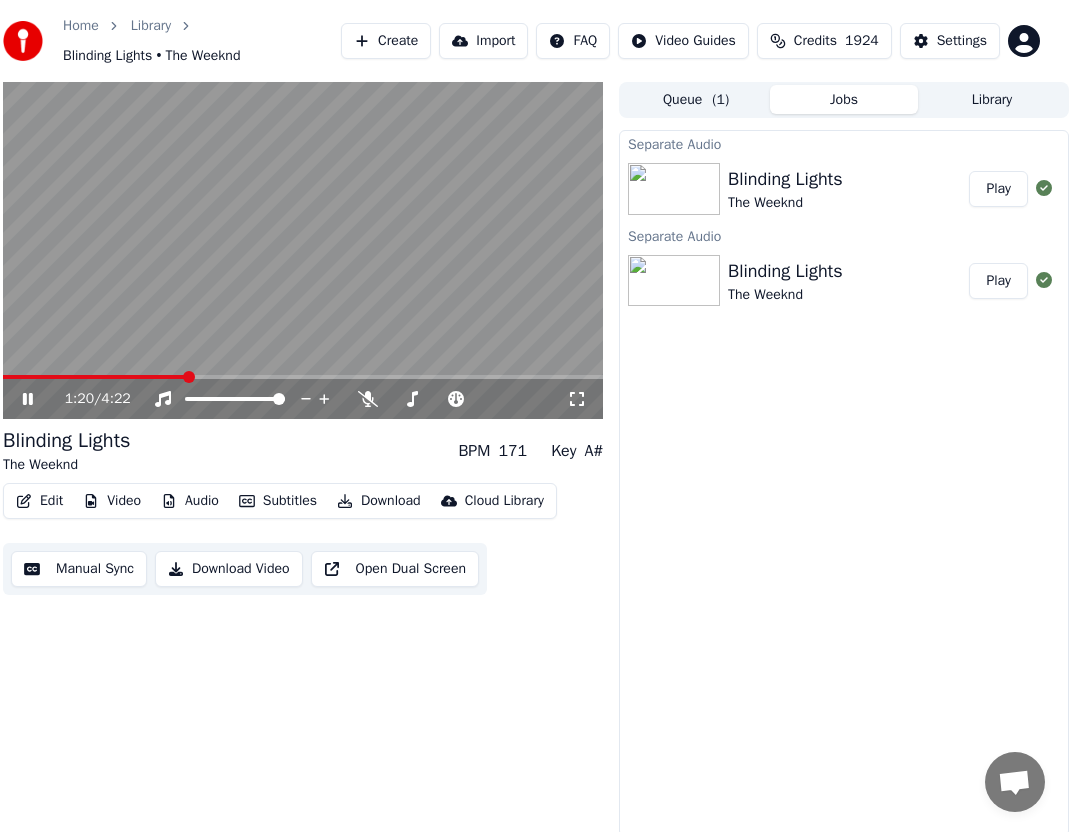 click at bounding box center (303, 251) 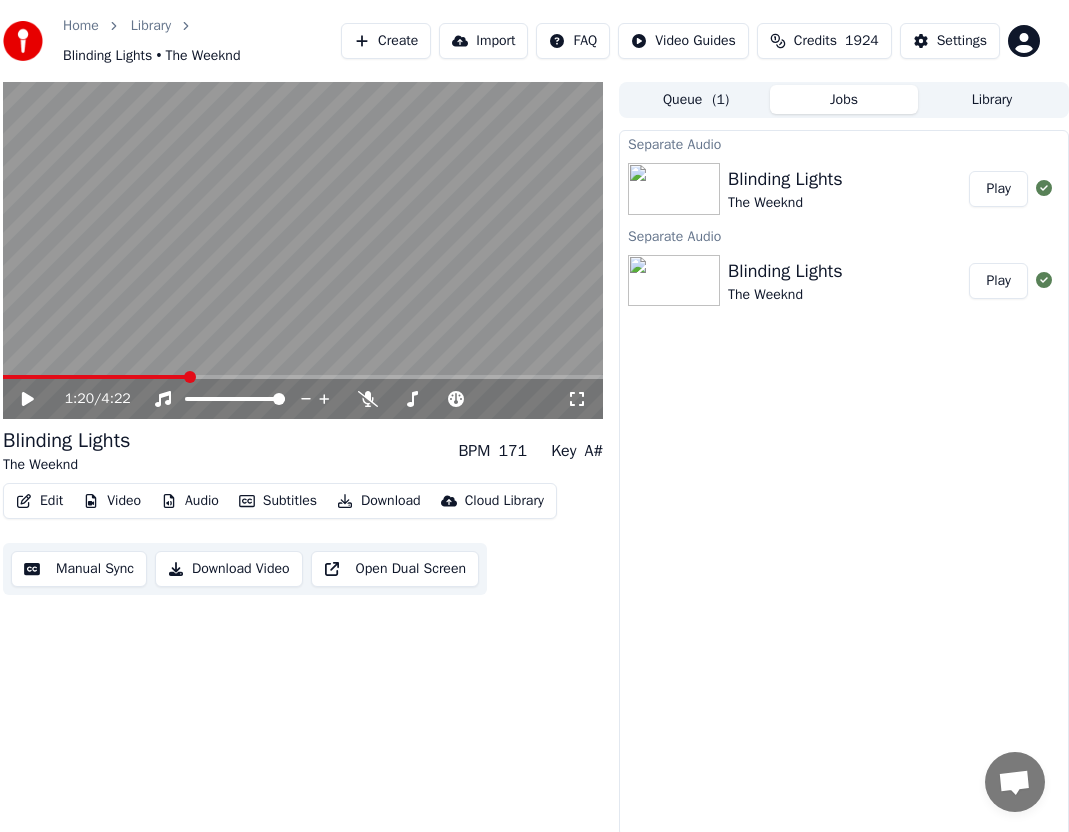 click on "Library" at bounding box center (992, 99) 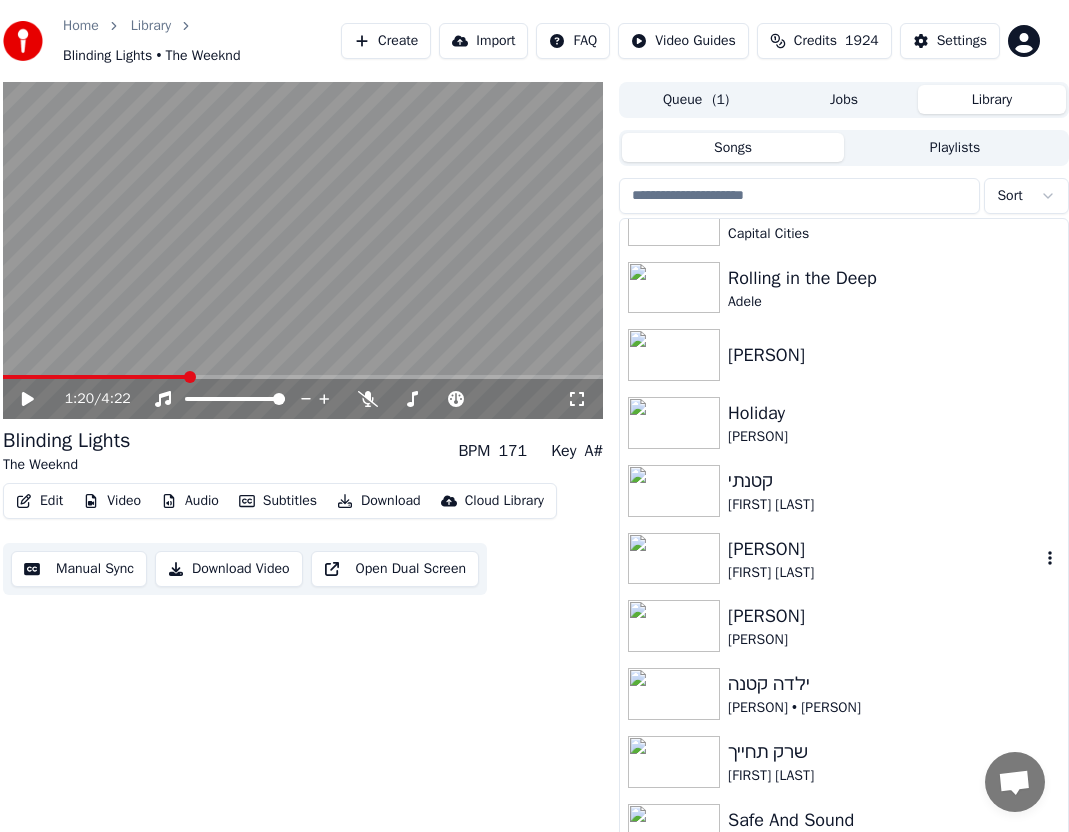 scroll, scrollTop: 1145, scrollLeft: 0, axis: vertical 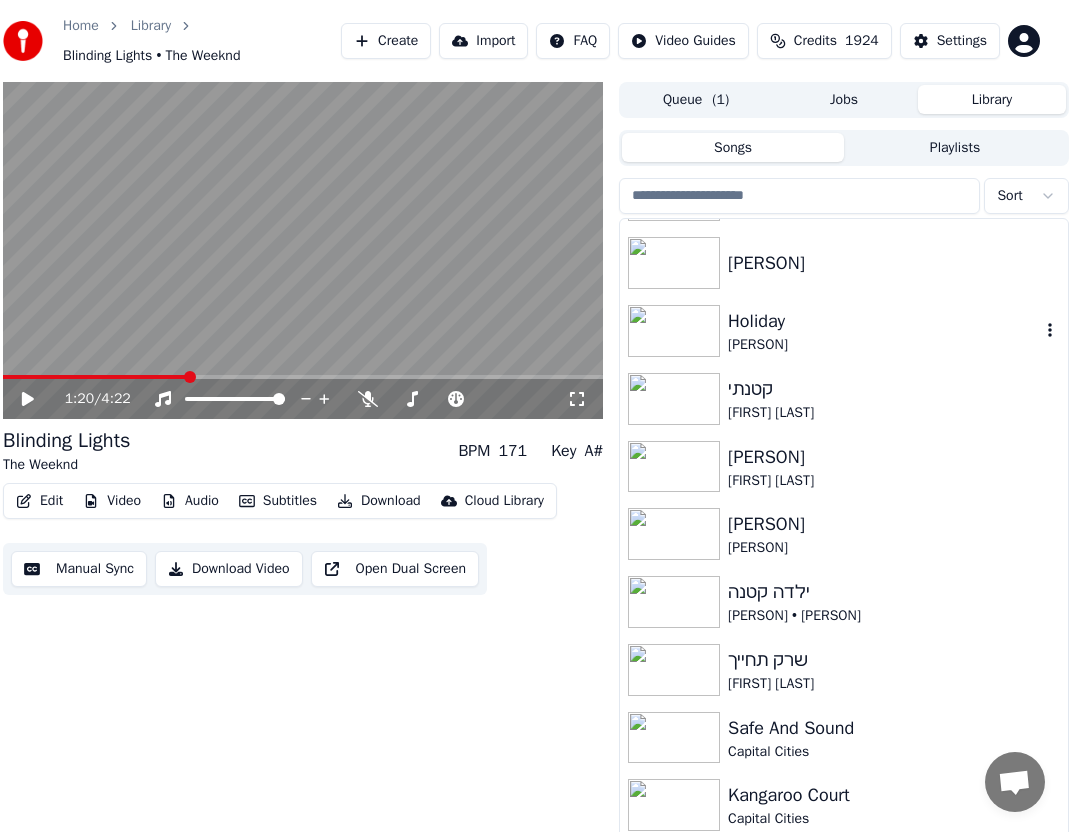 click on "[PERSON]" at bounding box center [884, 345] 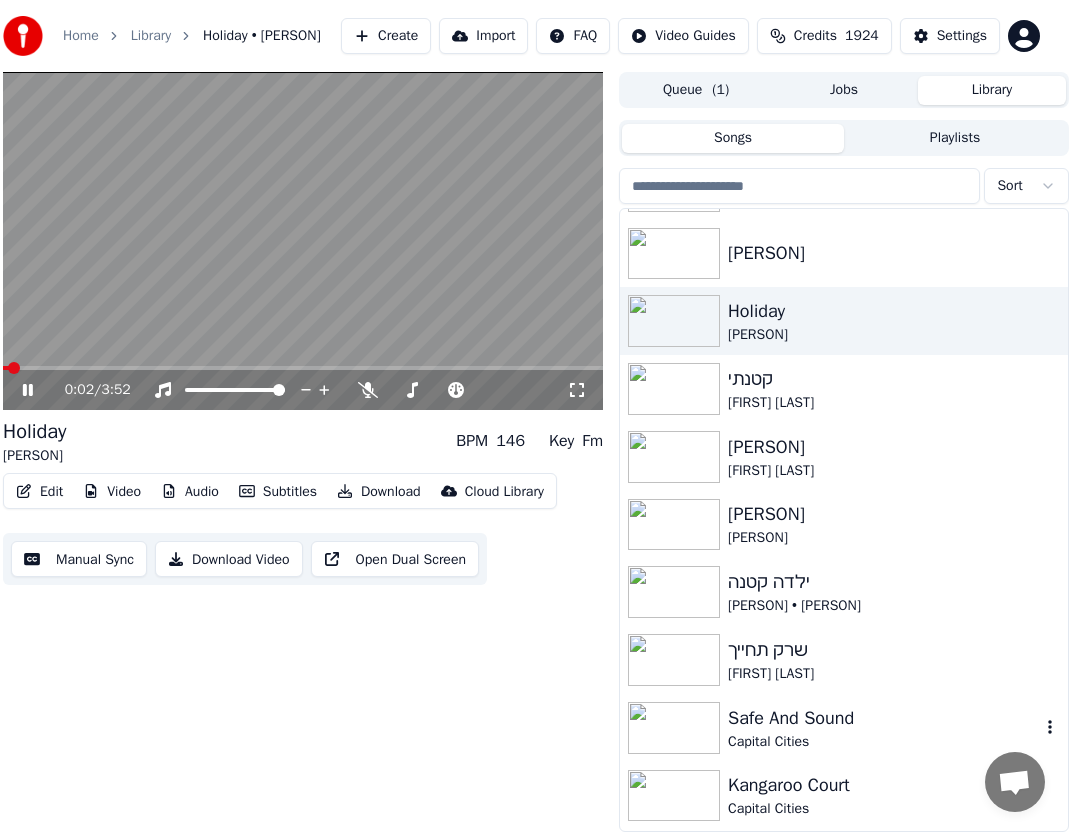 click at bounding box center [678, 728] 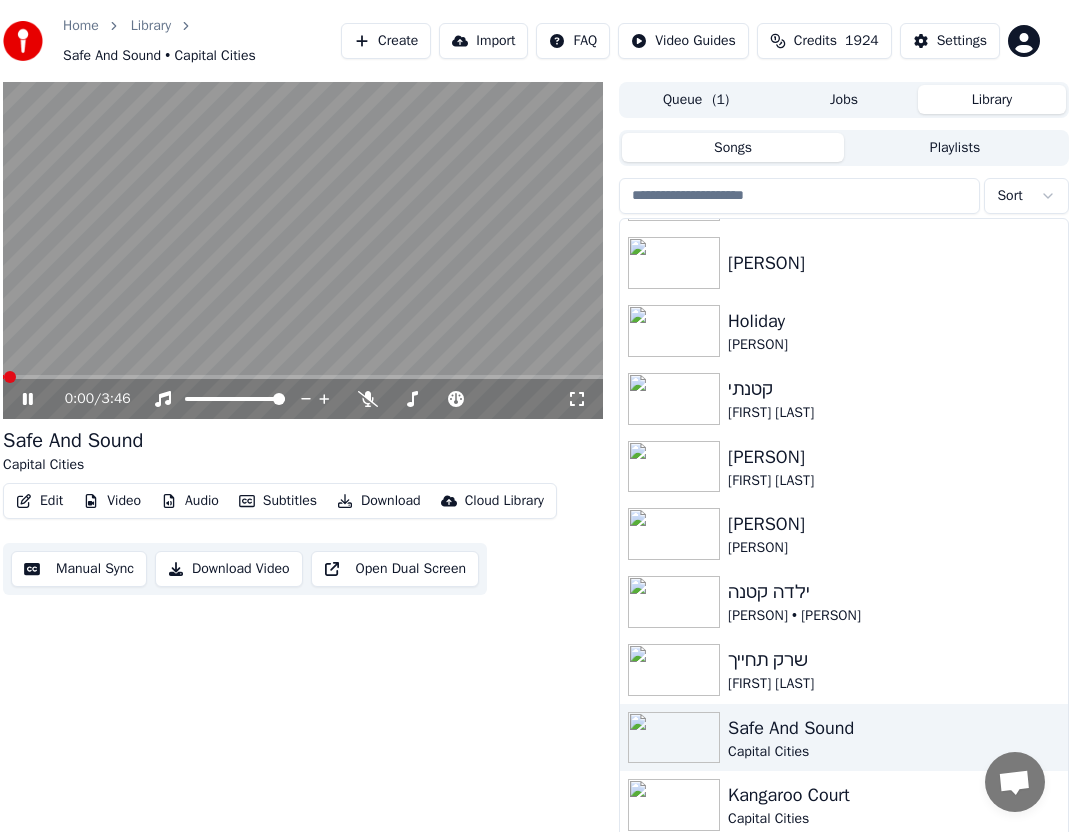 click at bounding box center (303, 251) 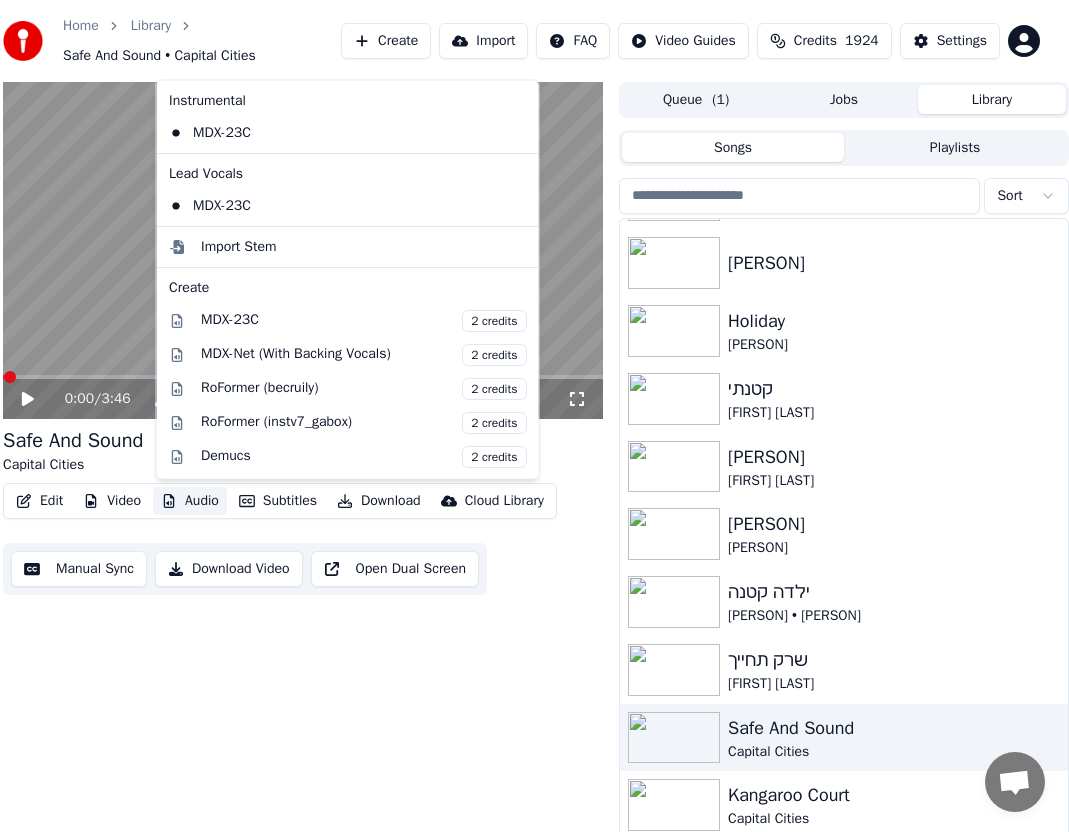 click on "Audio" at bounding box center [190, 501] 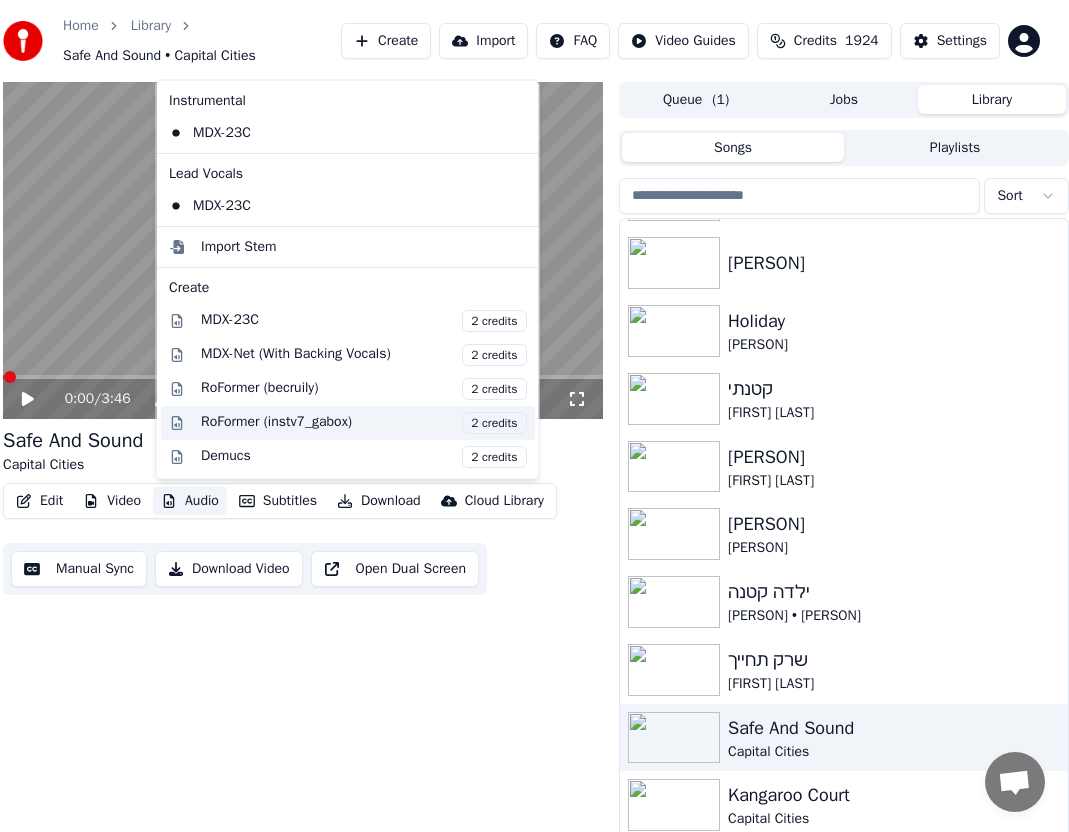 scroll, scrollTop: 203, scrollLeft: 0, axis: vertical 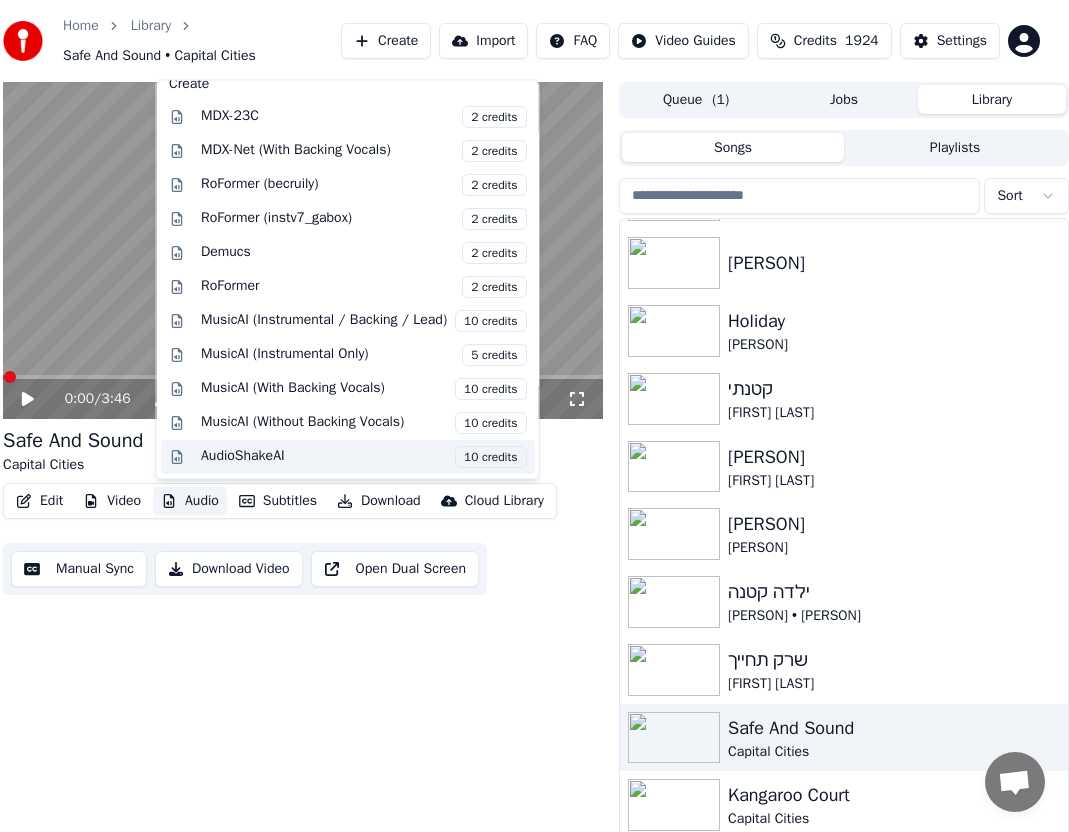 click on "AudioShakeAI 10 credits" at bounding box center (364, 457) 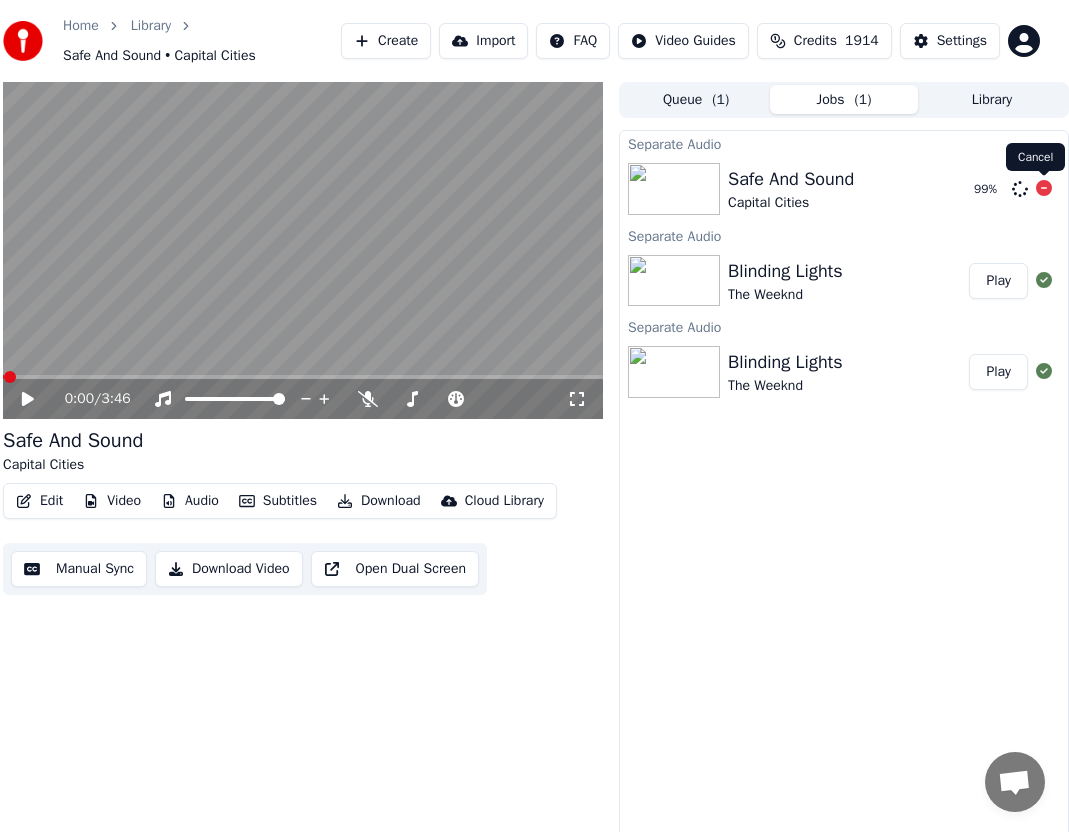 click 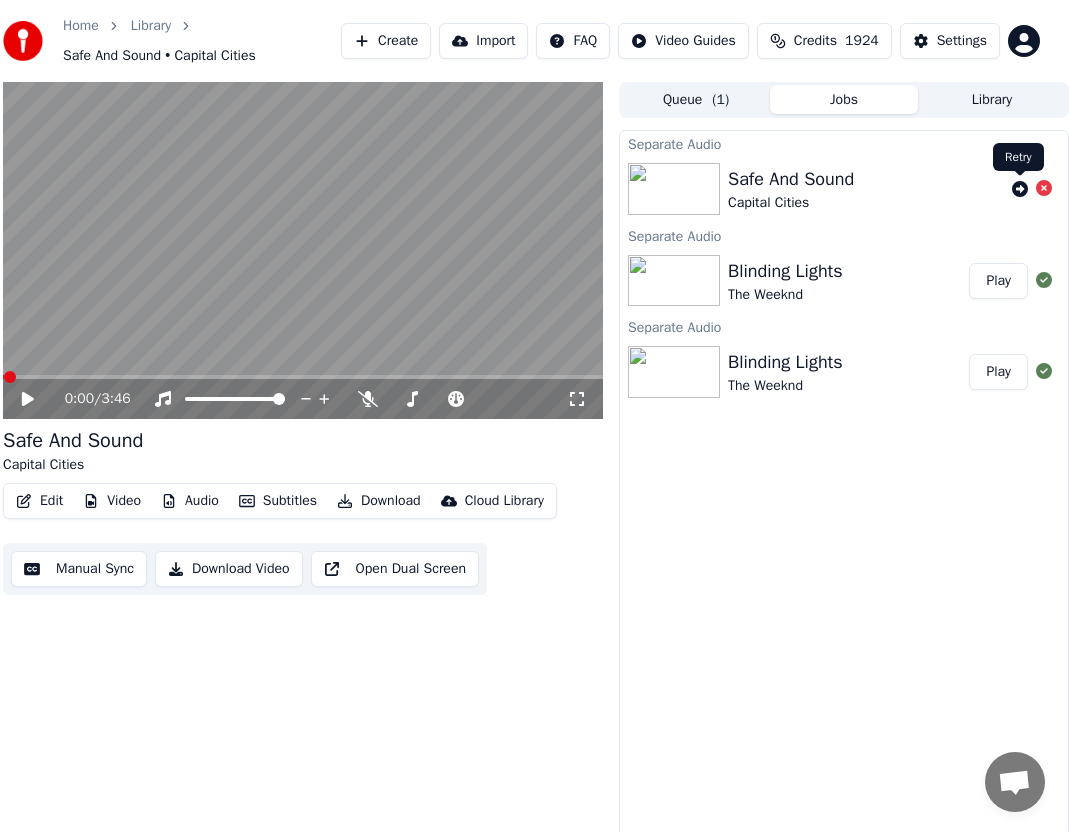 click 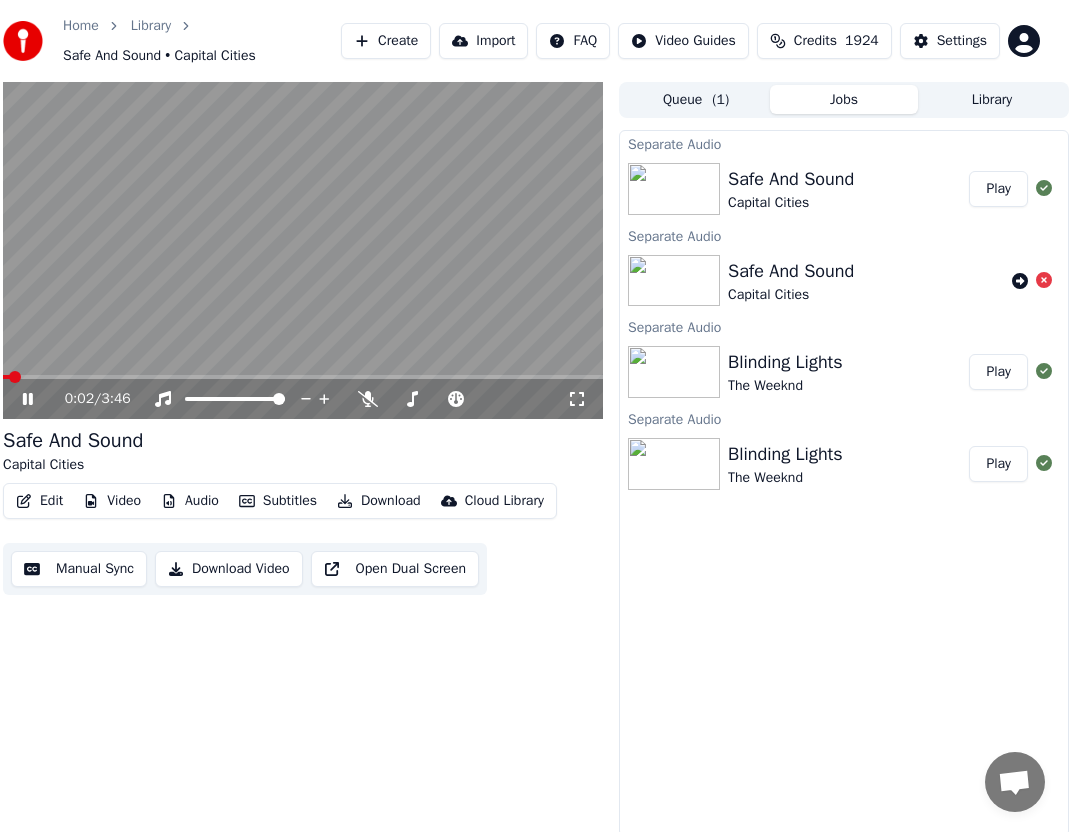 click at bounding box center (303, 251) 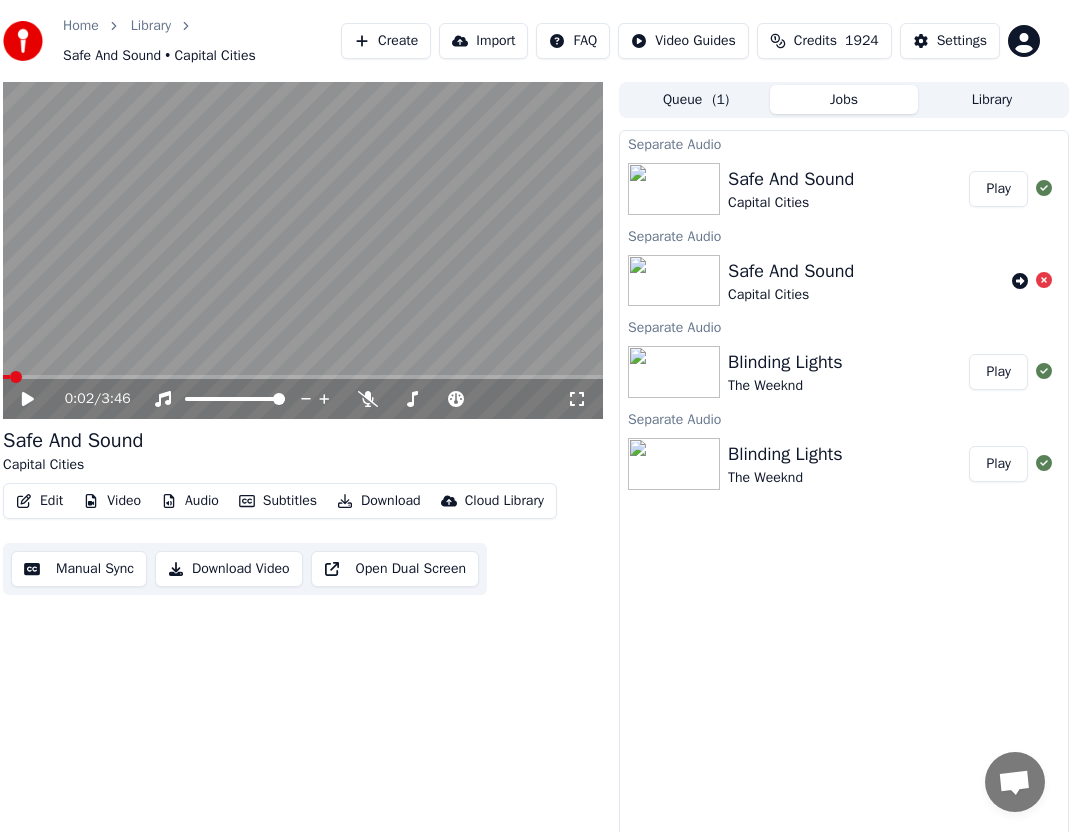 click on "Library" at bounding box center [992, 99] 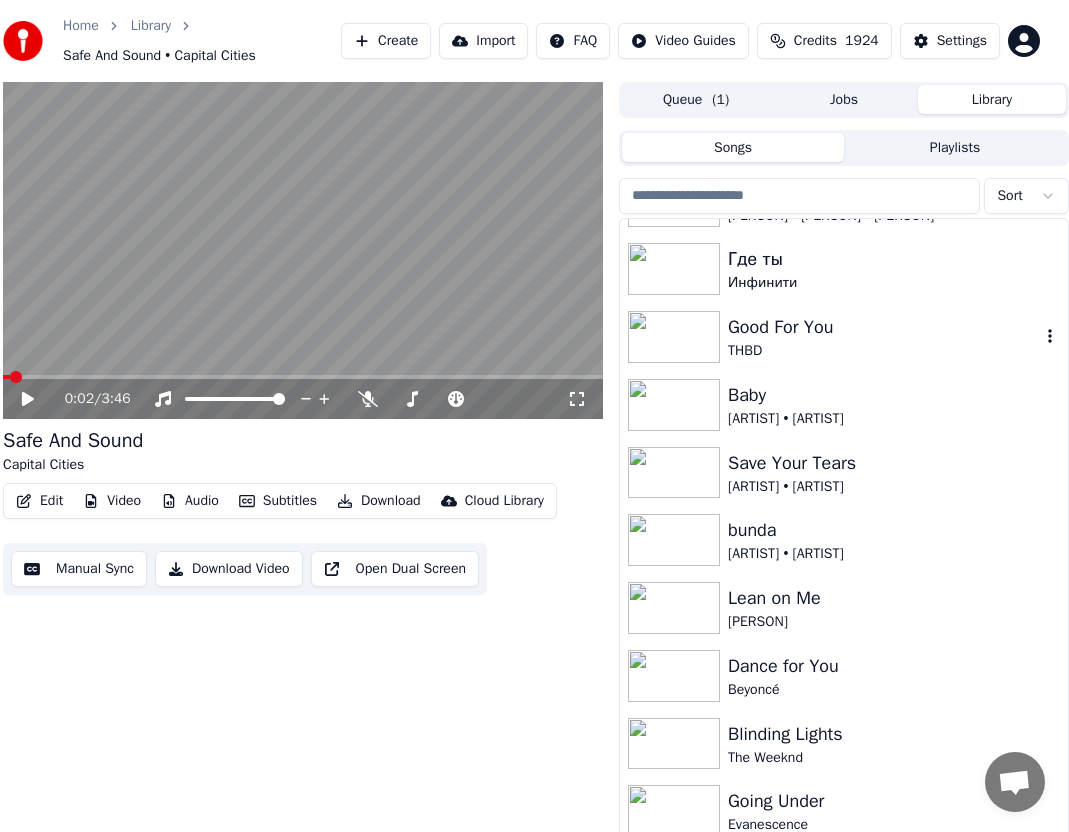 scroll, scrollTop: 115, scrollLeft: 0, axis: vertical 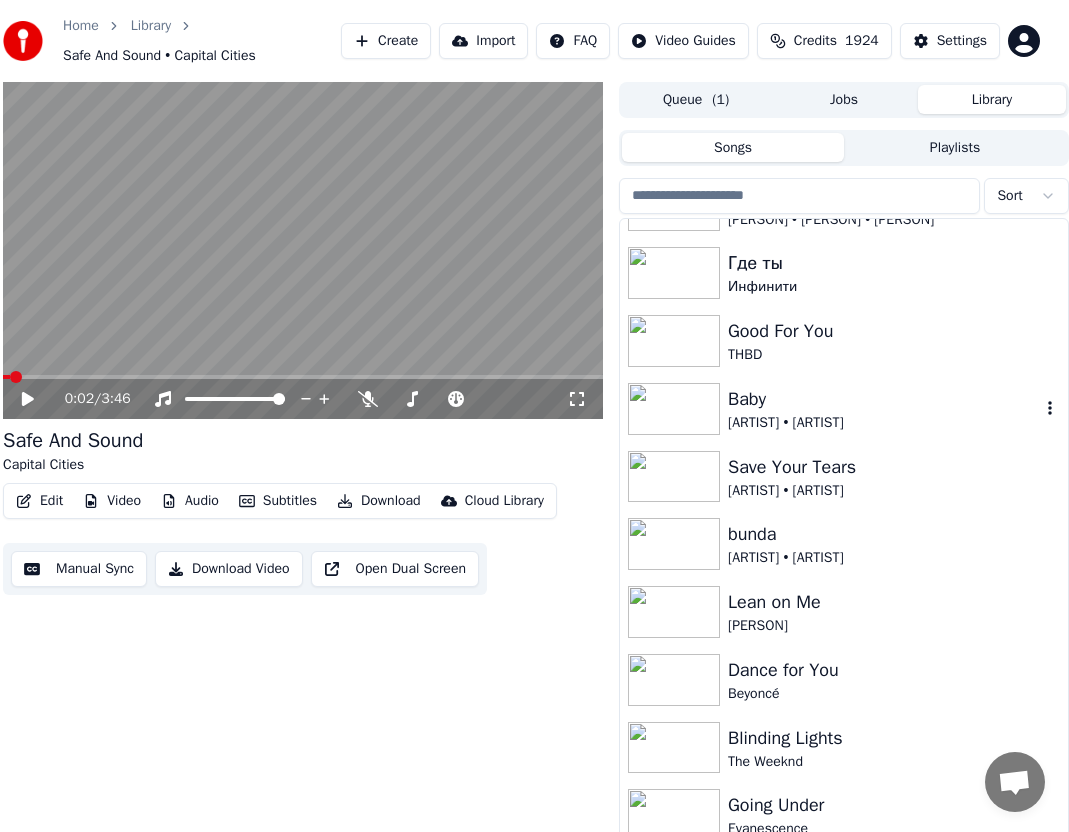 click on "Baby [PERSON] • [PERSON]" at bounding box center (844, 409) 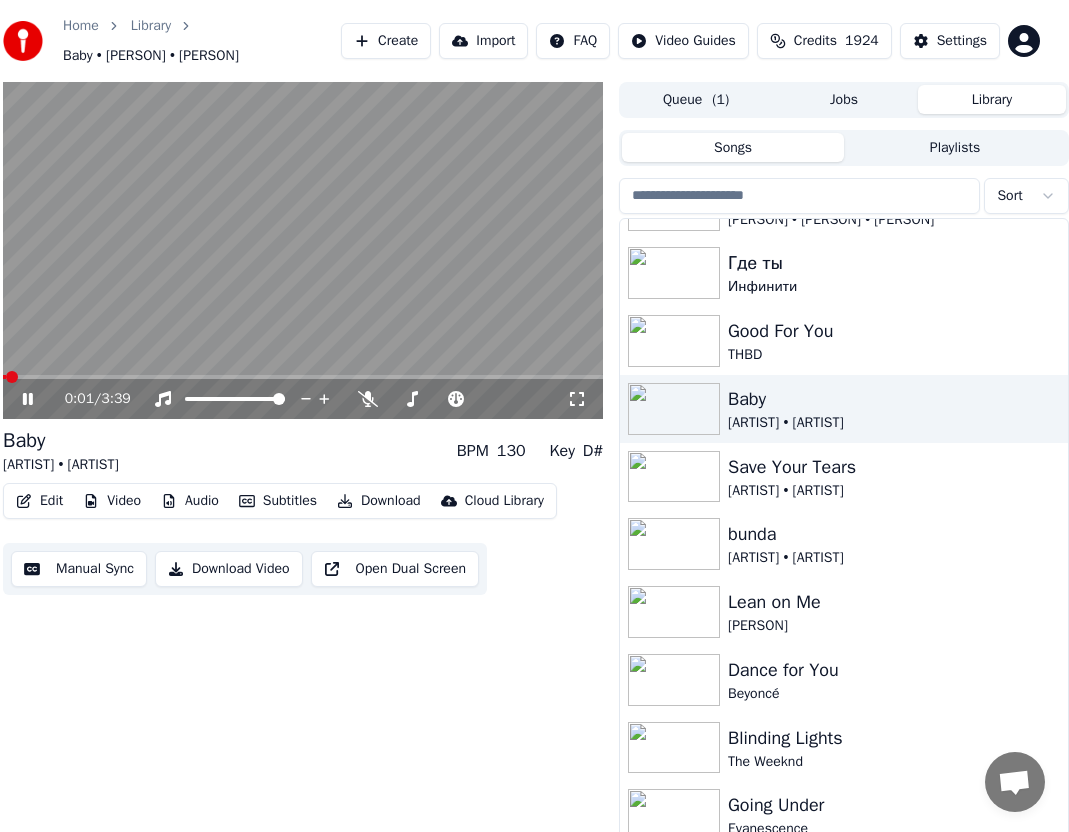 click at bounding box center (303, 251) 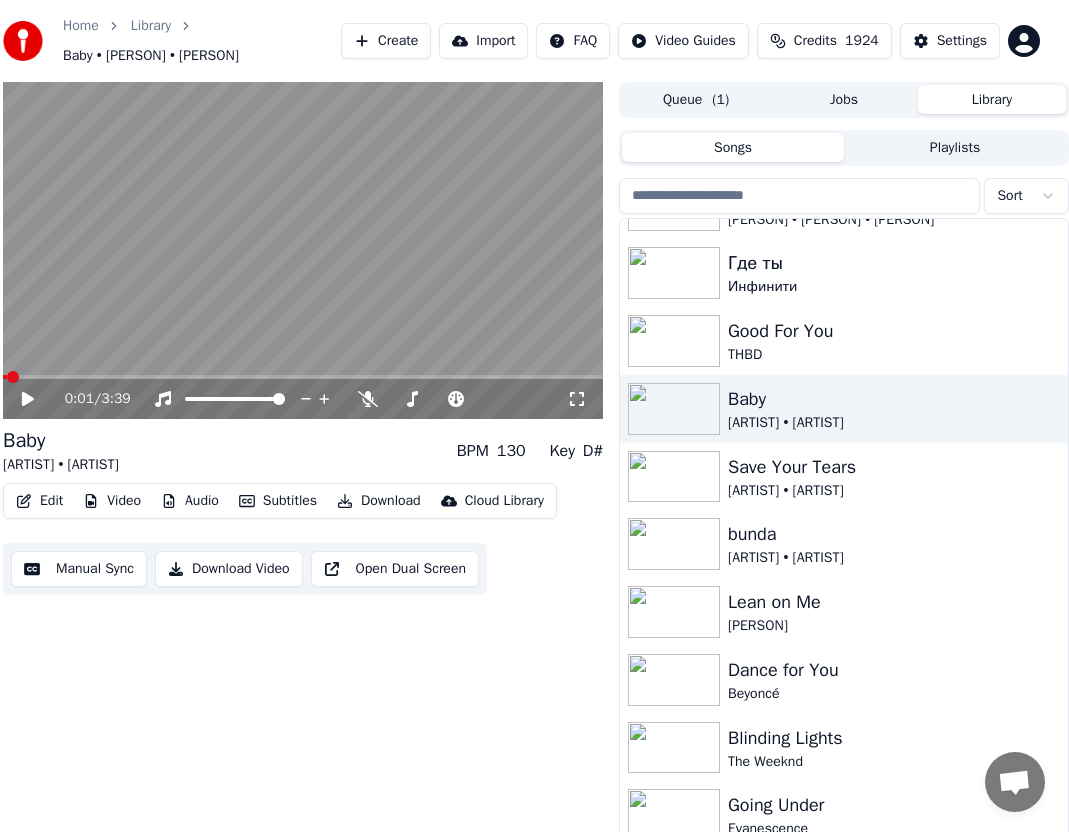 click on "Video" at bounding box center [112, 501] 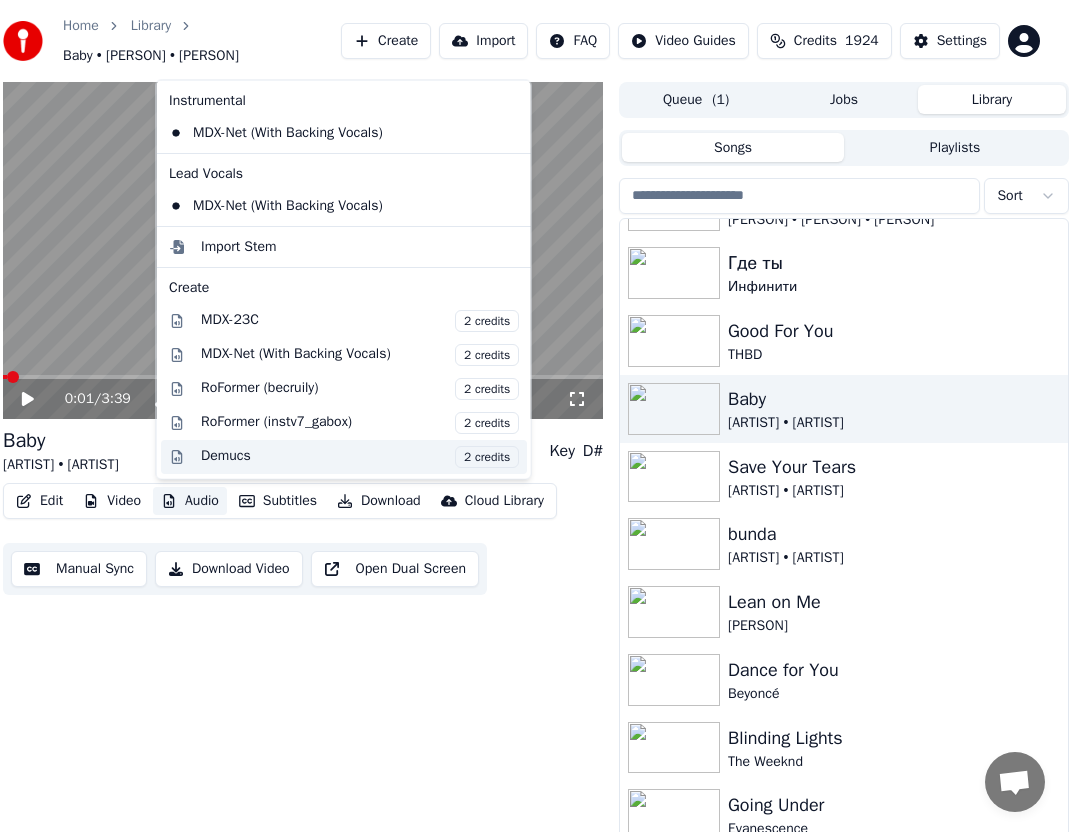 scroll, scrollTop: 203, scrollLeft: 0, axis: vertical 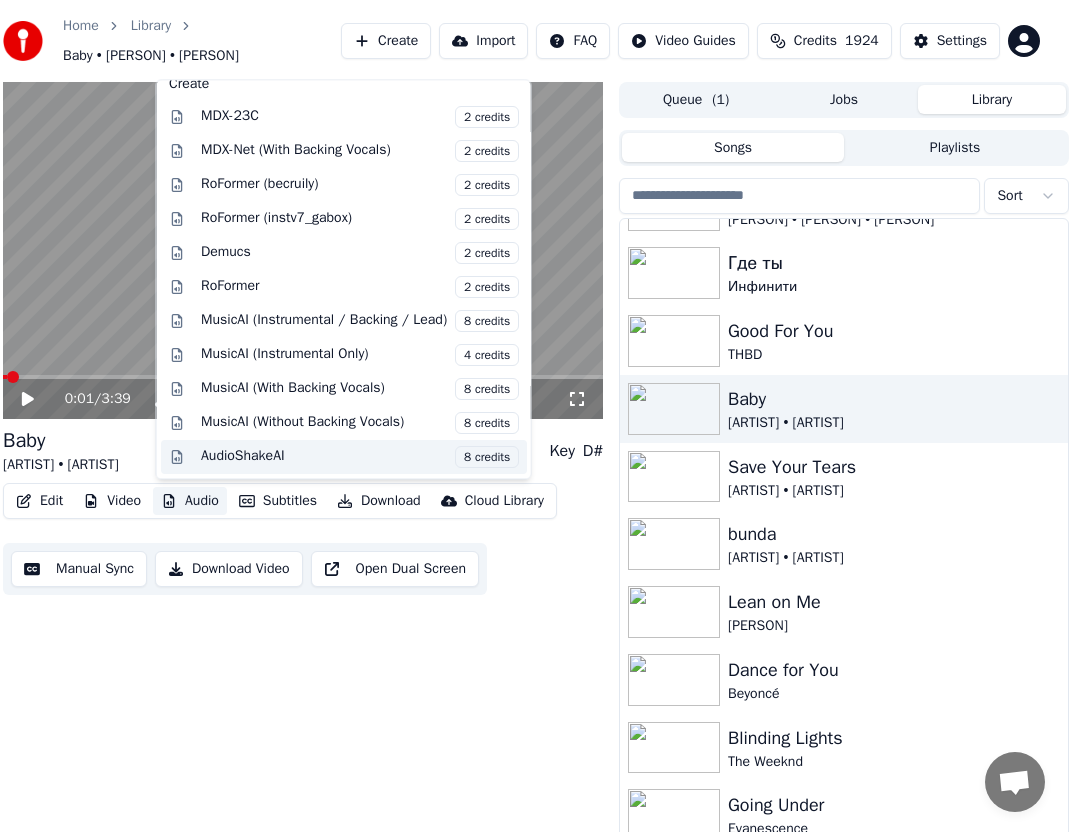 click on "AudioShakeAI 8 credits" at bounding box center (360, 457) 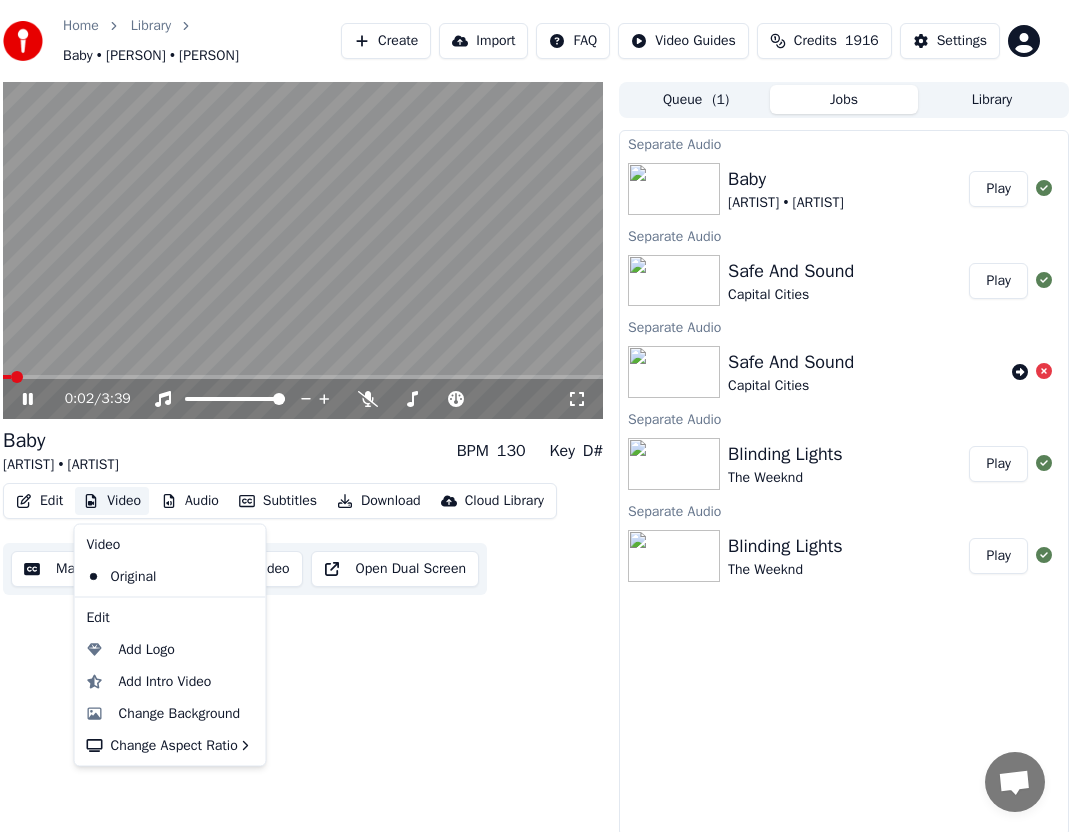 click on "Video" at bounding box center (112, 501) 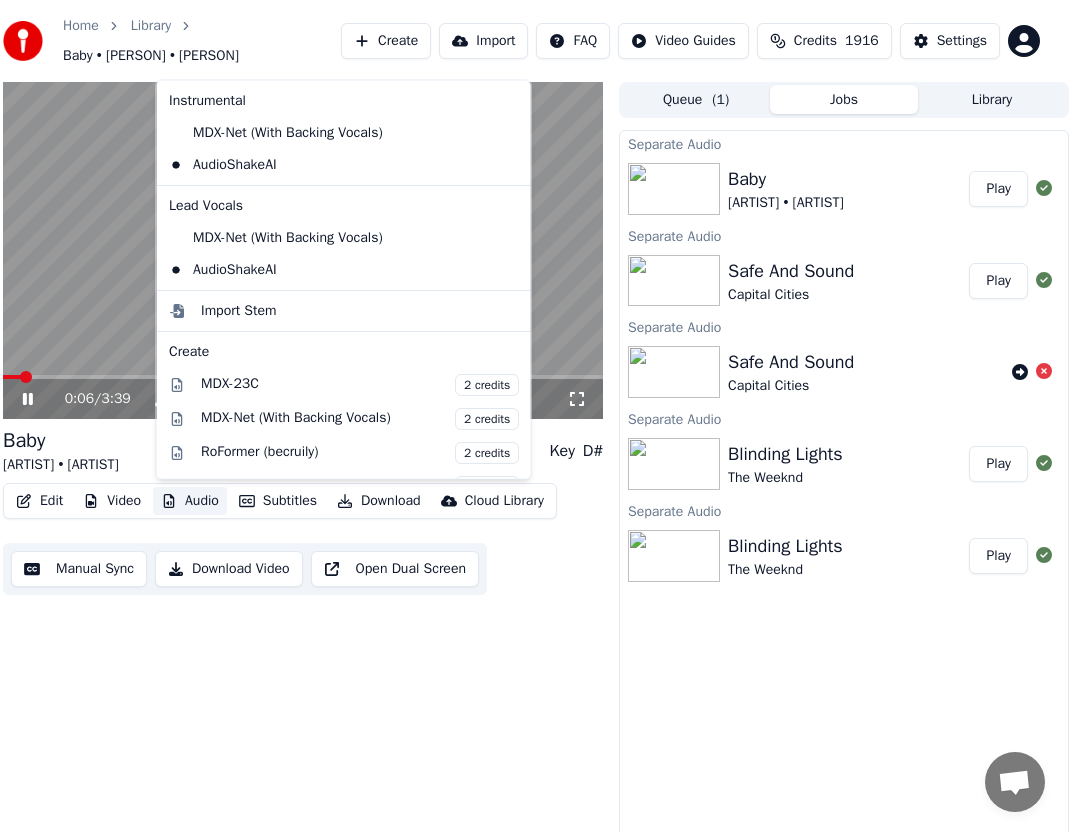 click at bounding box center (303, 251) 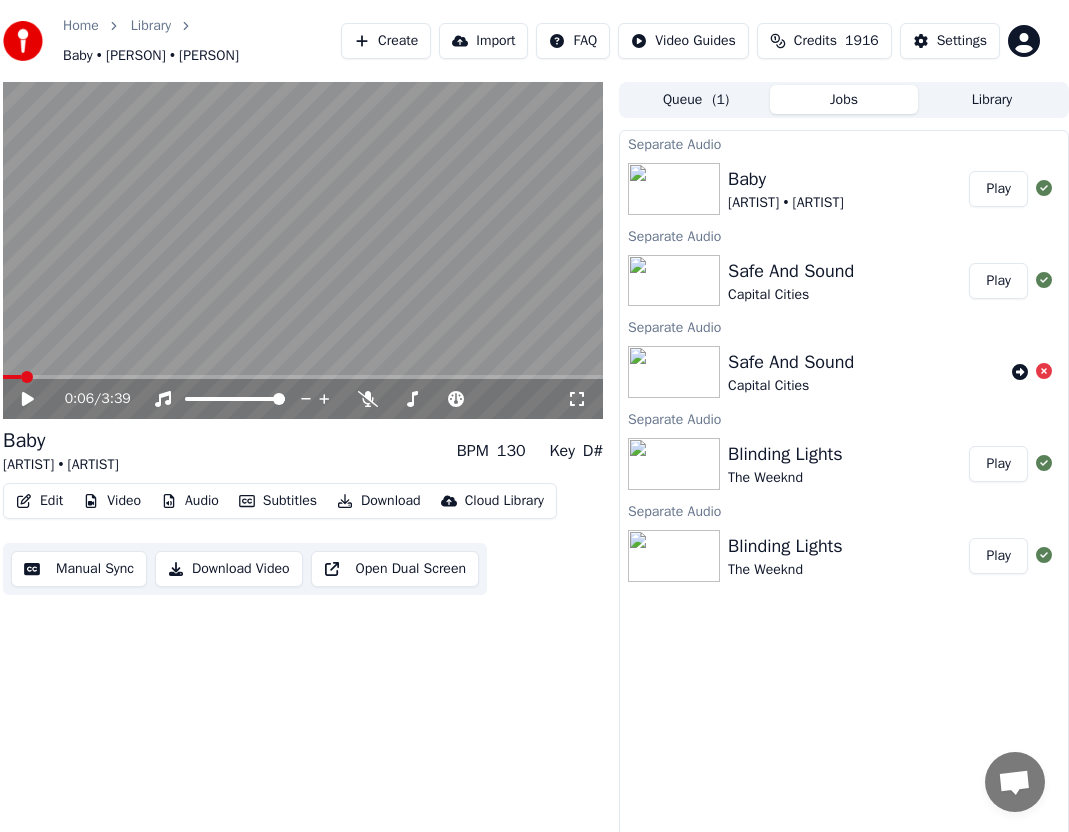 click at bounding box center [303, 251] 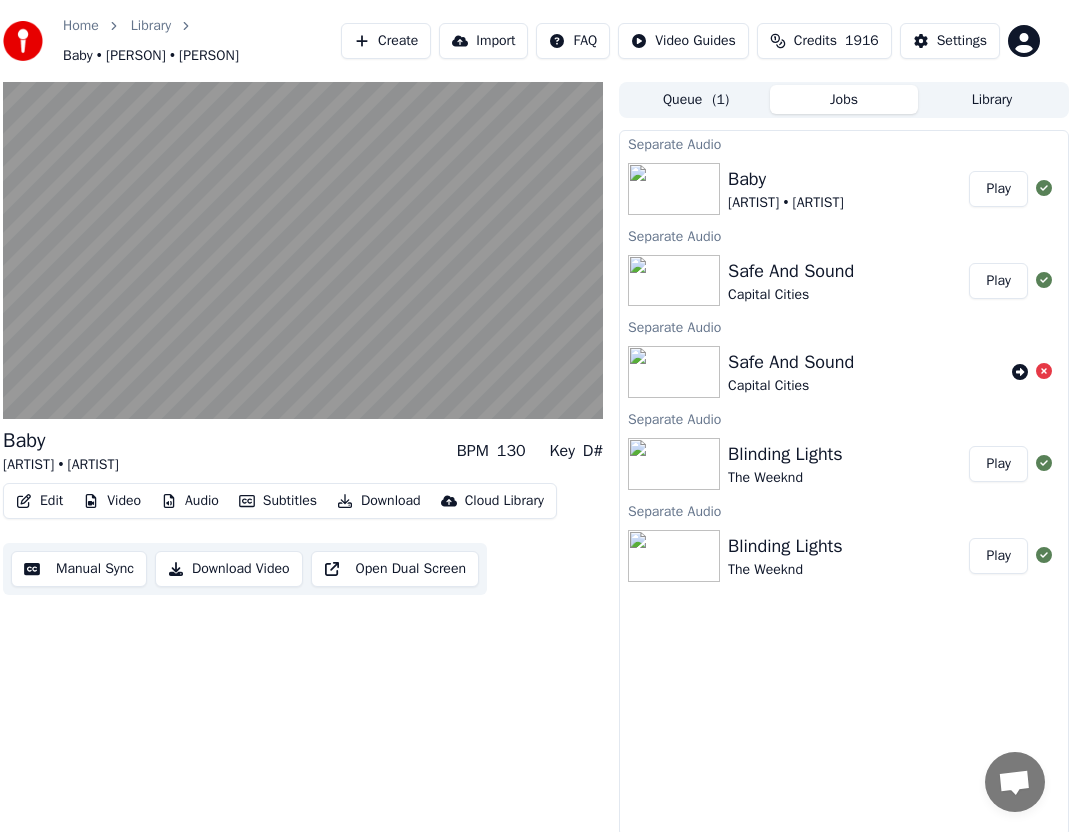 click at bounding box center [303, 251] 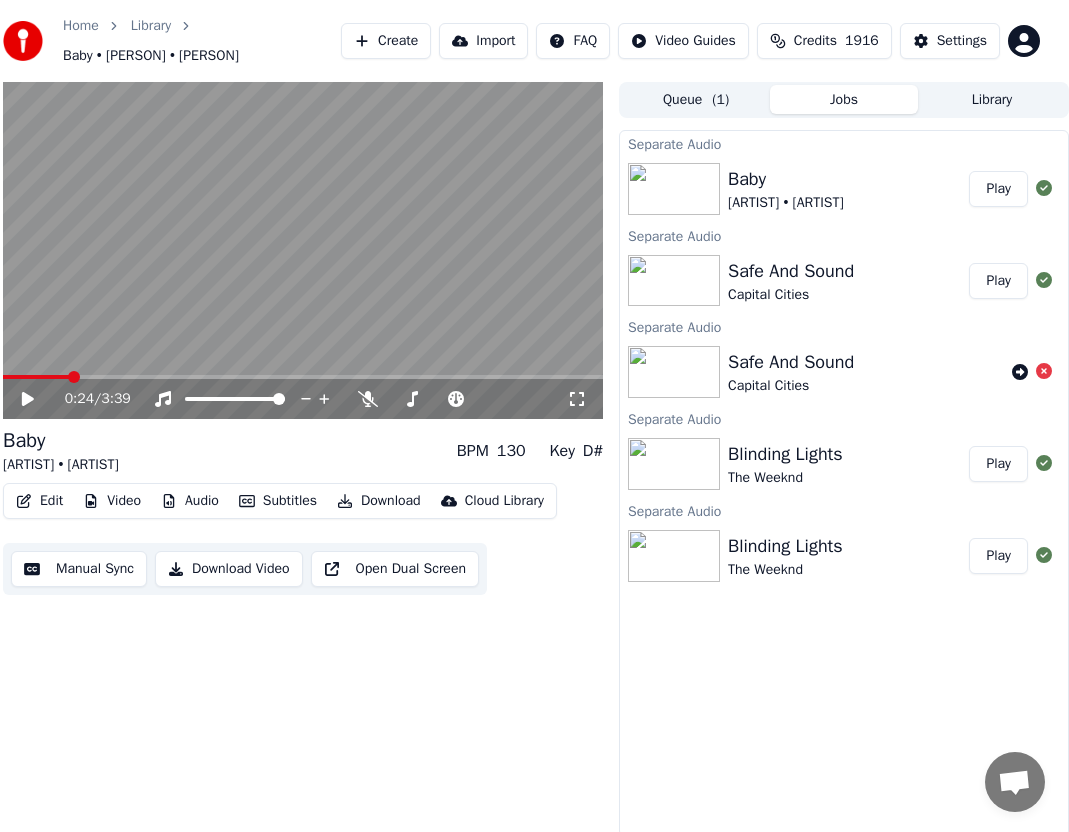 click on "Play" at bounding box center [998, 189] 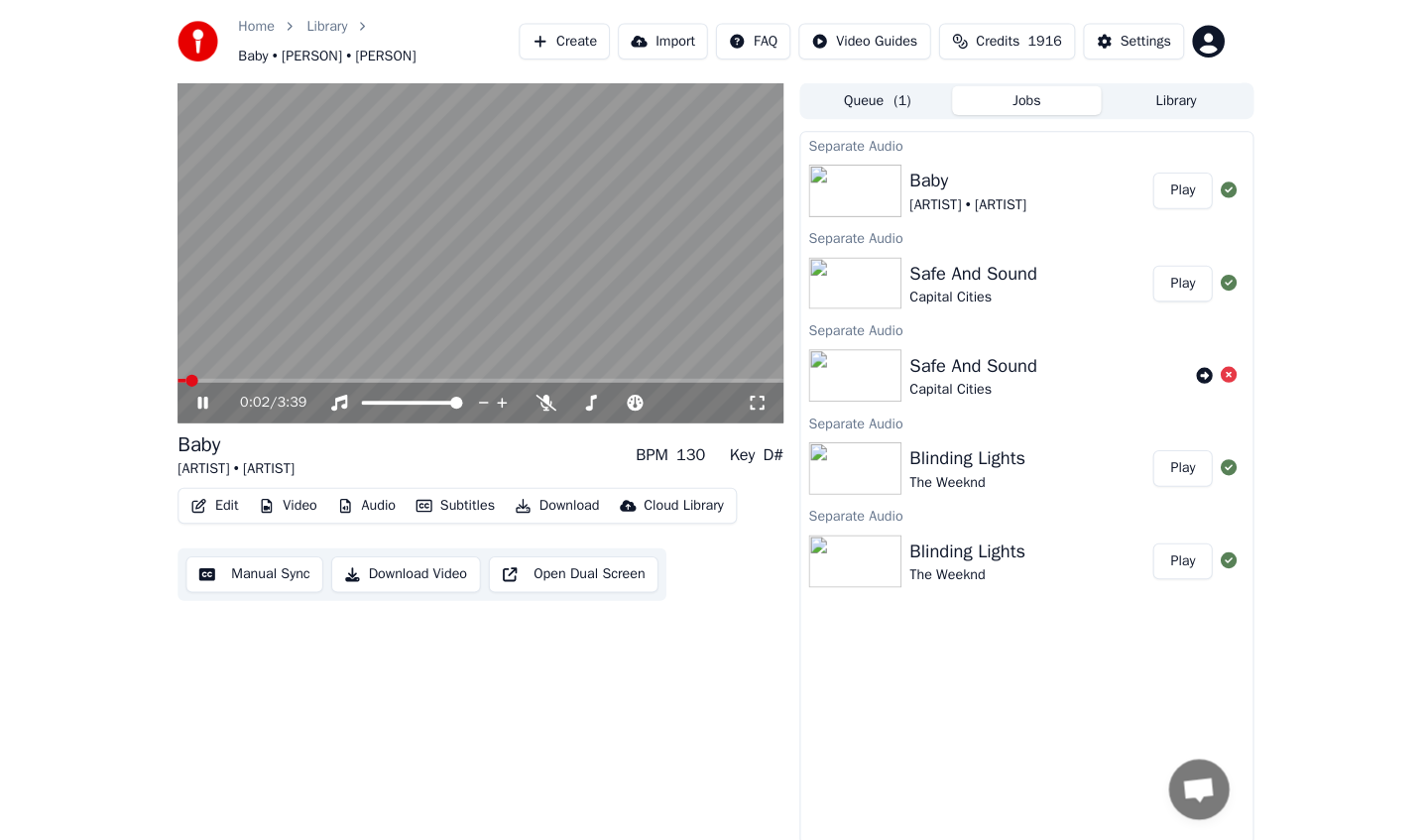 scroll, scrollTop: 0, scrollLeft: 0, axis: both 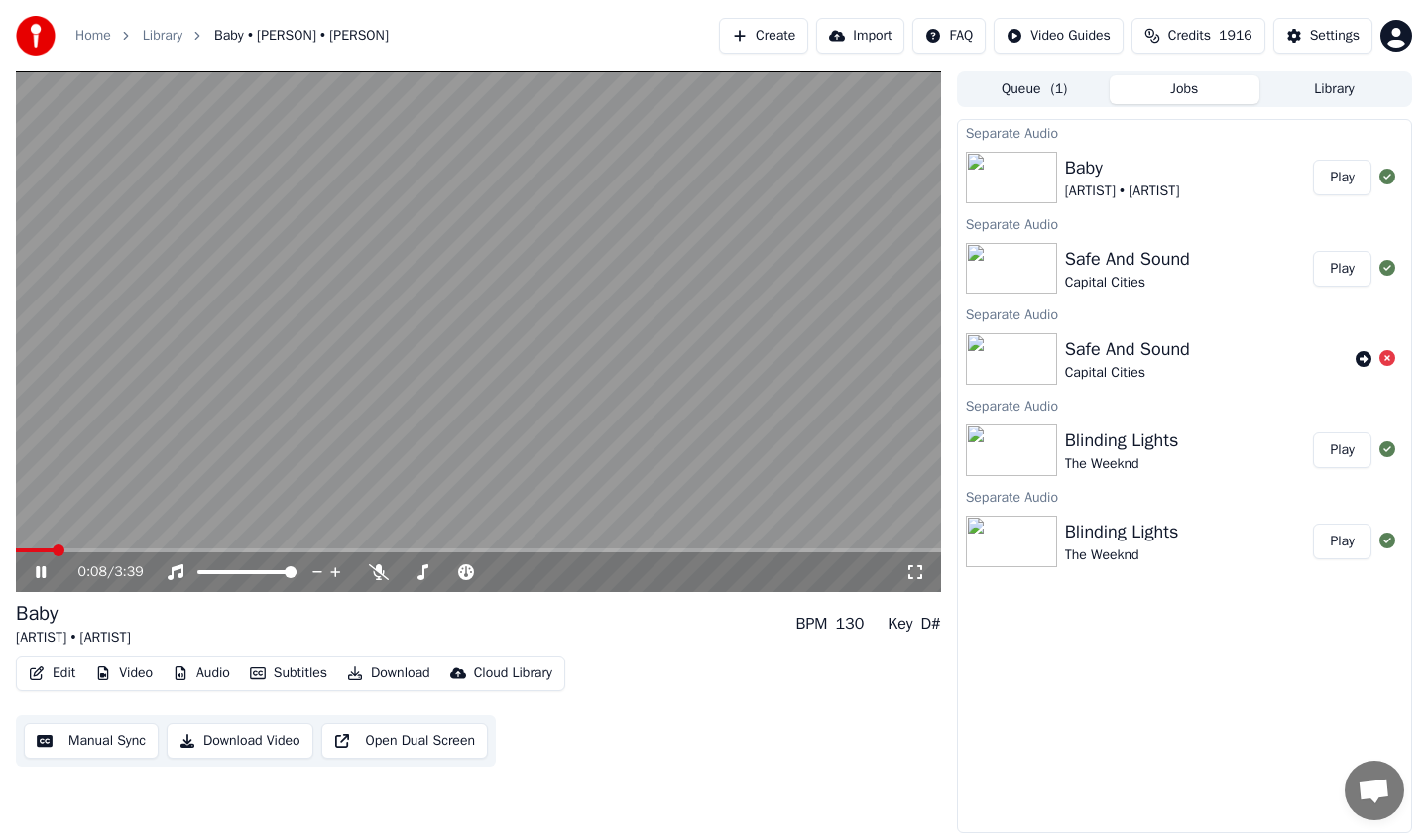 click at bounding box center (478, 331) 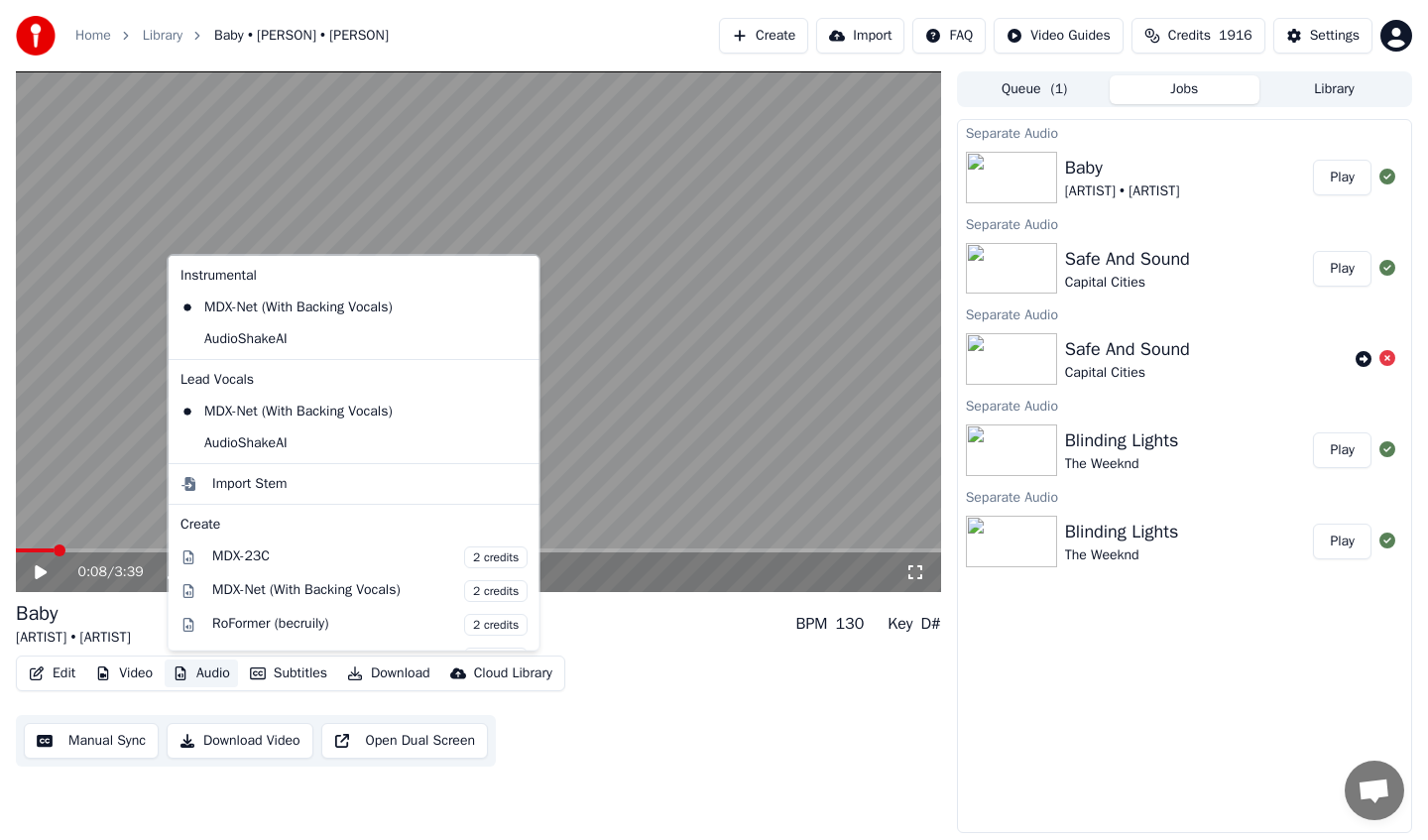 click on "Audio" at bounding box center (201, 673) 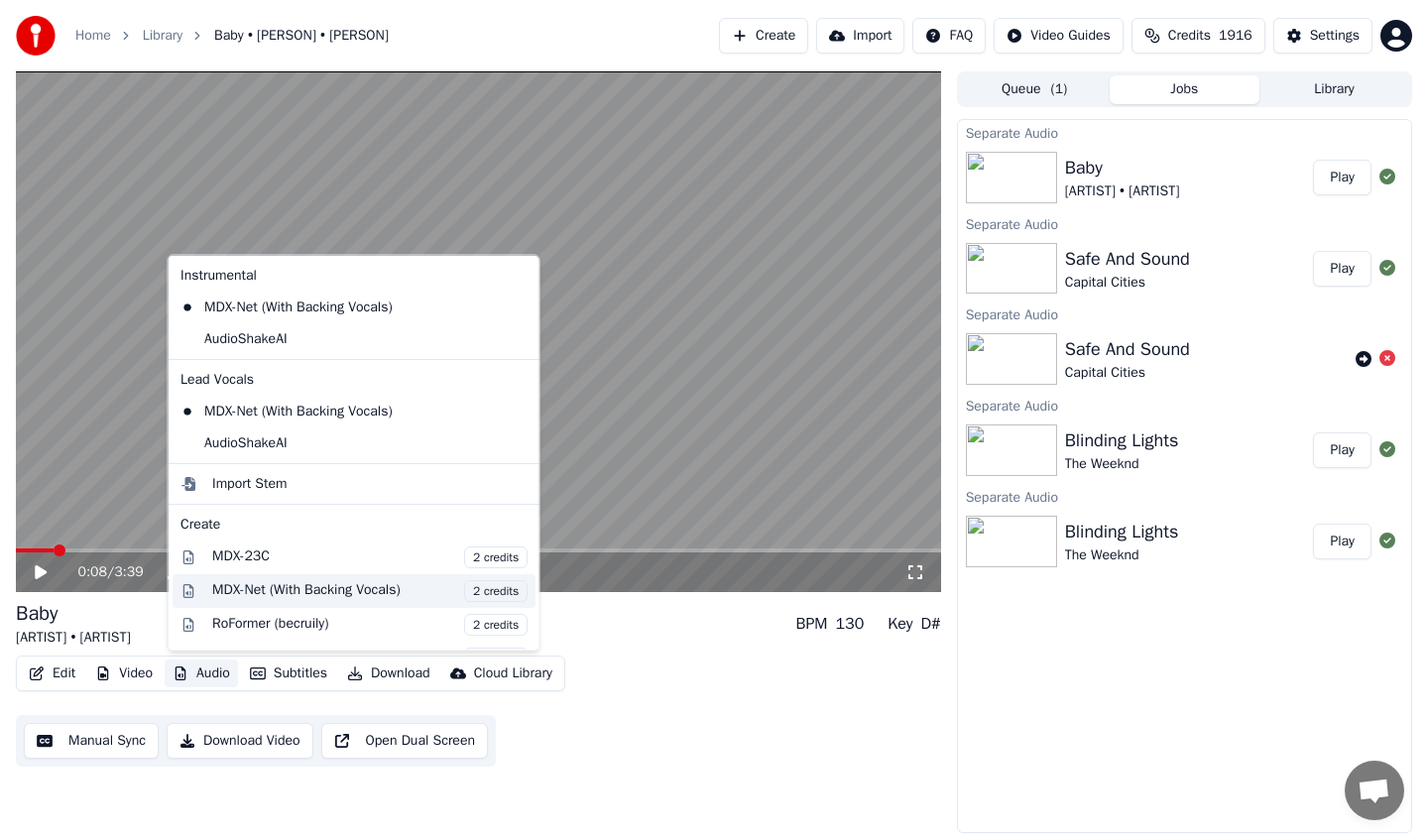 scroll, scrollTop: 265, scrollLeft: 0, axis: vertical 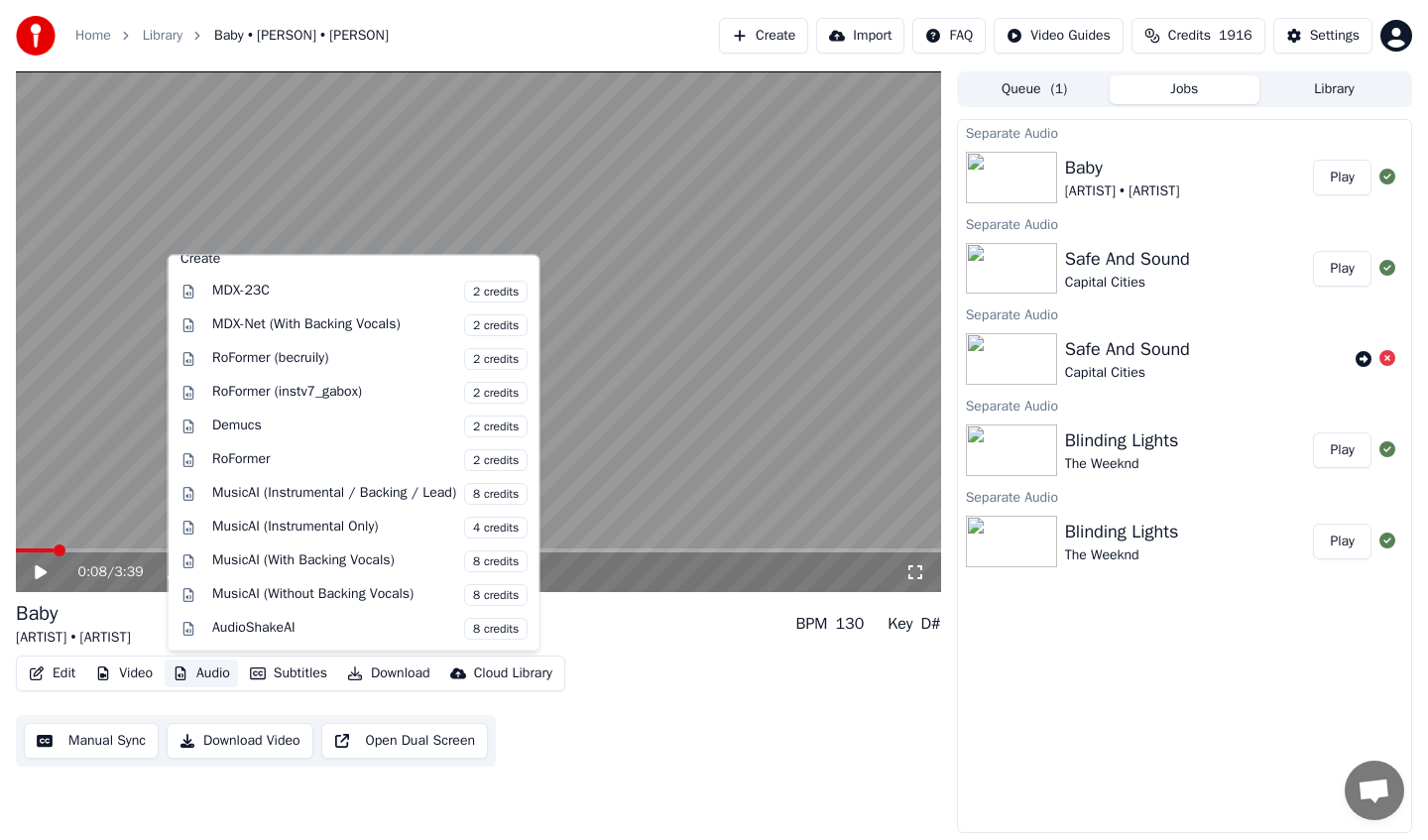click on "Baby [PERSON] • [PERSON] BPM 130 Key D#" at bounding box center [478, 624] 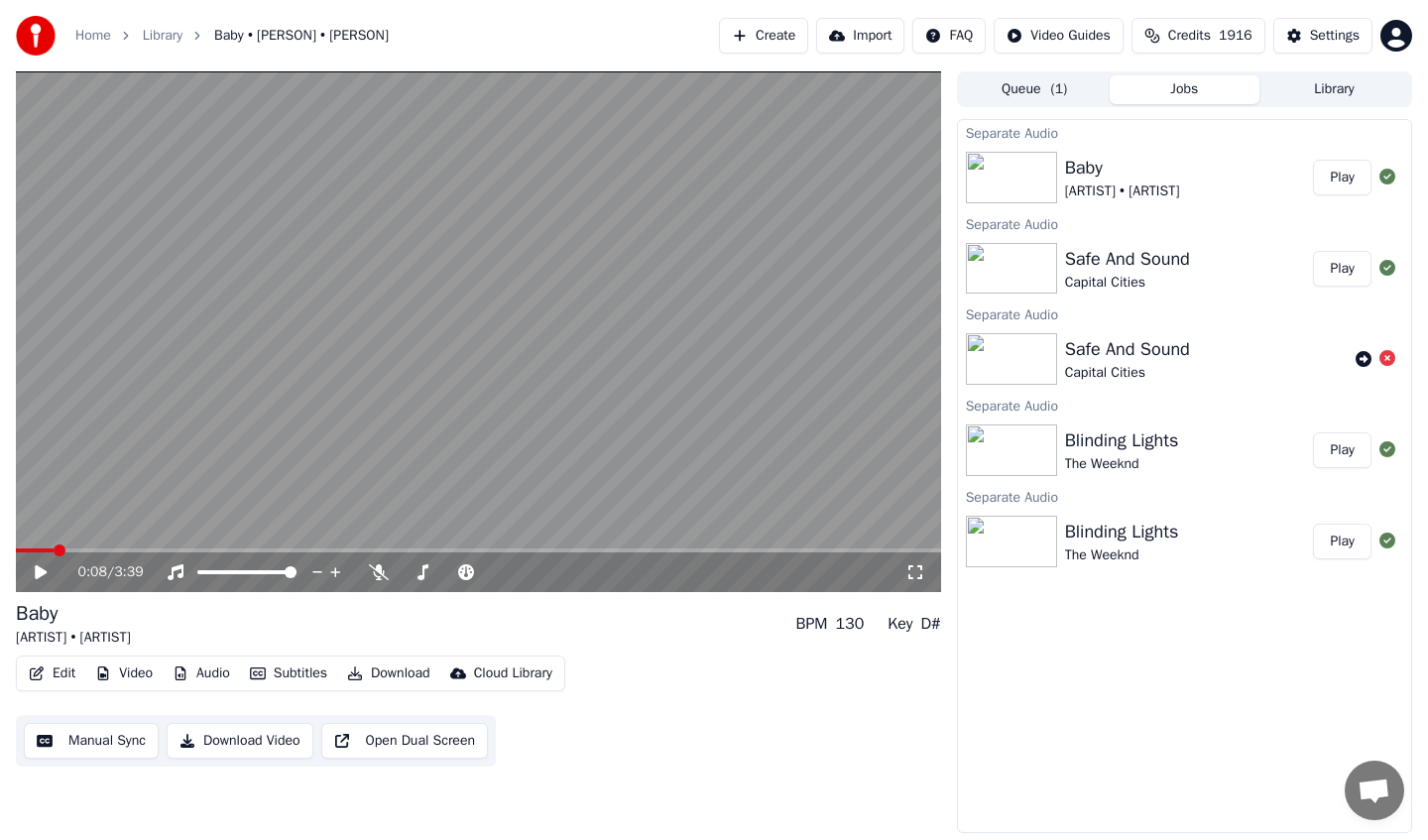 click on "Library" at bounding box center [163, 36] 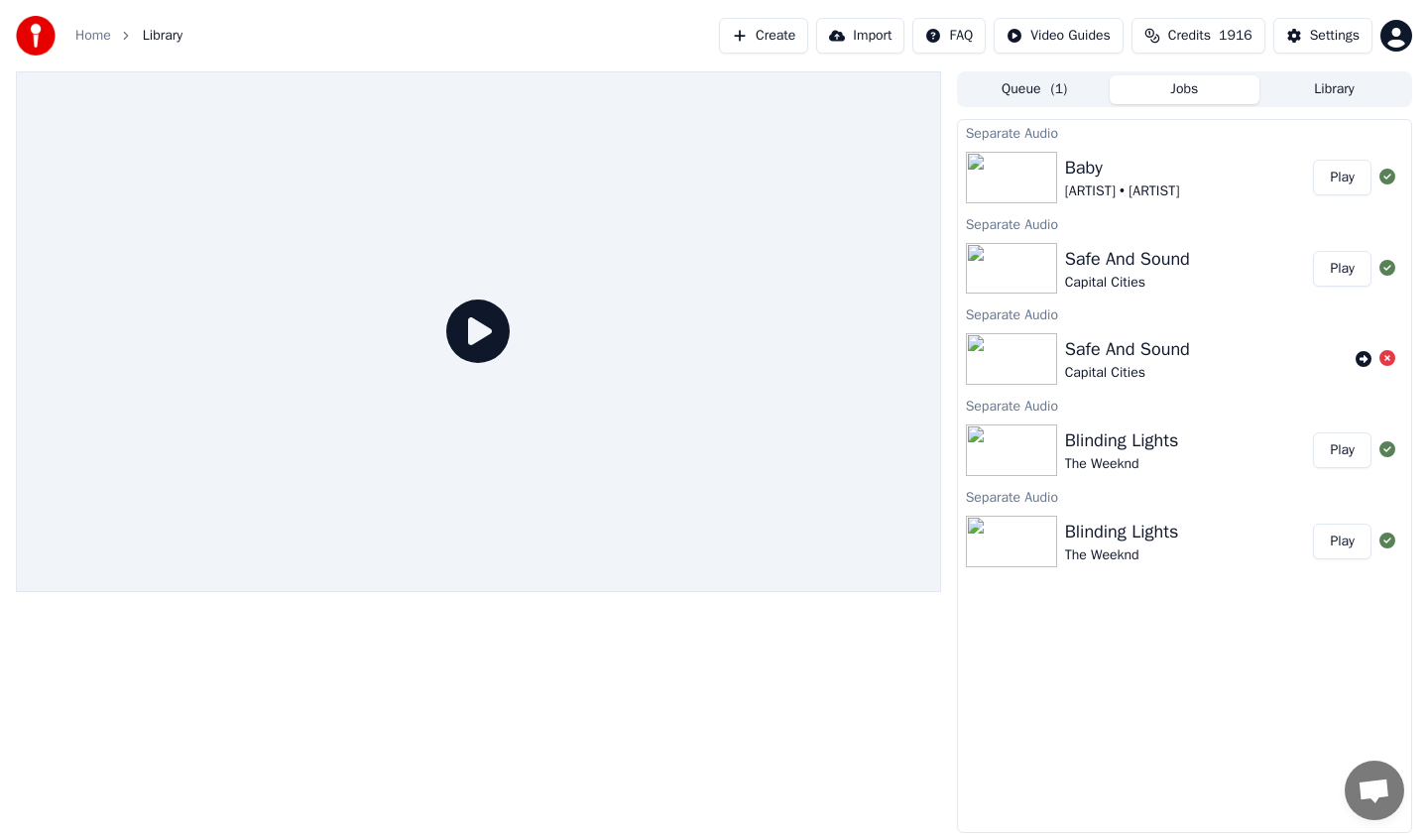 click on "Create" at bounding box center [764, 36] 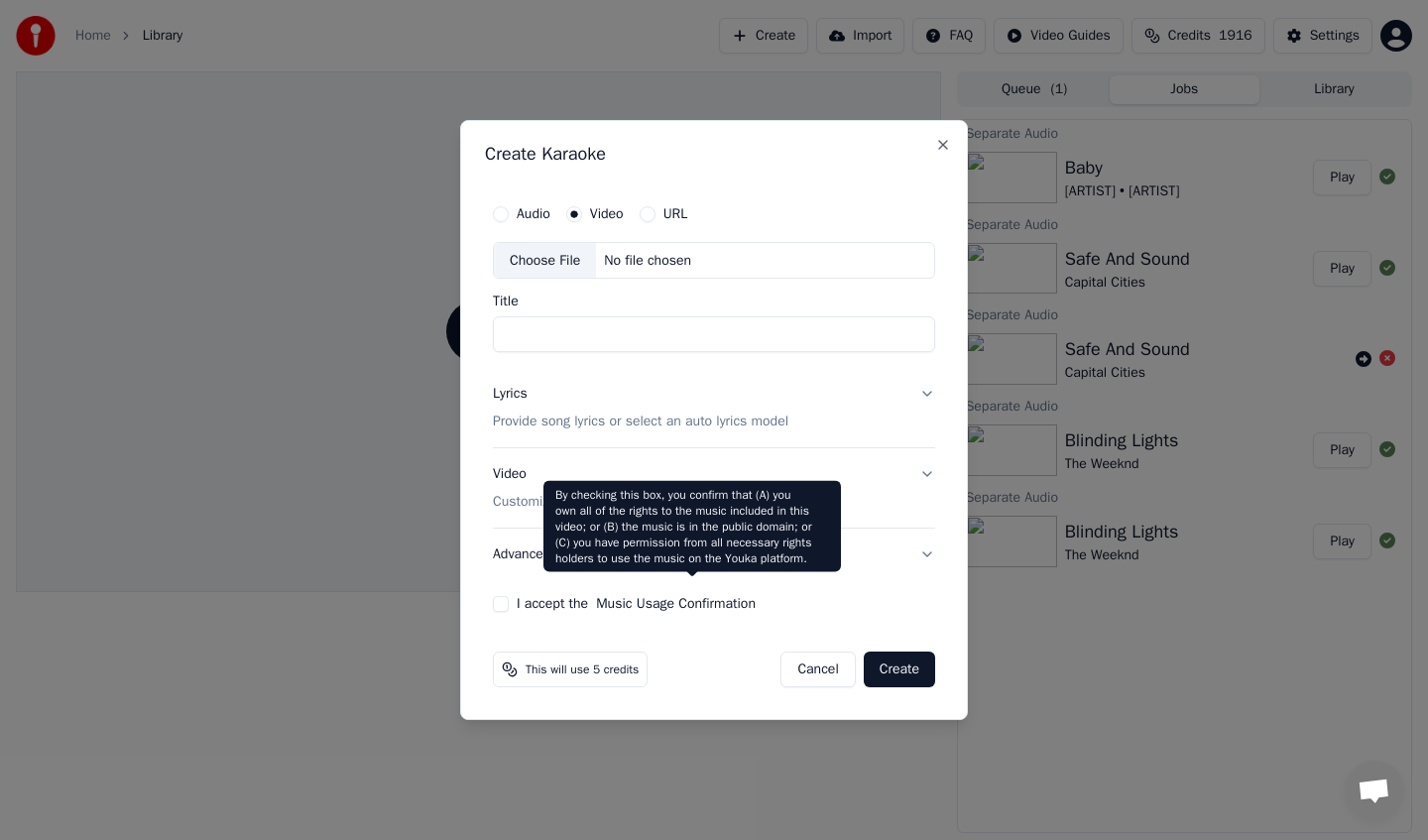 click on "Advanced" at bounding box center [714, 554] 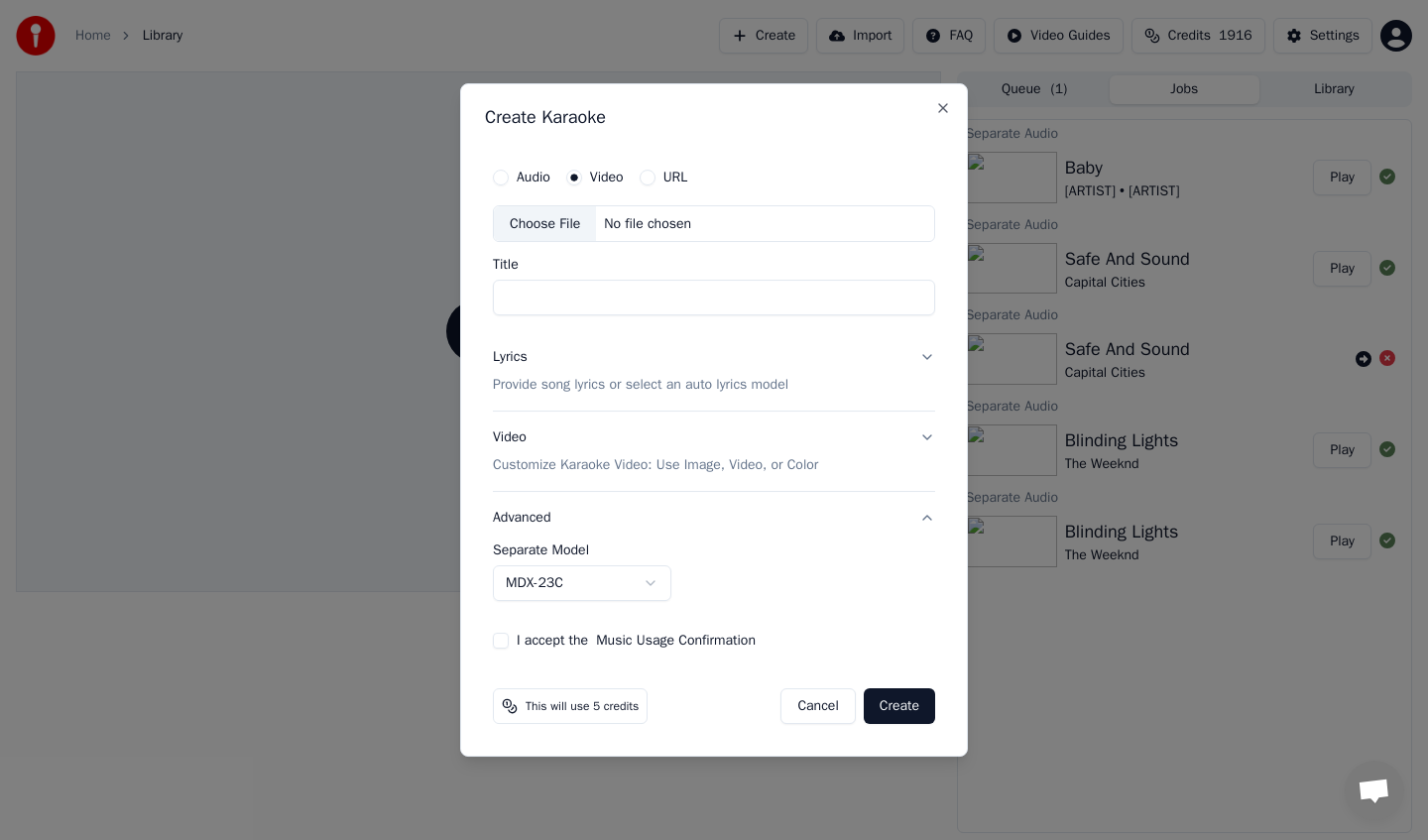 click on "**********" at bounding box center (714, 420) 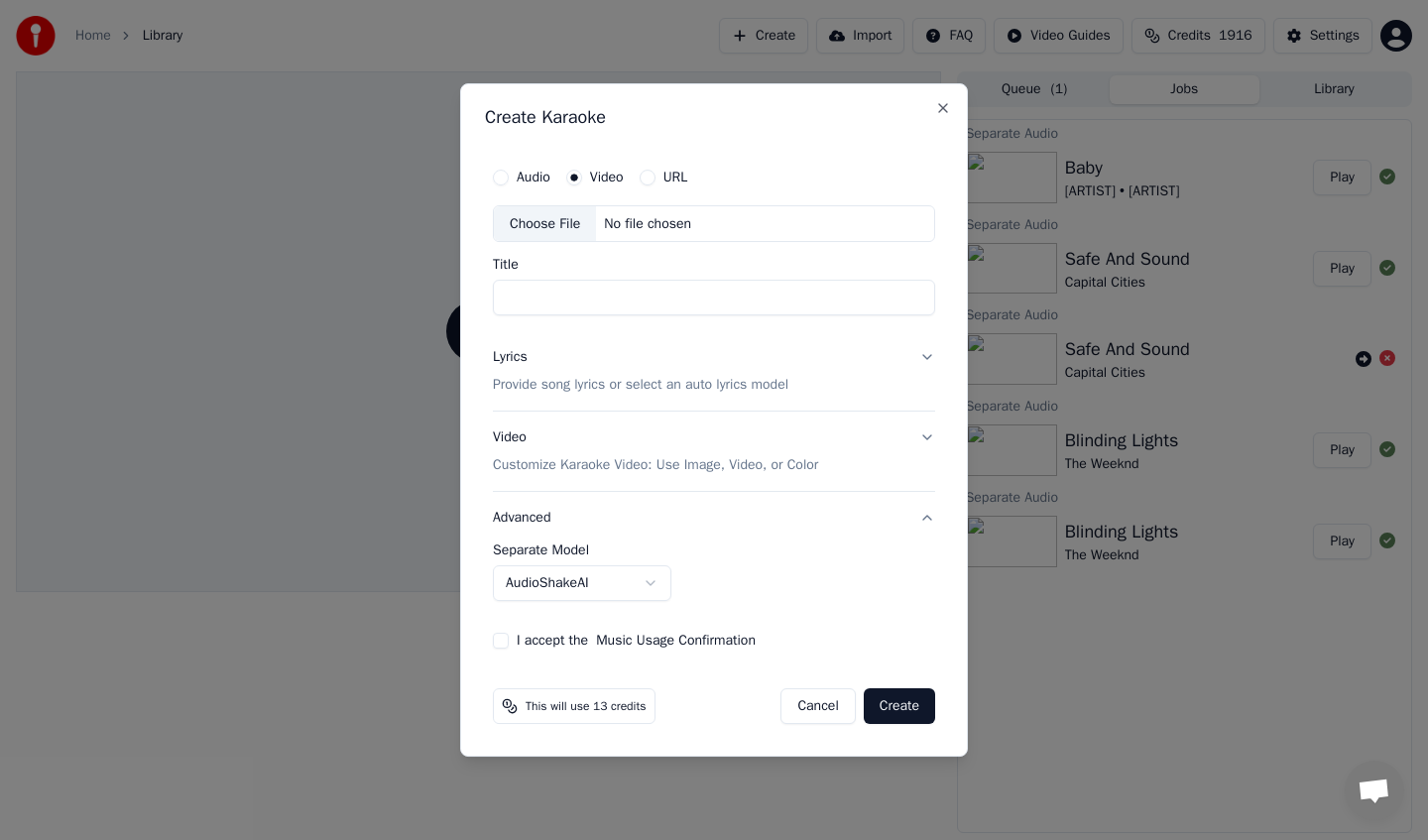 click on "**********" at bounding box center (714, 420) 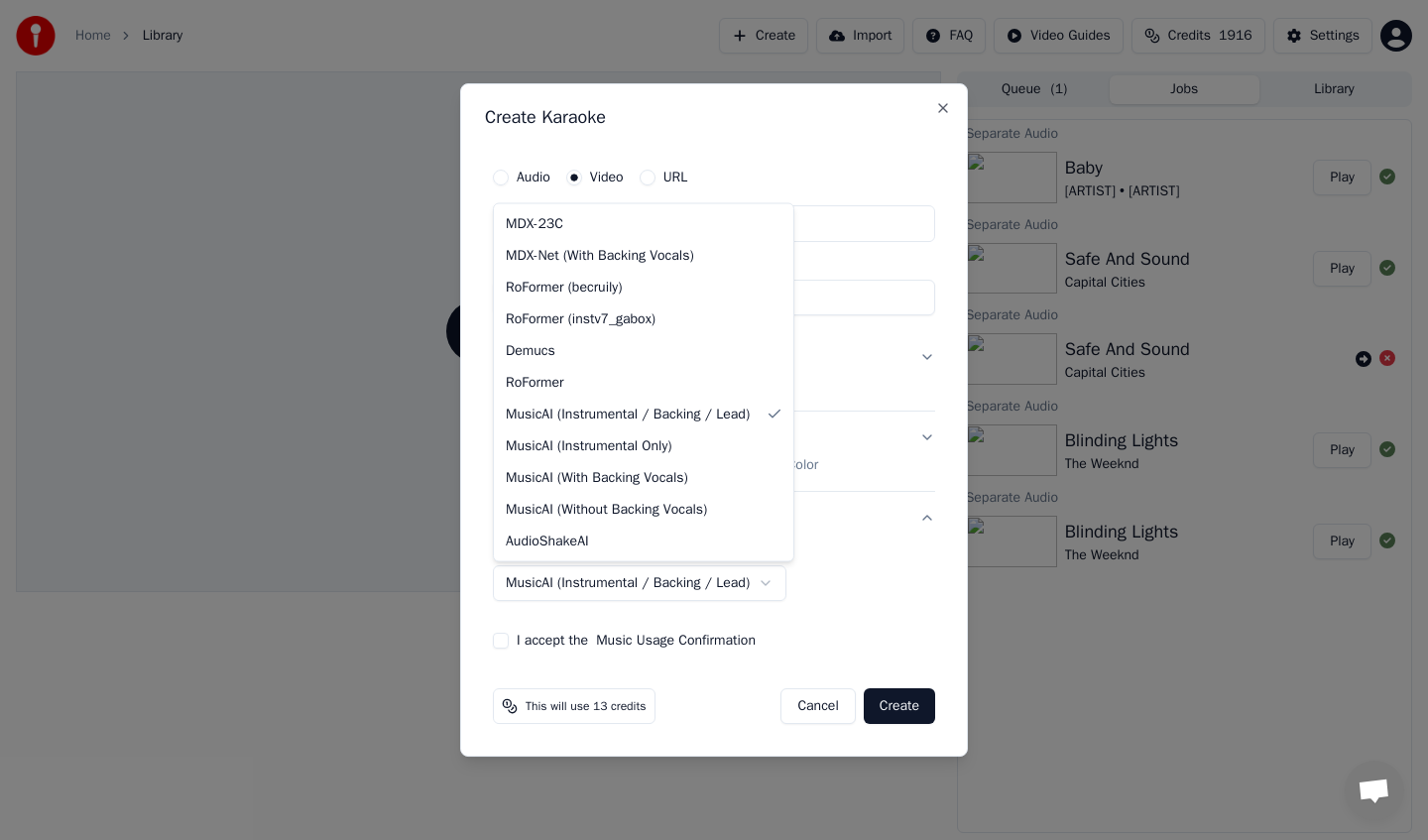 click on "**********" at bounding box center [714, 420] 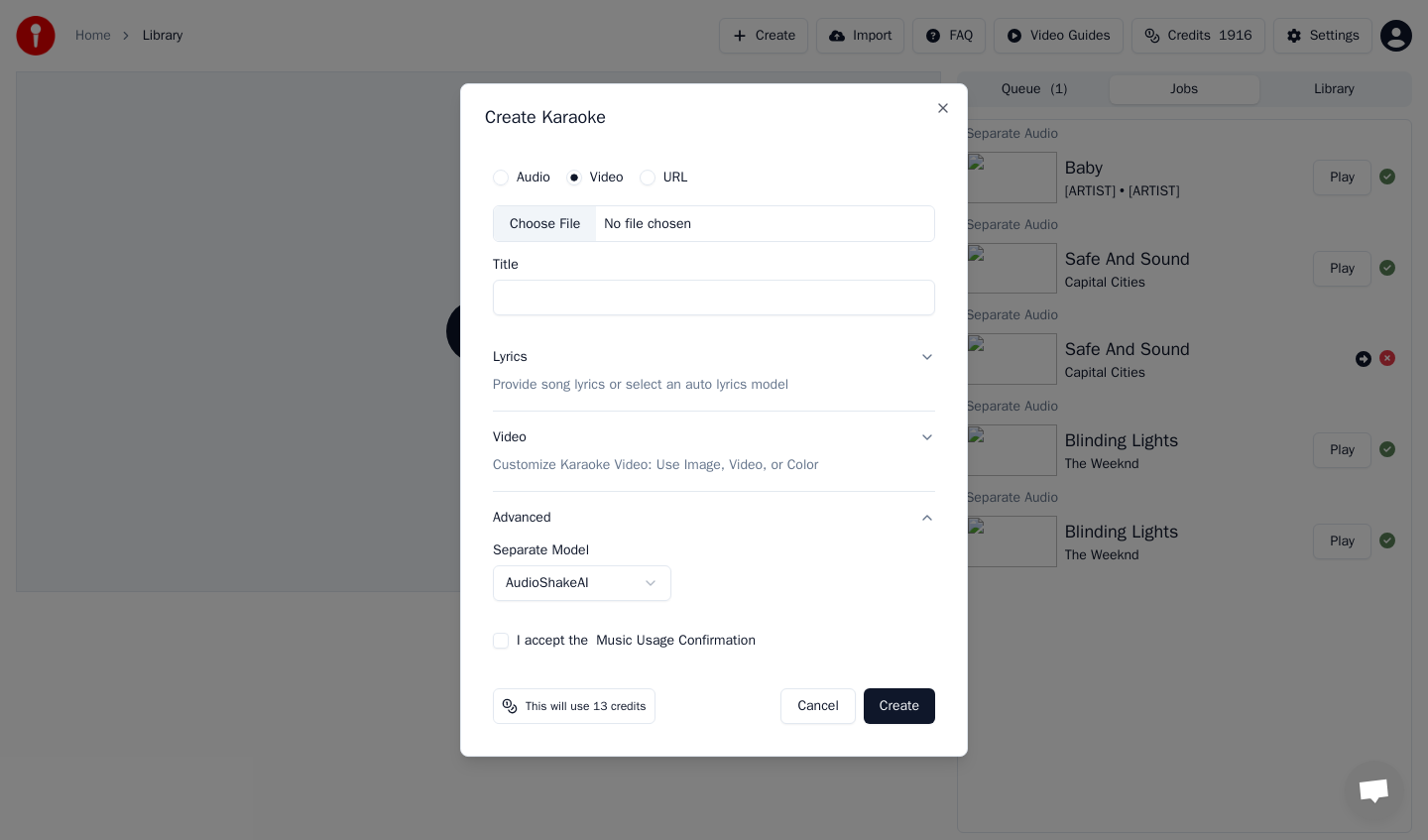 click on "**********" at bounding box center [714, 420] 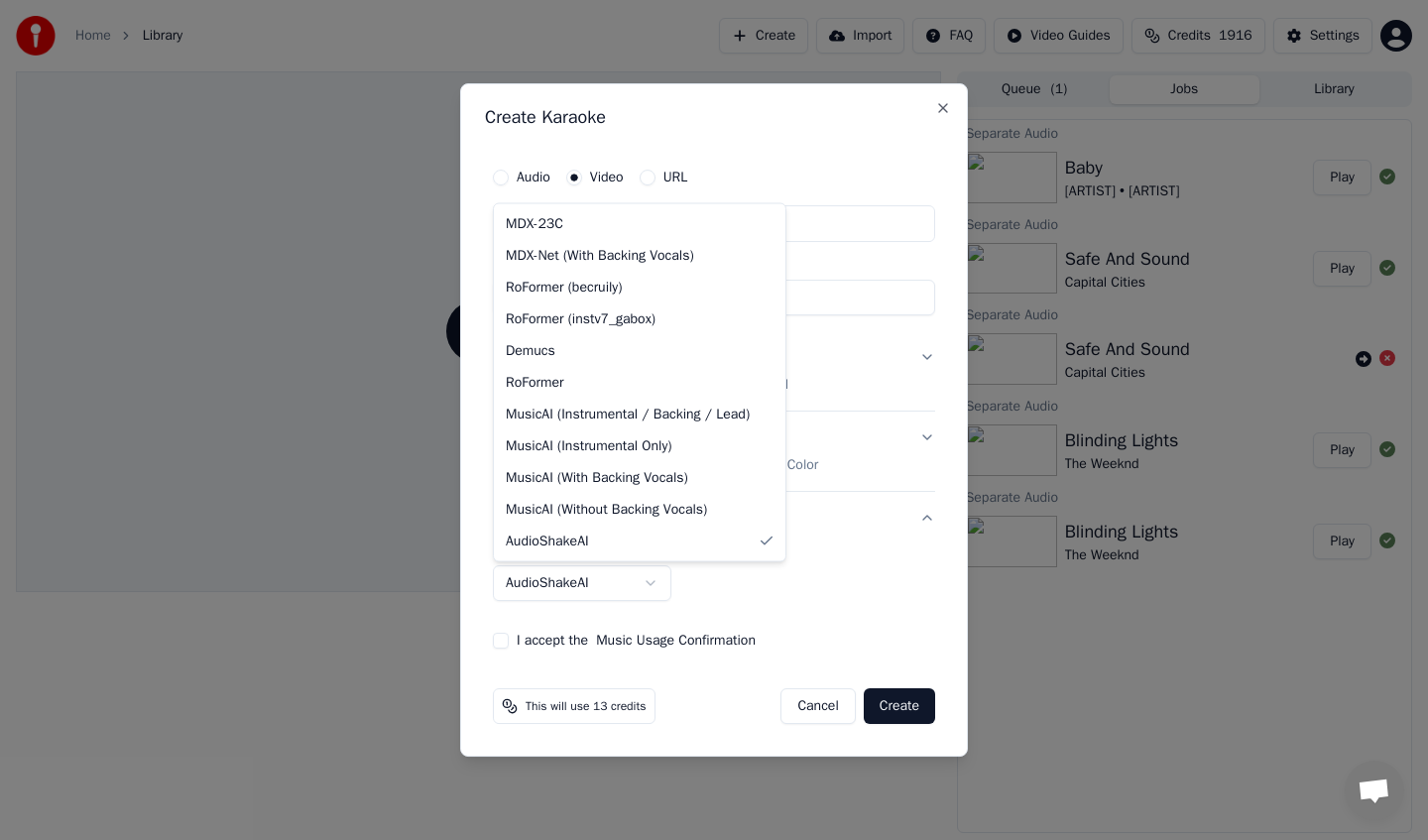 click on "**********" at bounding box center [714, 420] 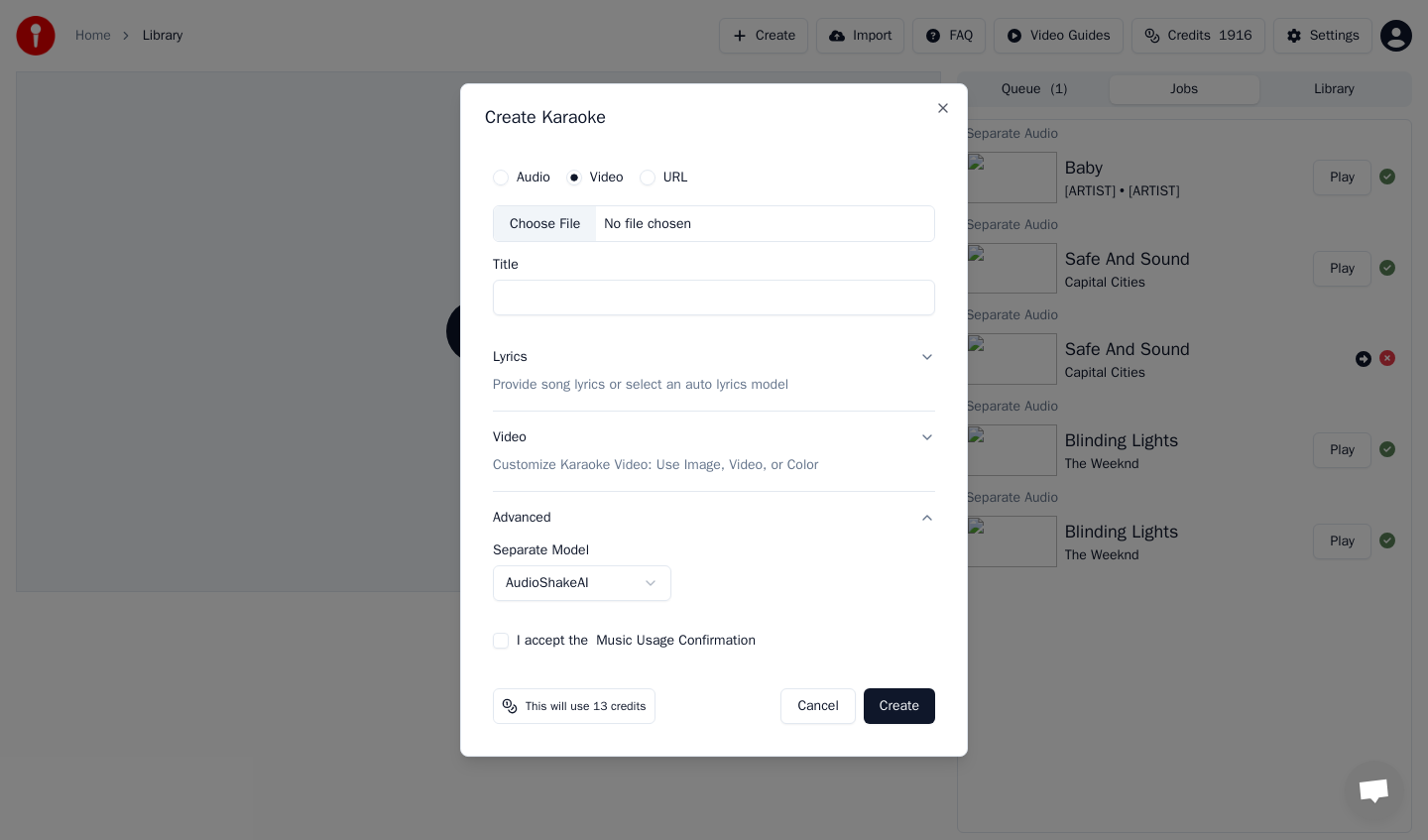 type 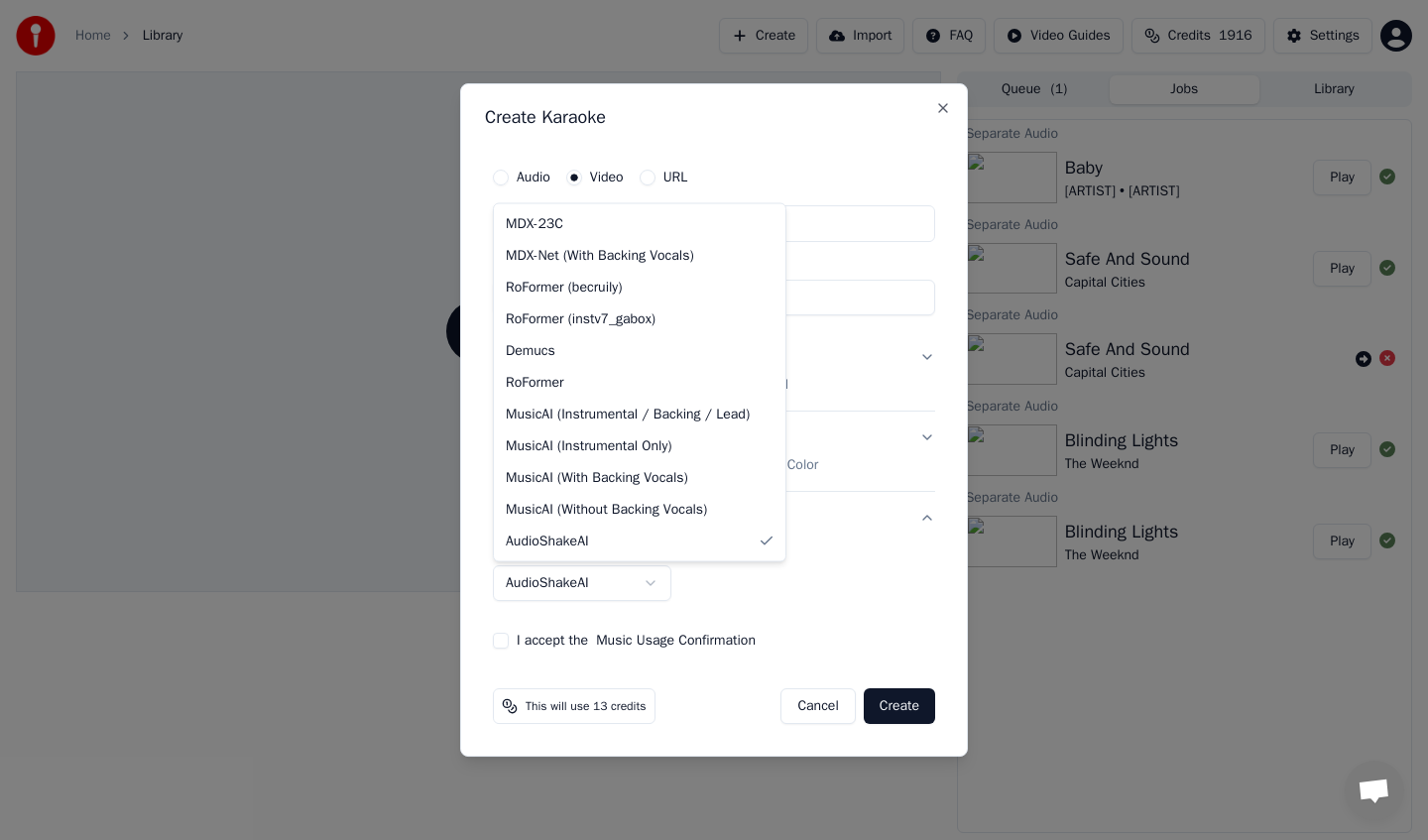 click on "**********" at bounding box center [714, 420] 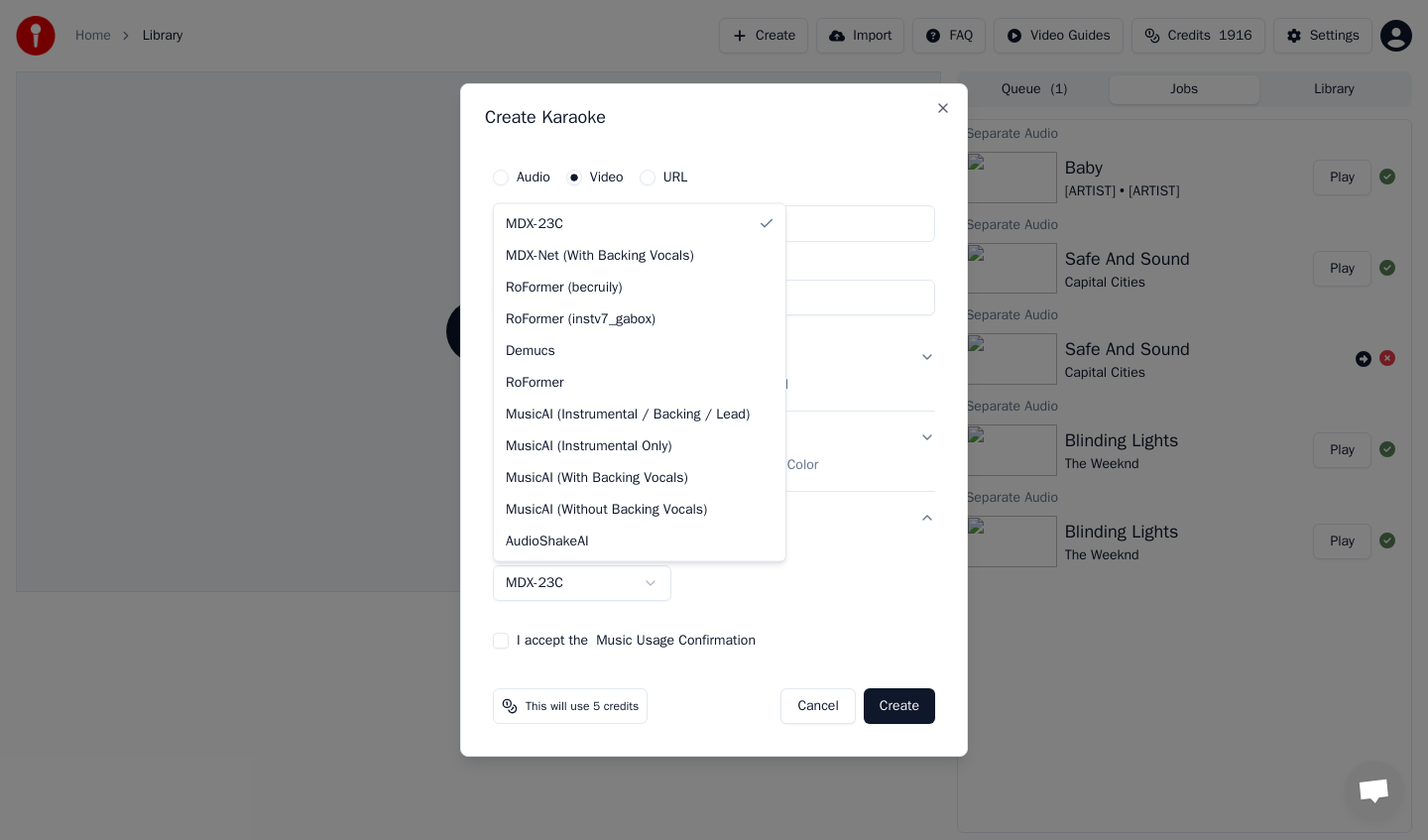 click on "**********" at bounding box center (714, 420) 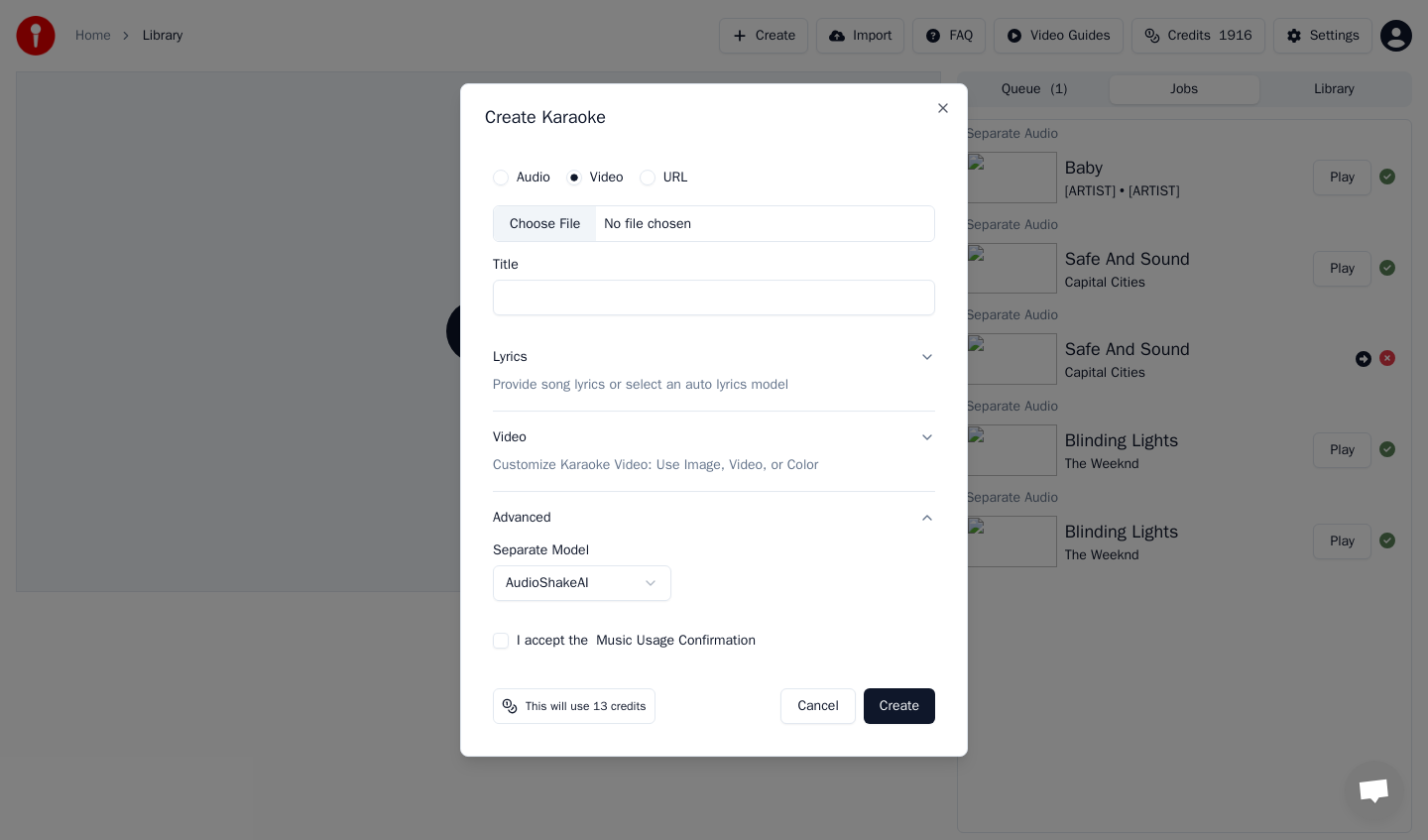 click on "**********" at bounding box center [714, 420] 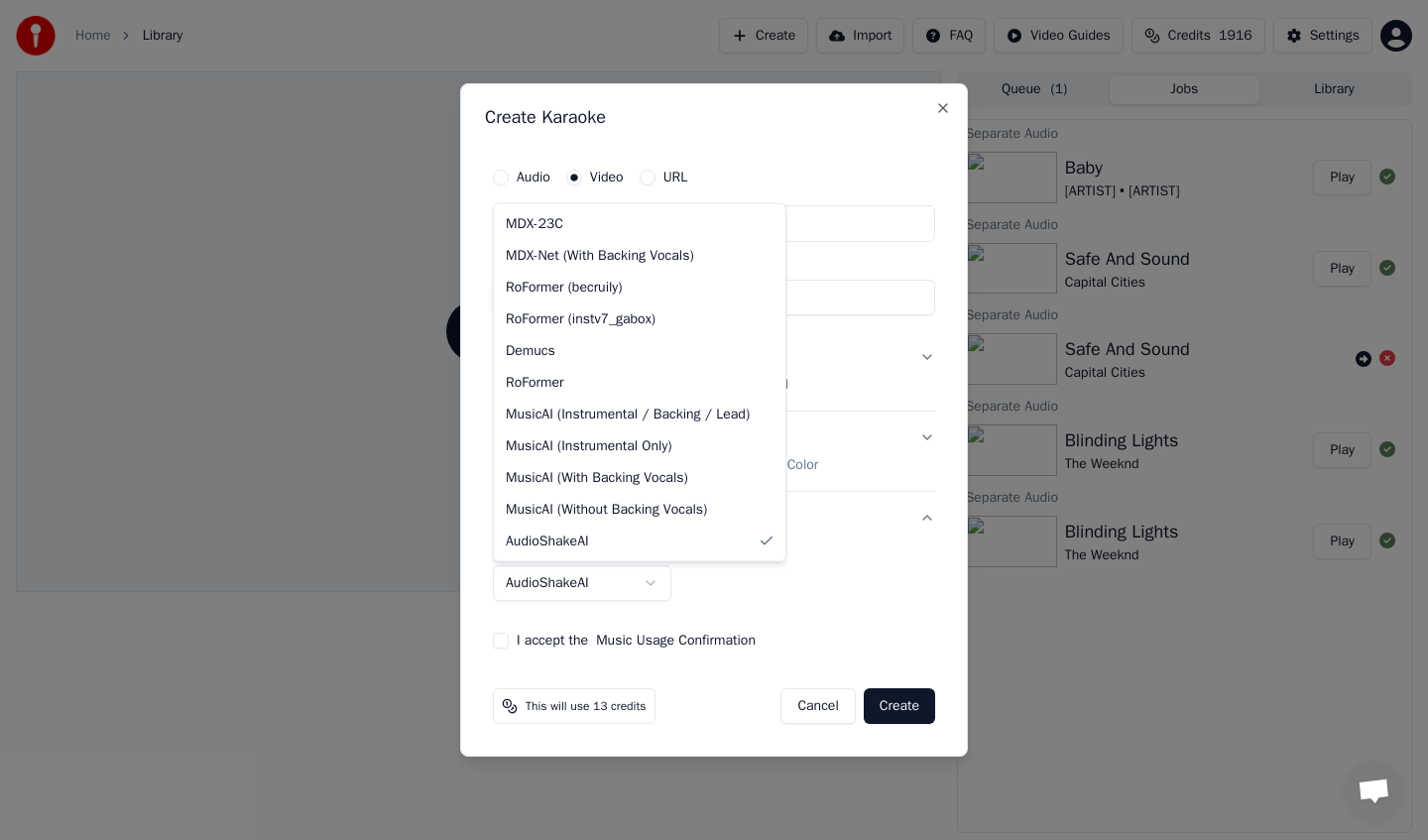 click on "**********" at bounding box center (714, 420) 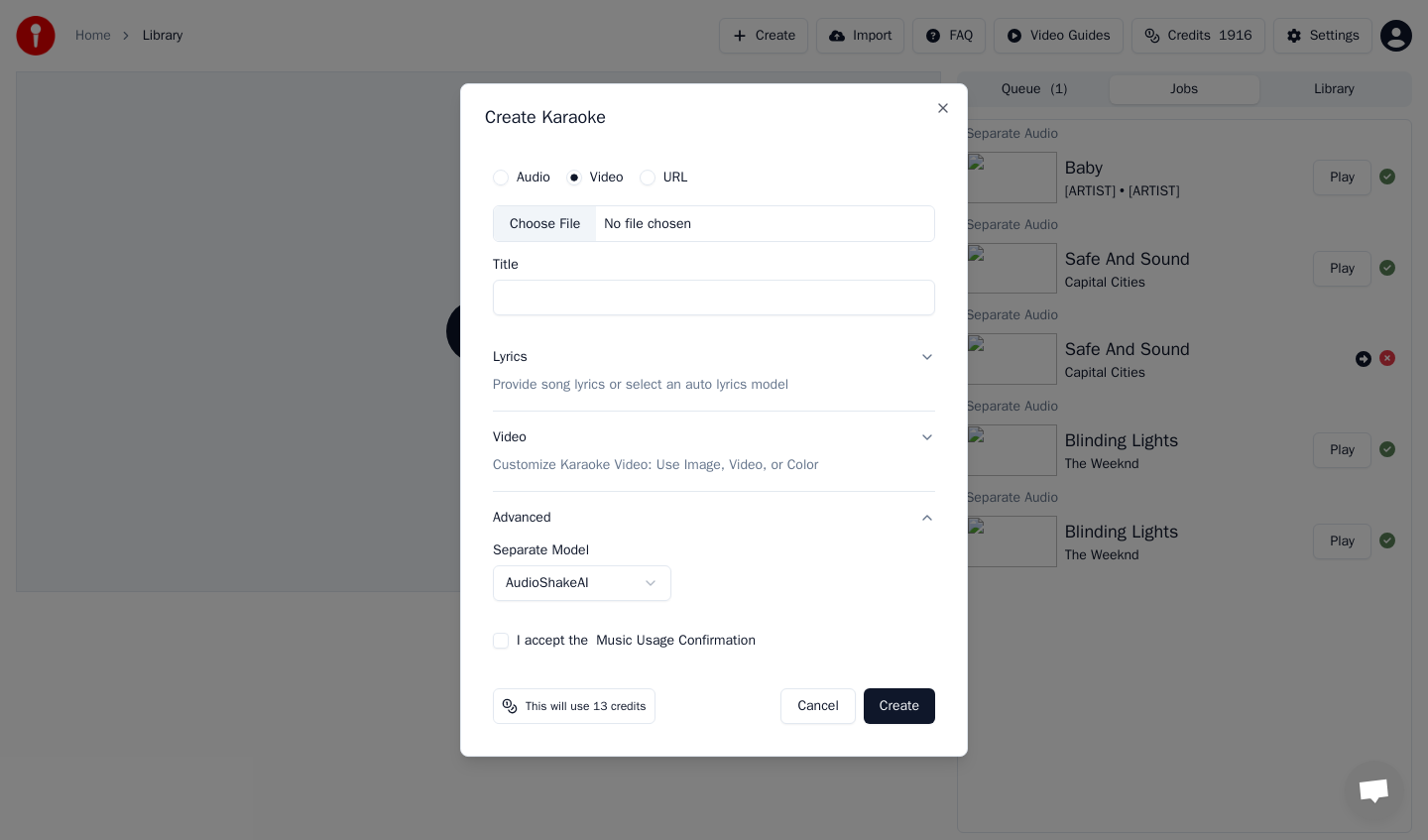 click on "Cancel" at bounding box center [817, 706] 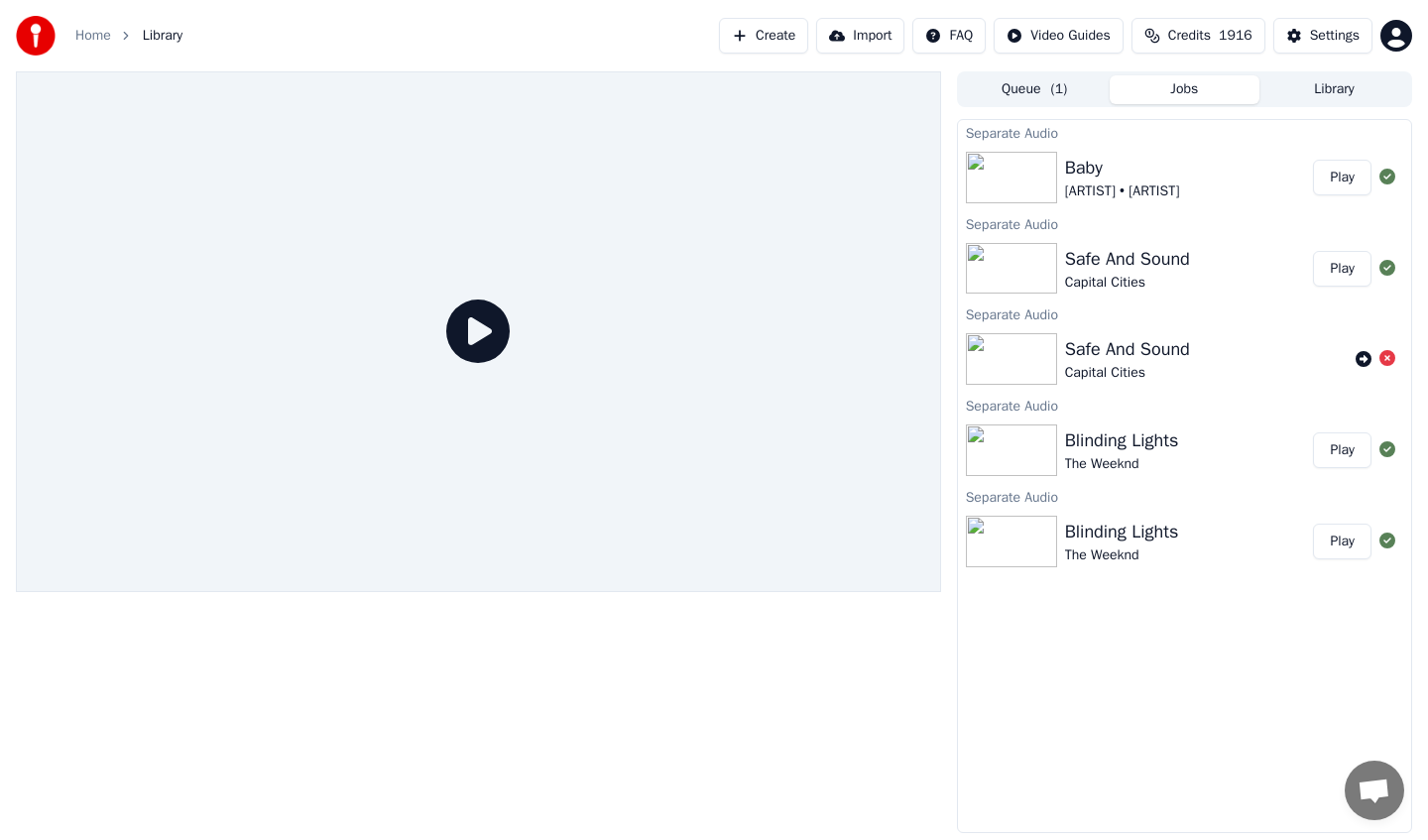 click on "Play" at bounding box center (1342, 178) 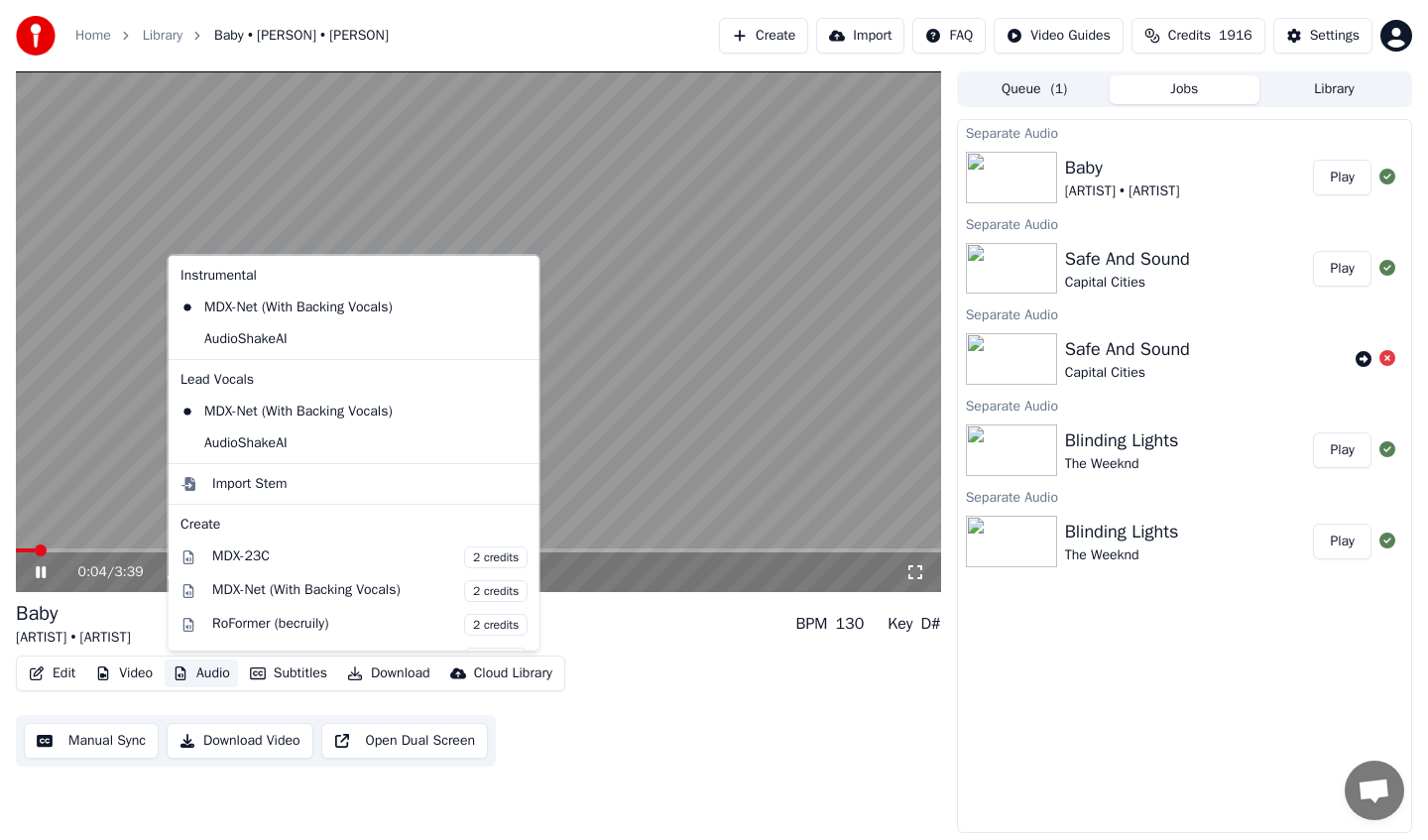 click on "Audio" at bounding box center (201, 673) 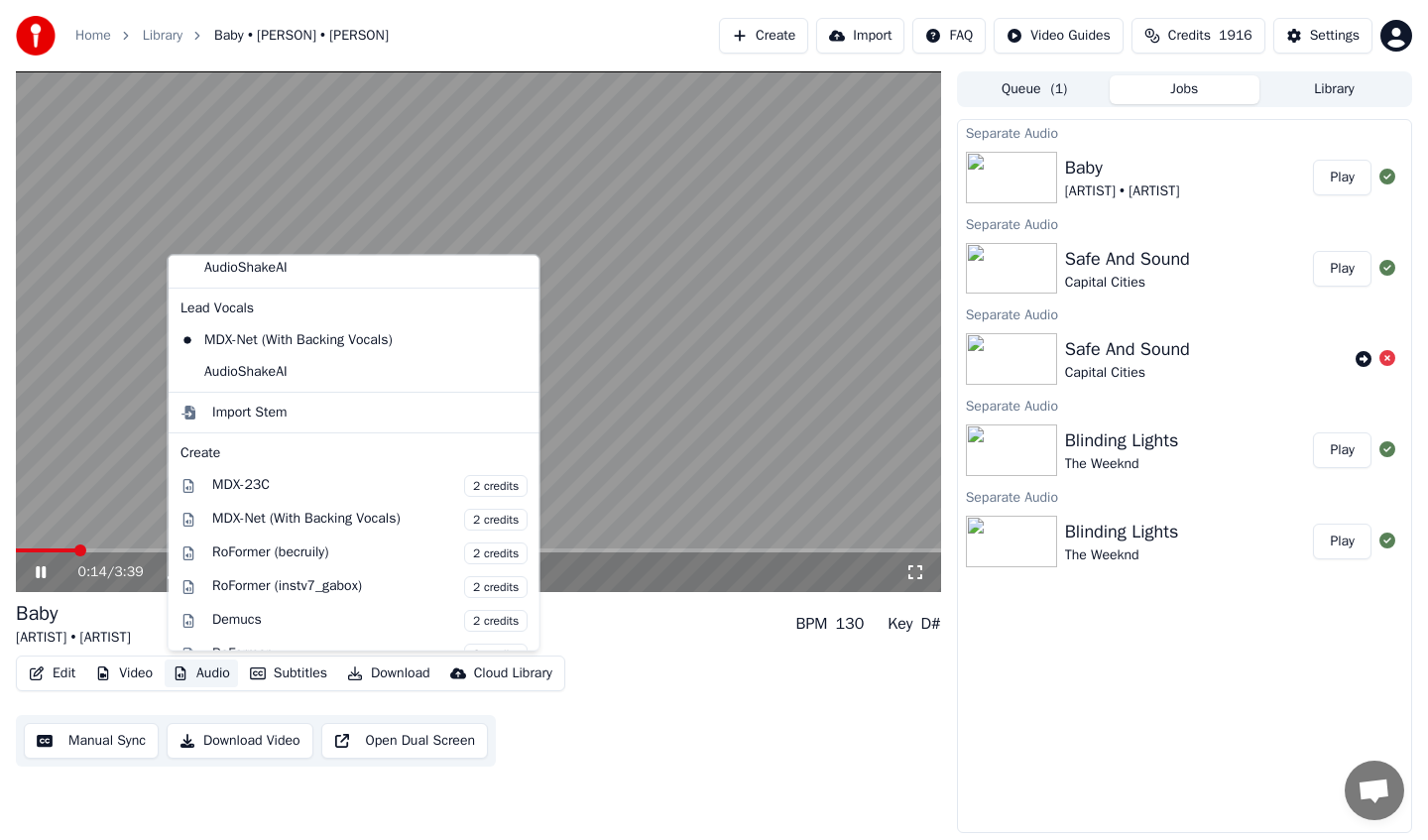 scroll, scrollTop: 0, scrollLeft: 0, axis: both 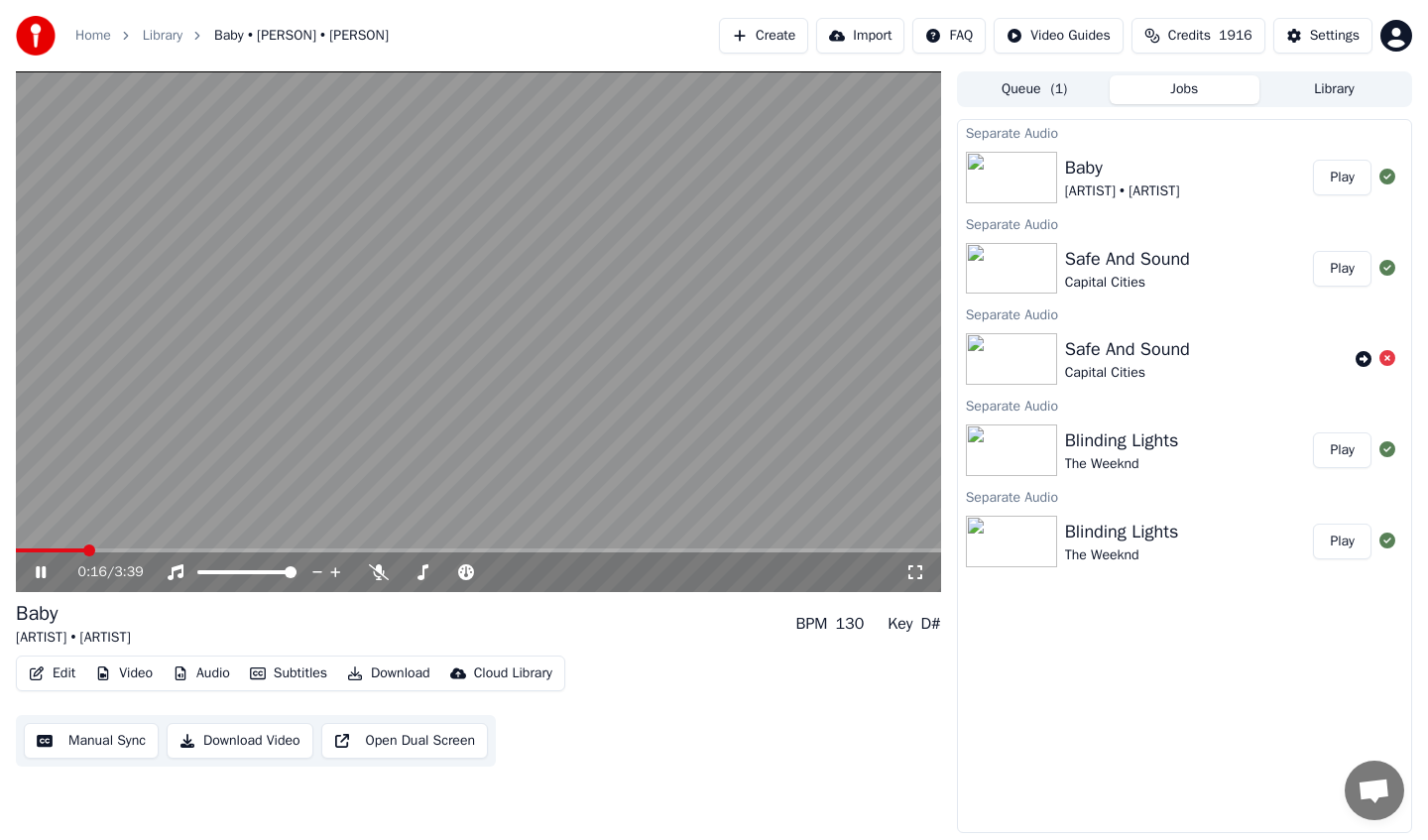 click on "Audio" at bounding box center (201, 673) 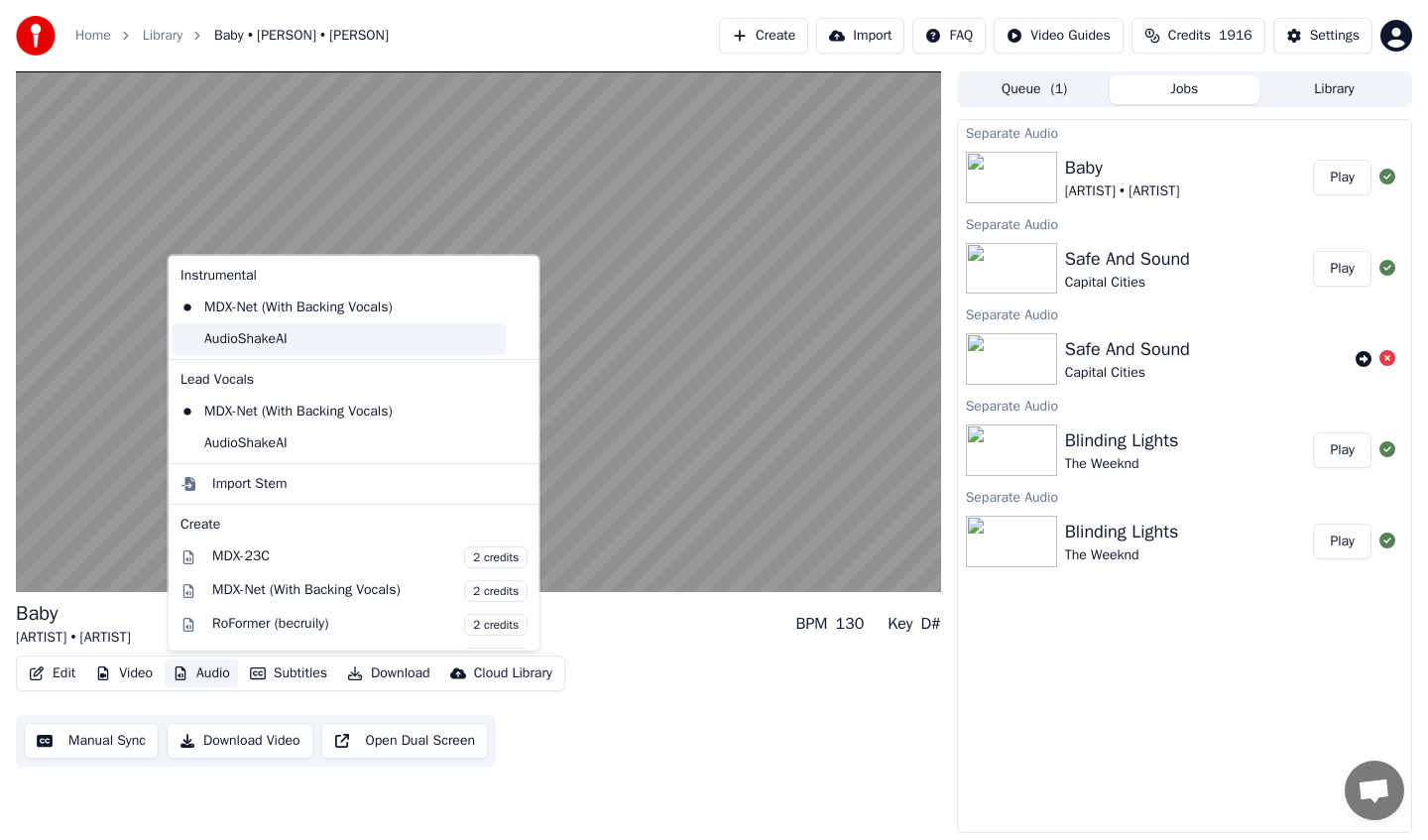 click on "AudioShakeAI" at bounding box center (339, 338) 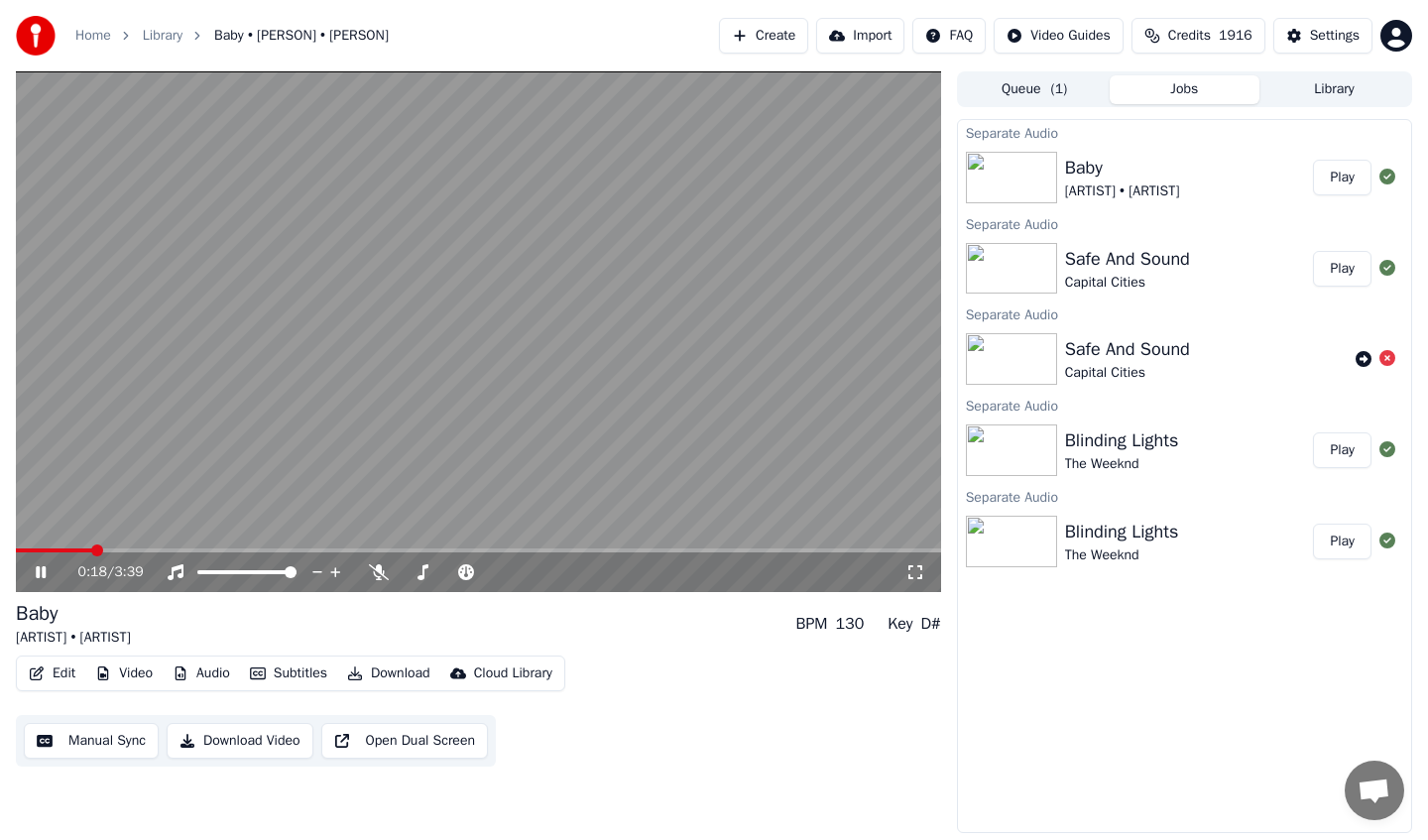 click on "Audio" at bounding box center (201, 673) 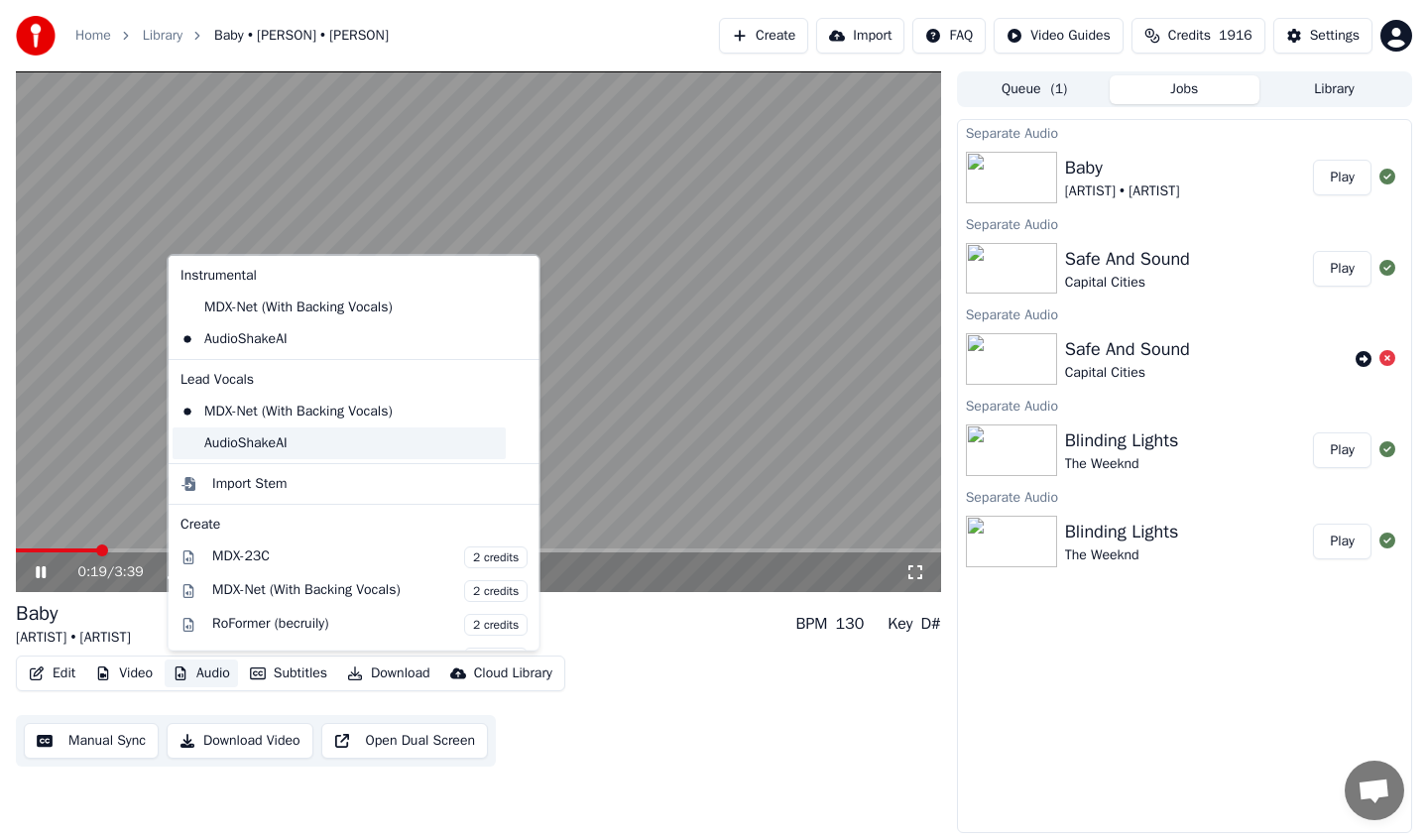 click on "AudioShakeAI" at bounding box center (339, 442) 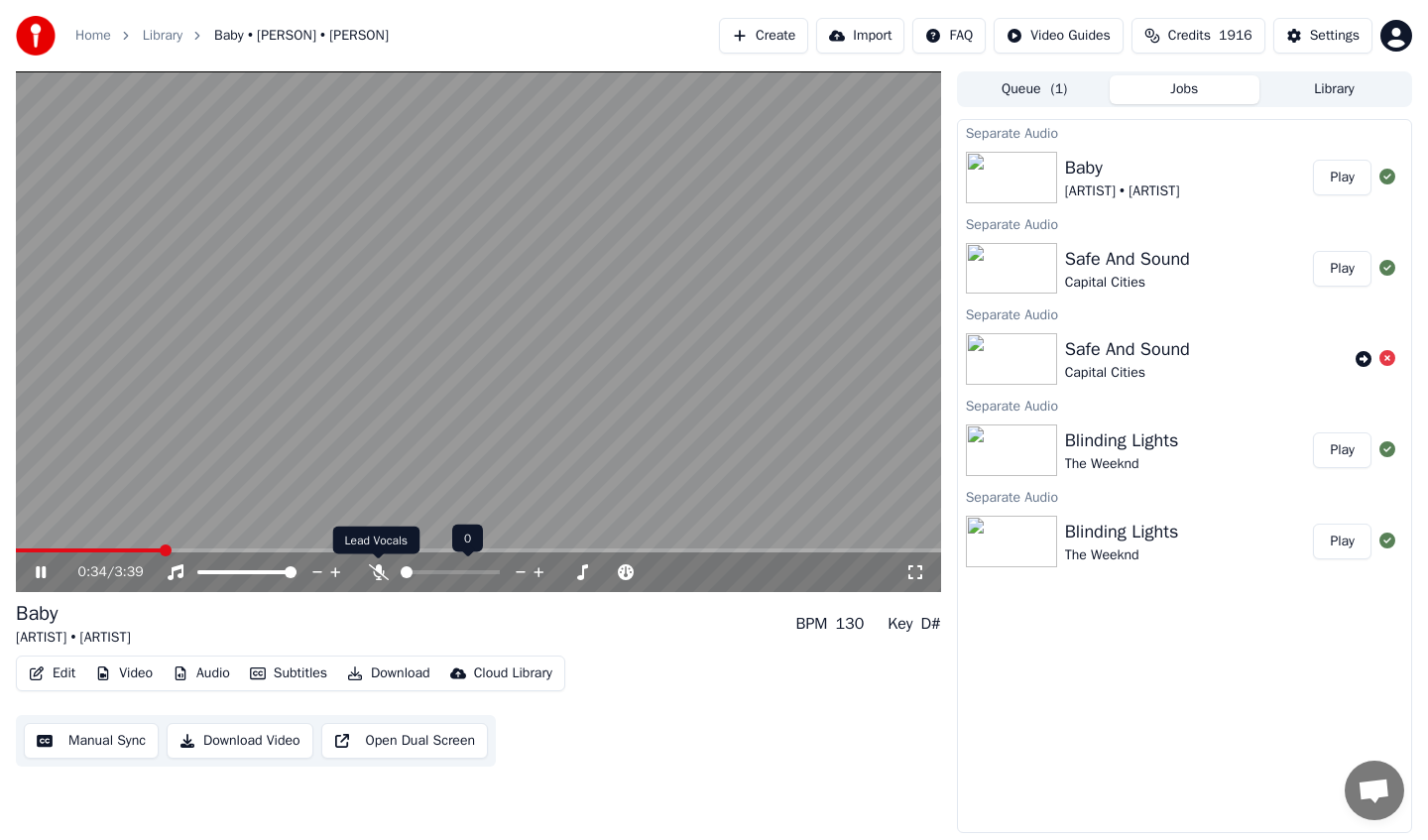 click 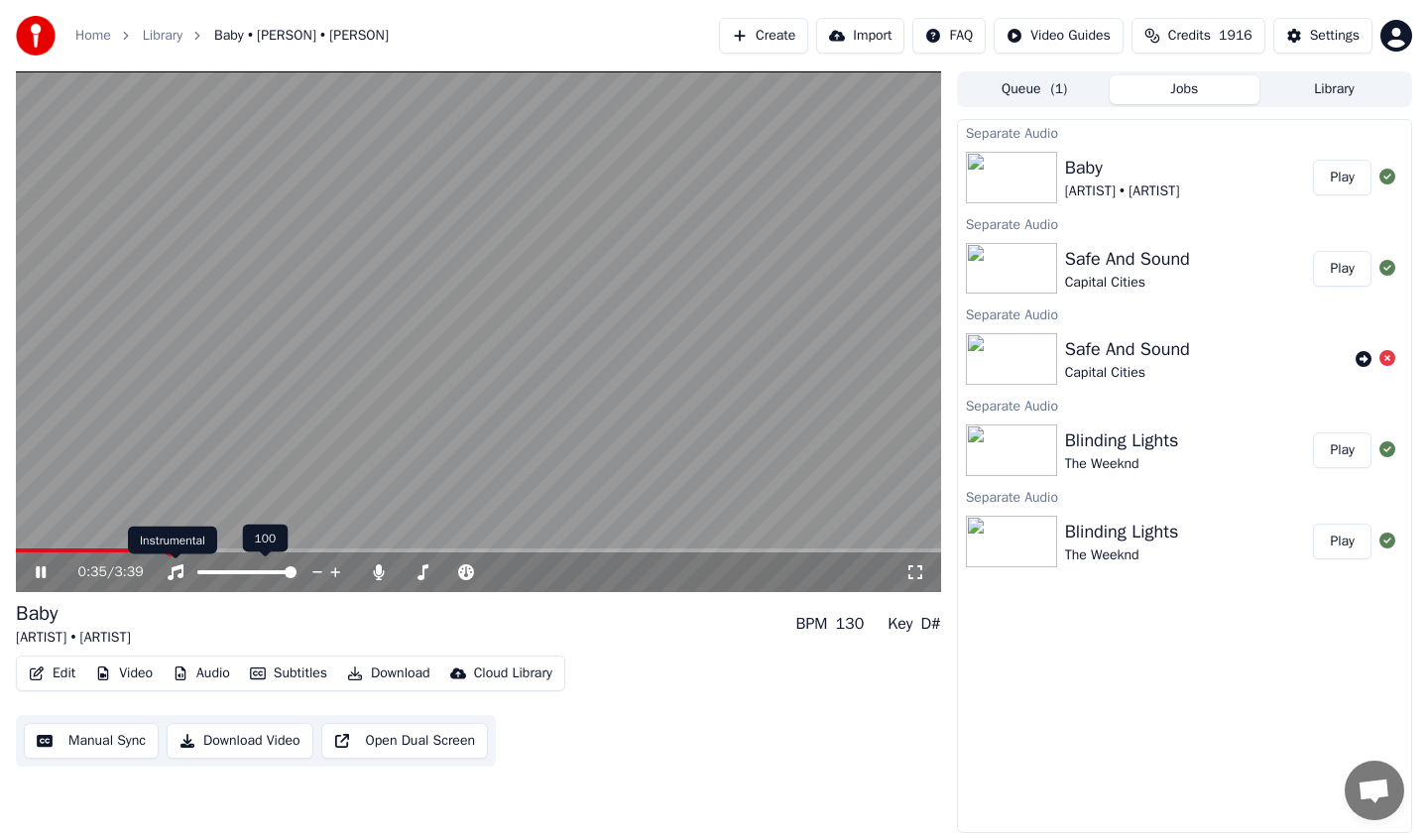 click 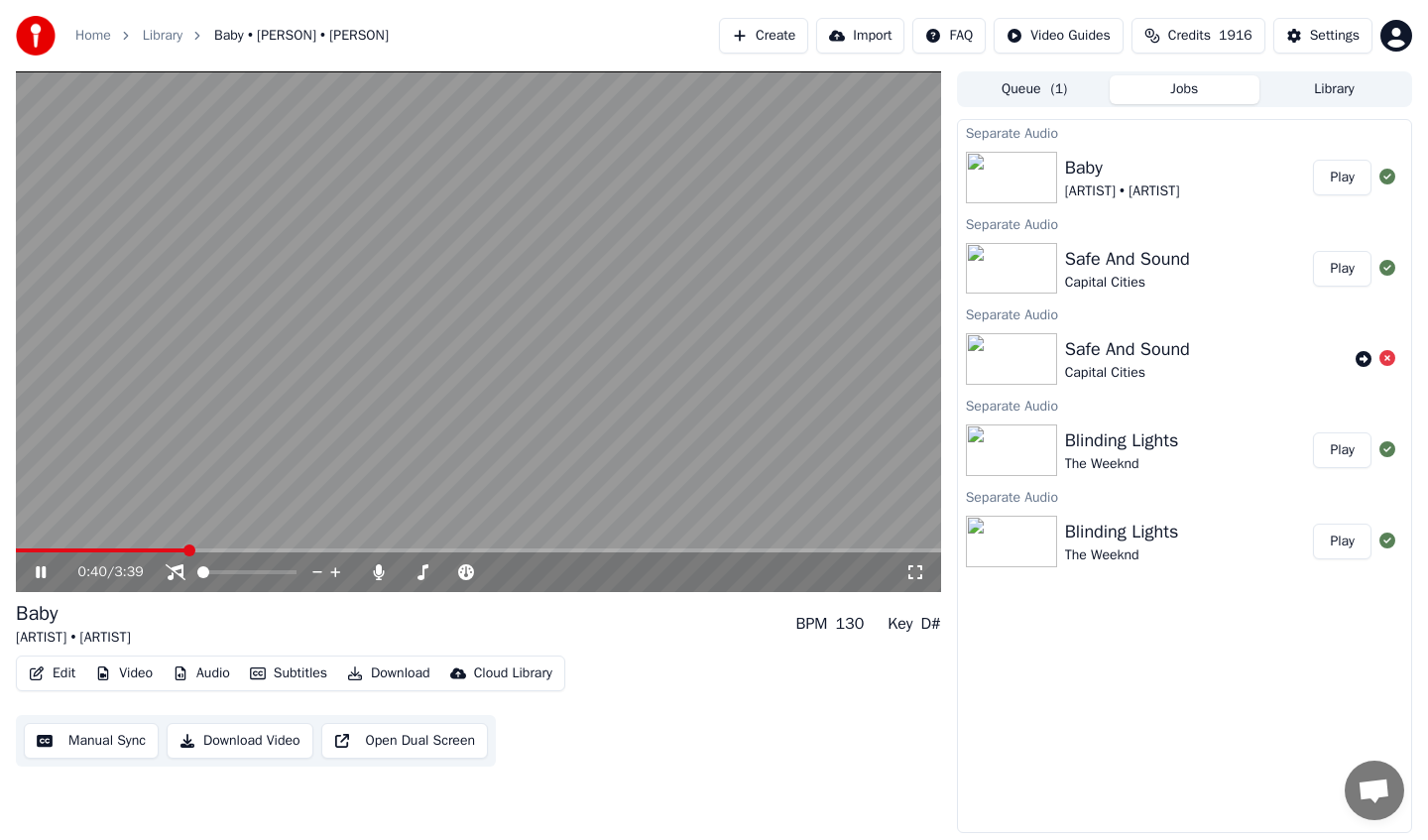 click on "Audio" at bounding box center (201, 673) 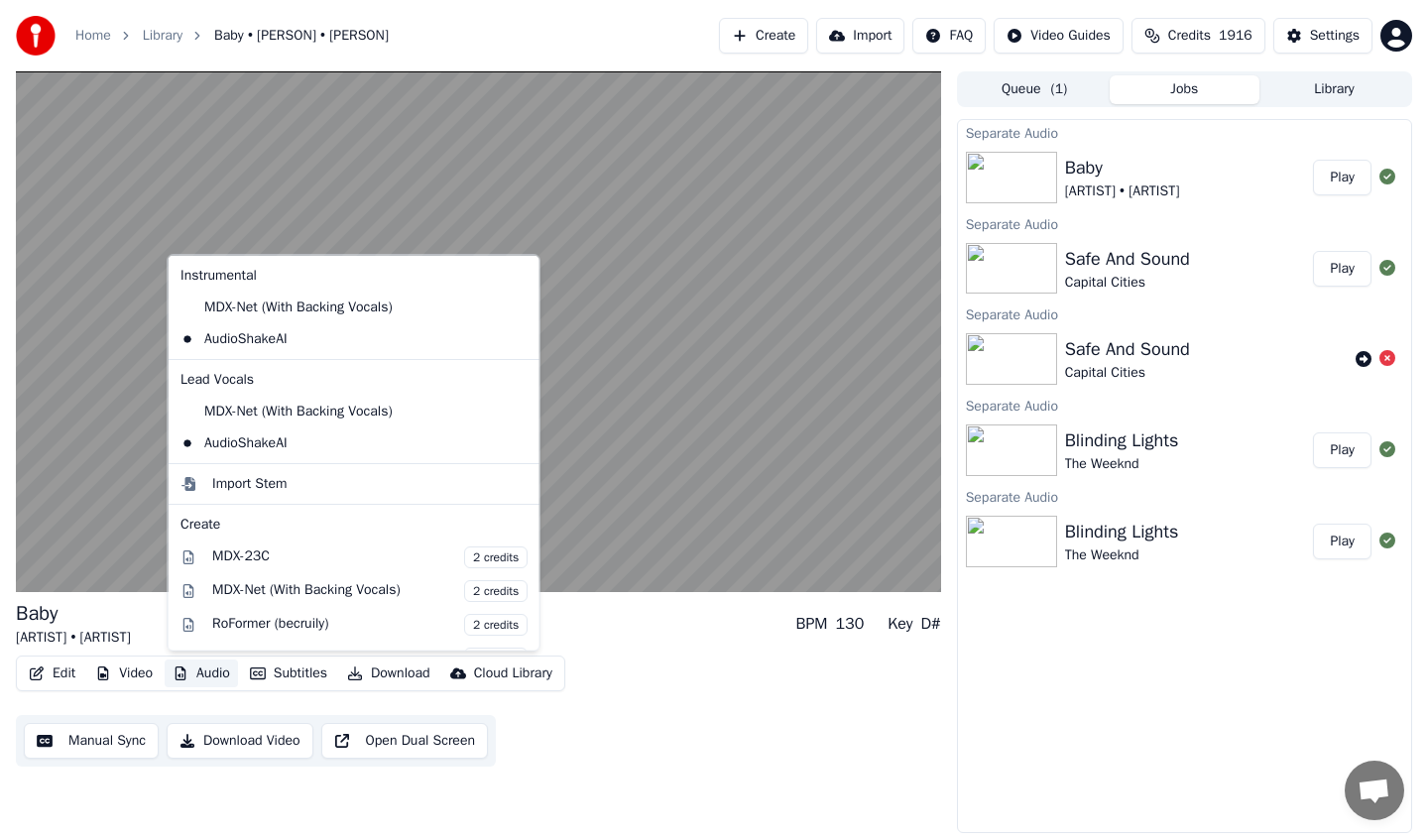 click on "Audio" at bounding box center (201, 673) 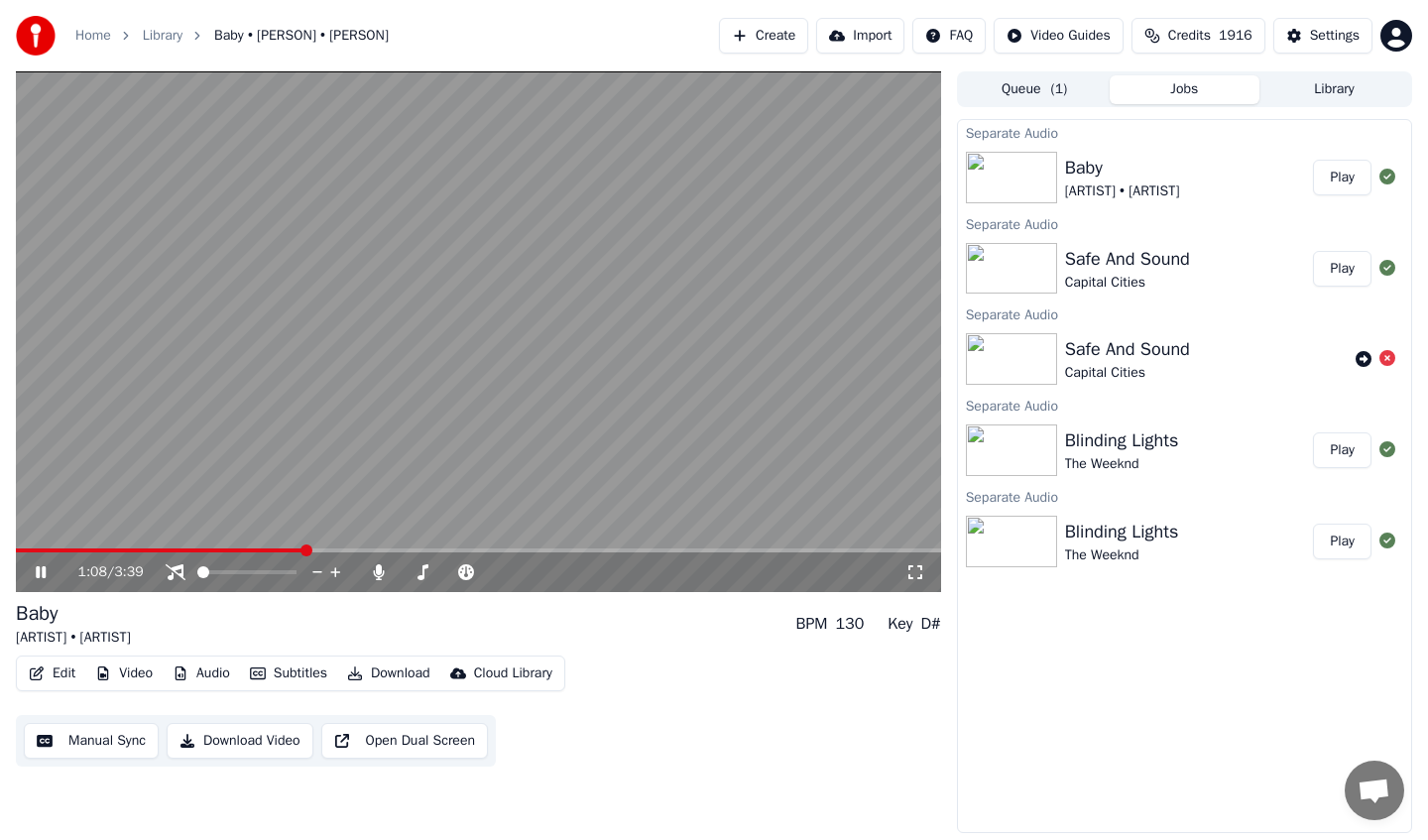click on "Audio" at bounding box center (201, 673) 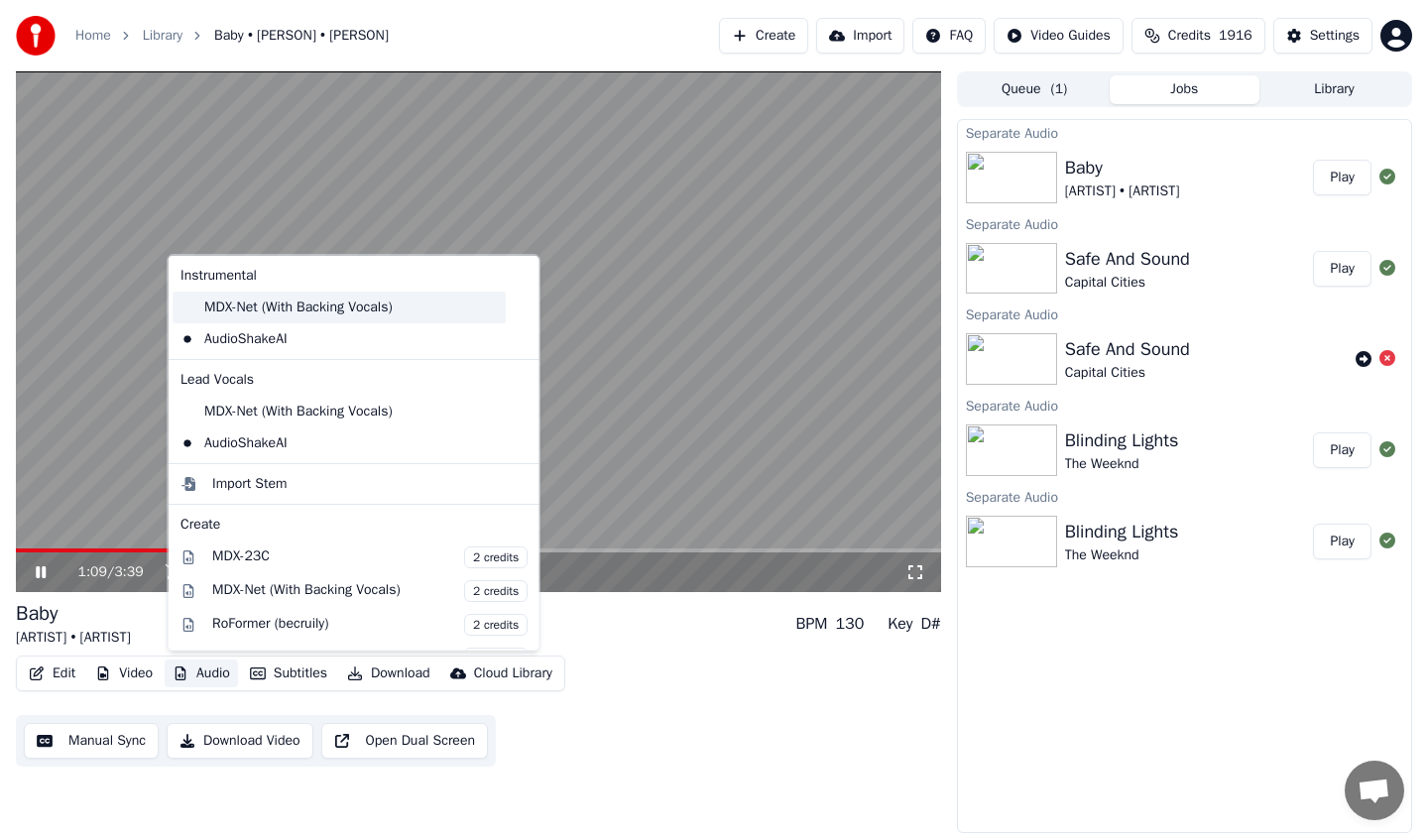 click on "MDX-Net (With Backing Vocals)" at bounding box center [339, 306] 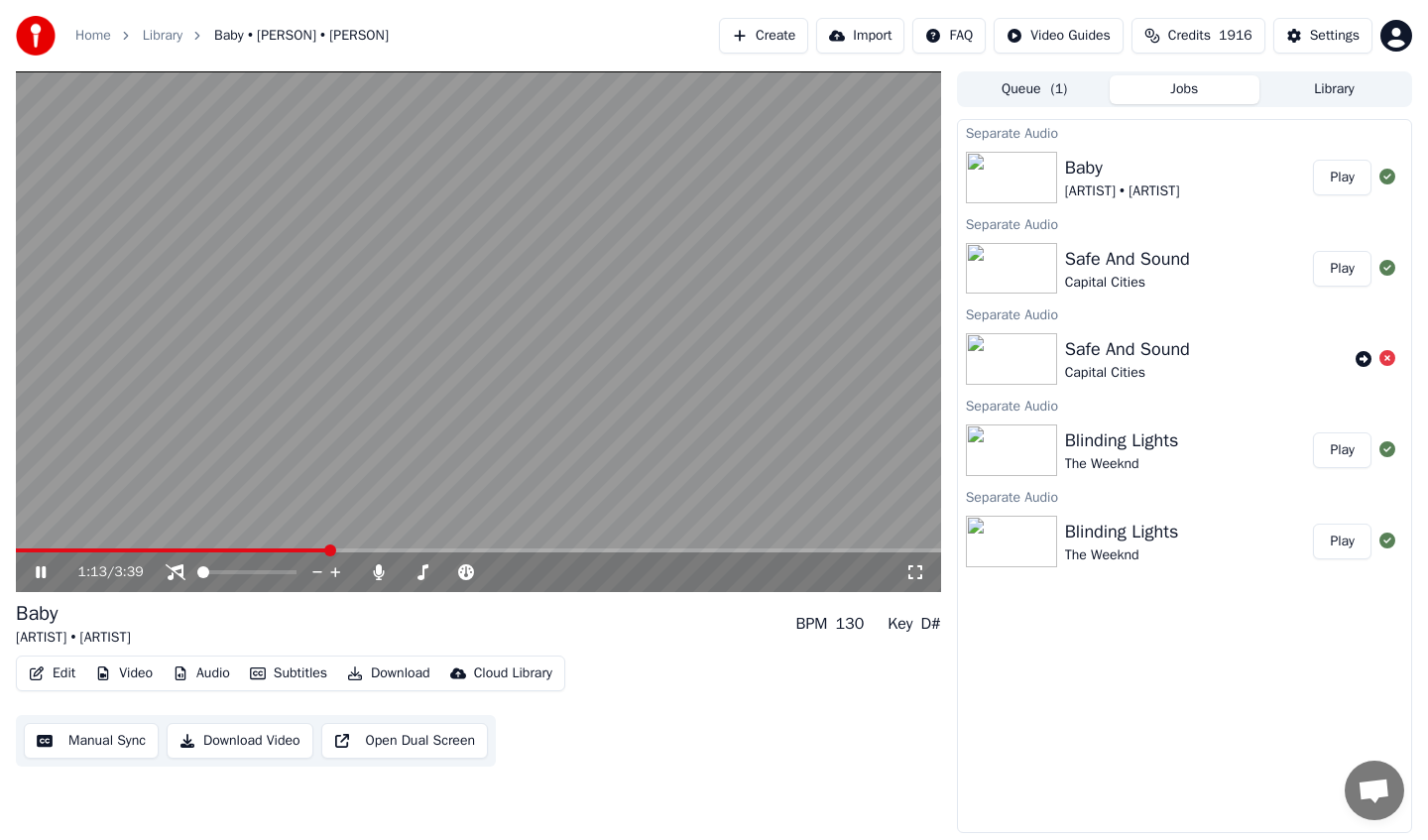 click on "Audio" at bounding box center (201, 673) 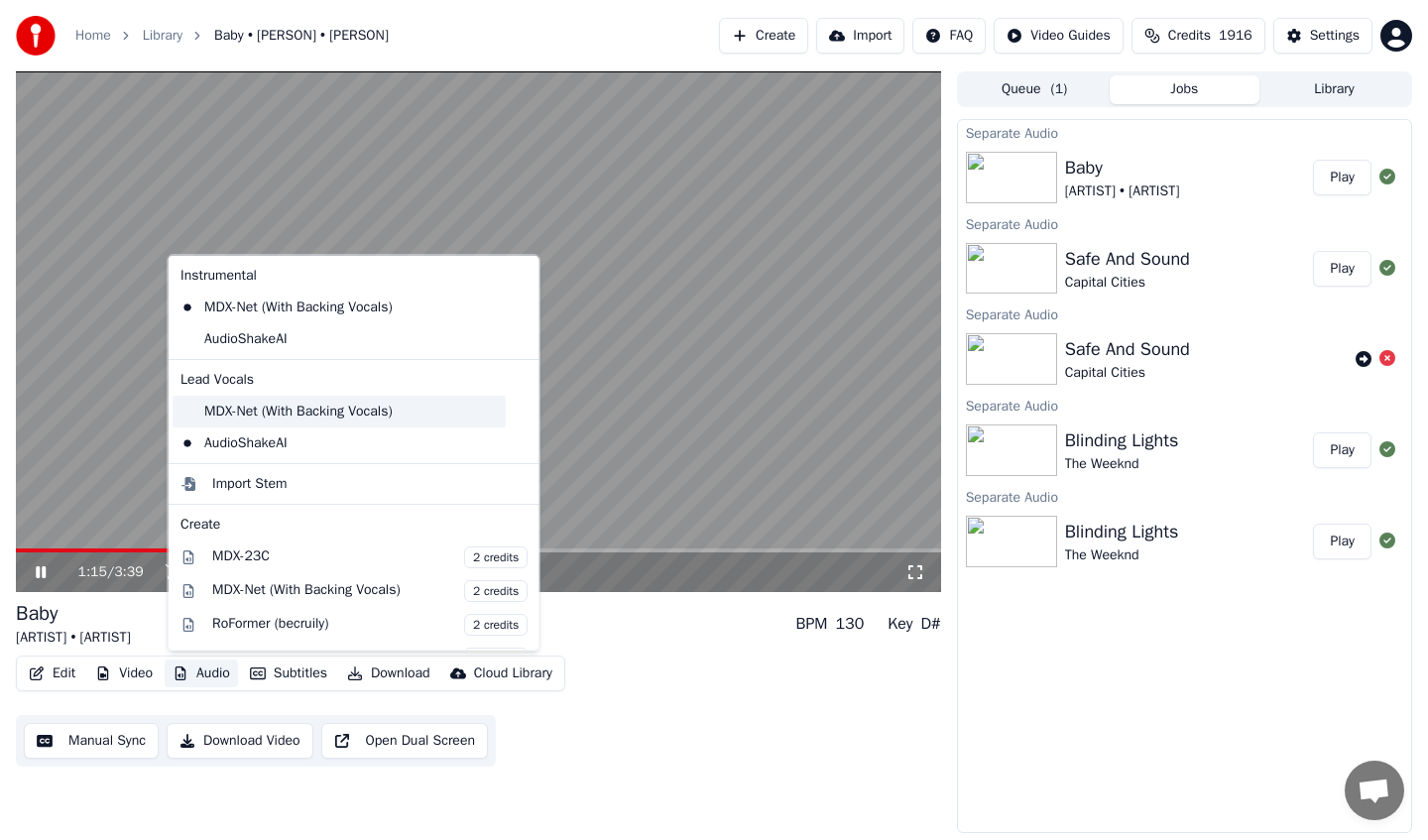 click on "MDX-Net (With Backing Vocals)" at bounding box center (339, 411) 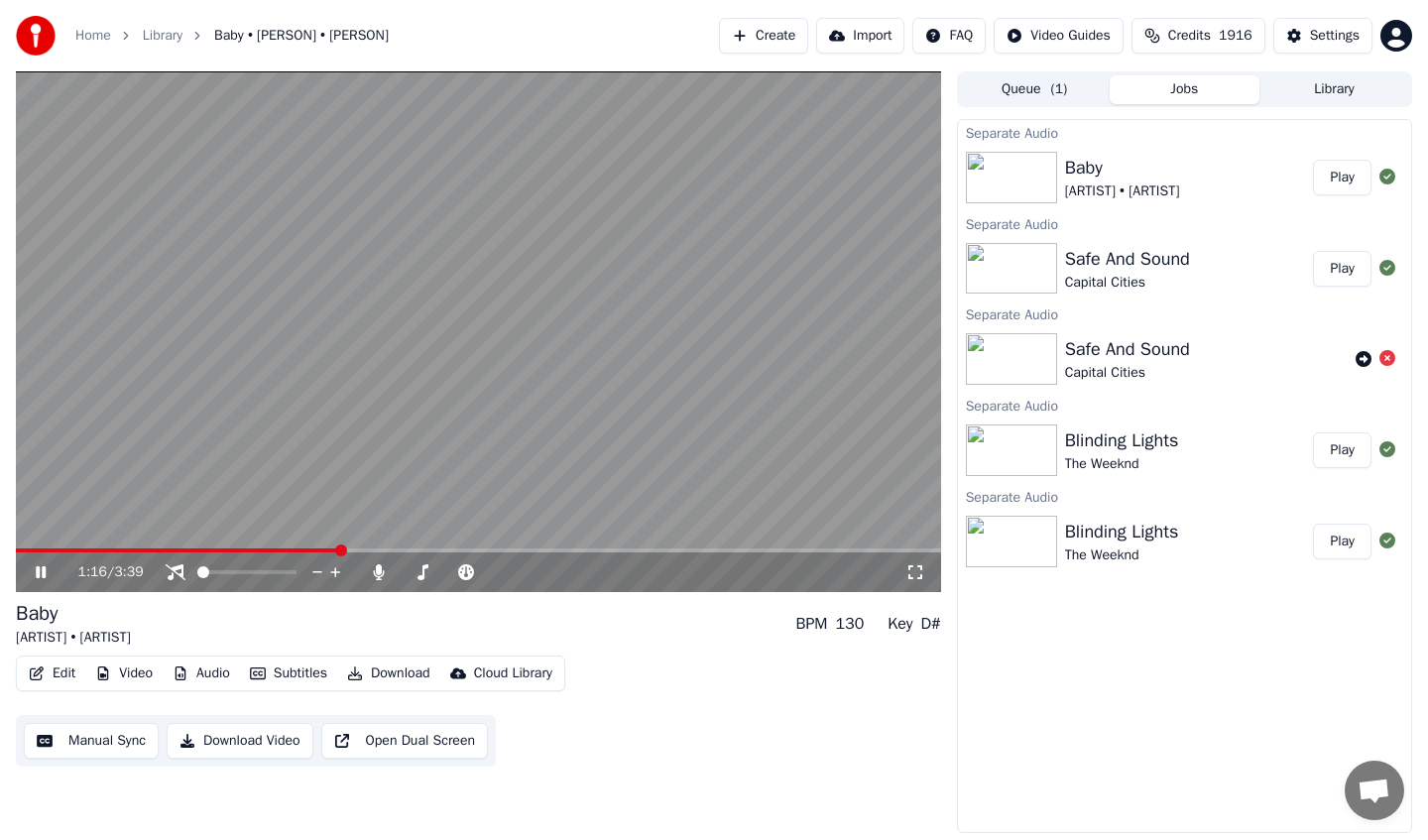 click at bounding box center (478, 331) 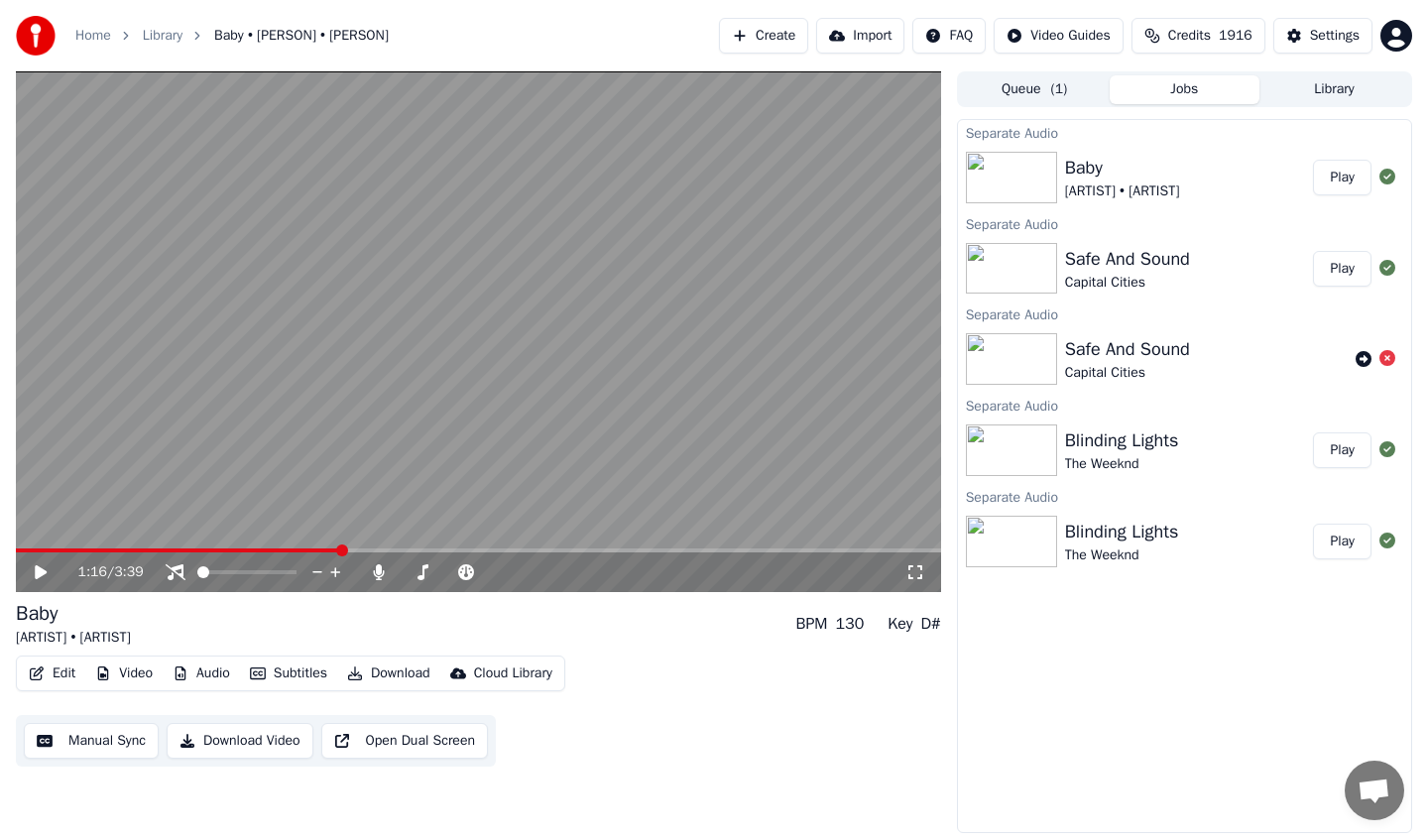 click on "Library" at bounding box center [1334, 89] 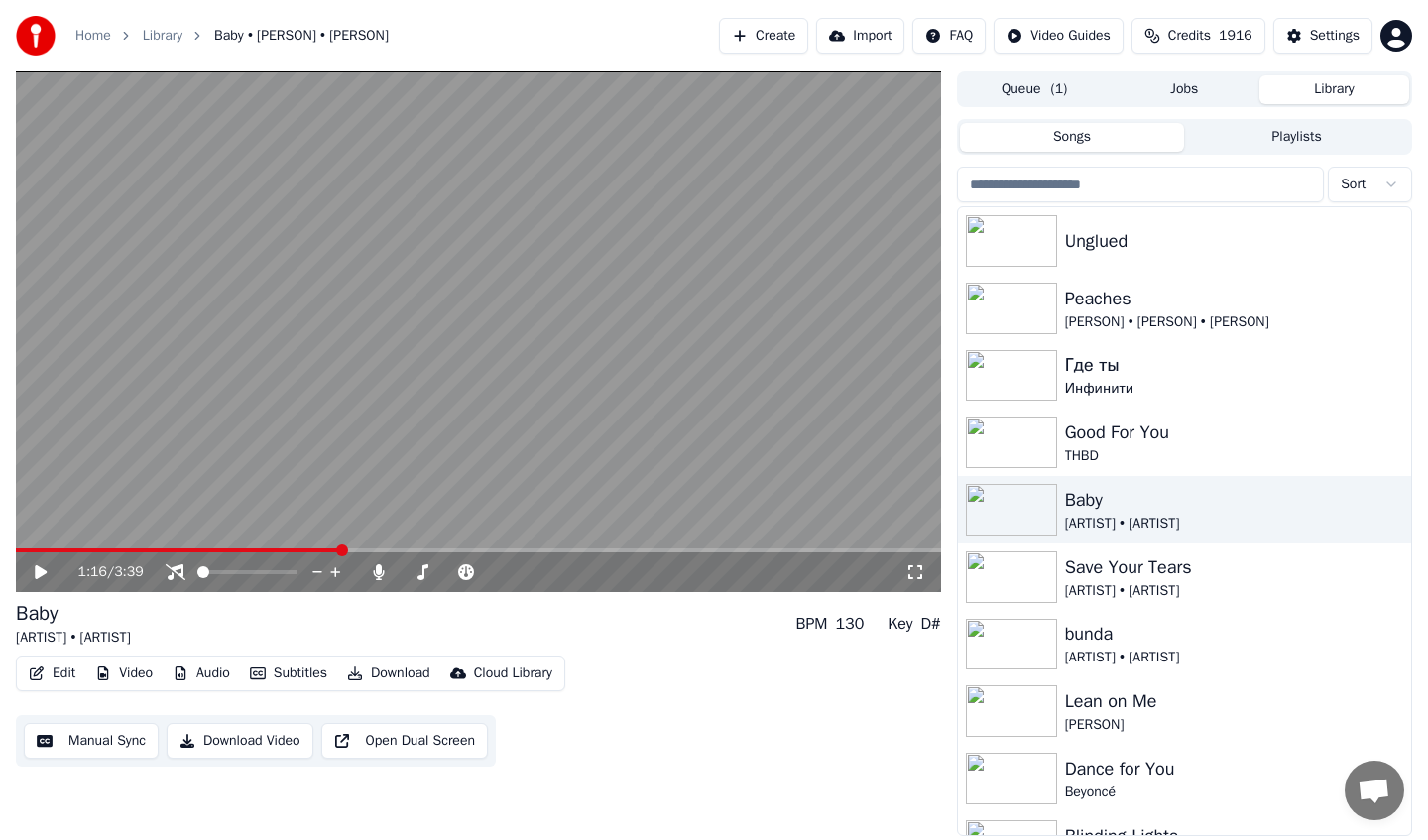 click at bounding box center (1140, 184) 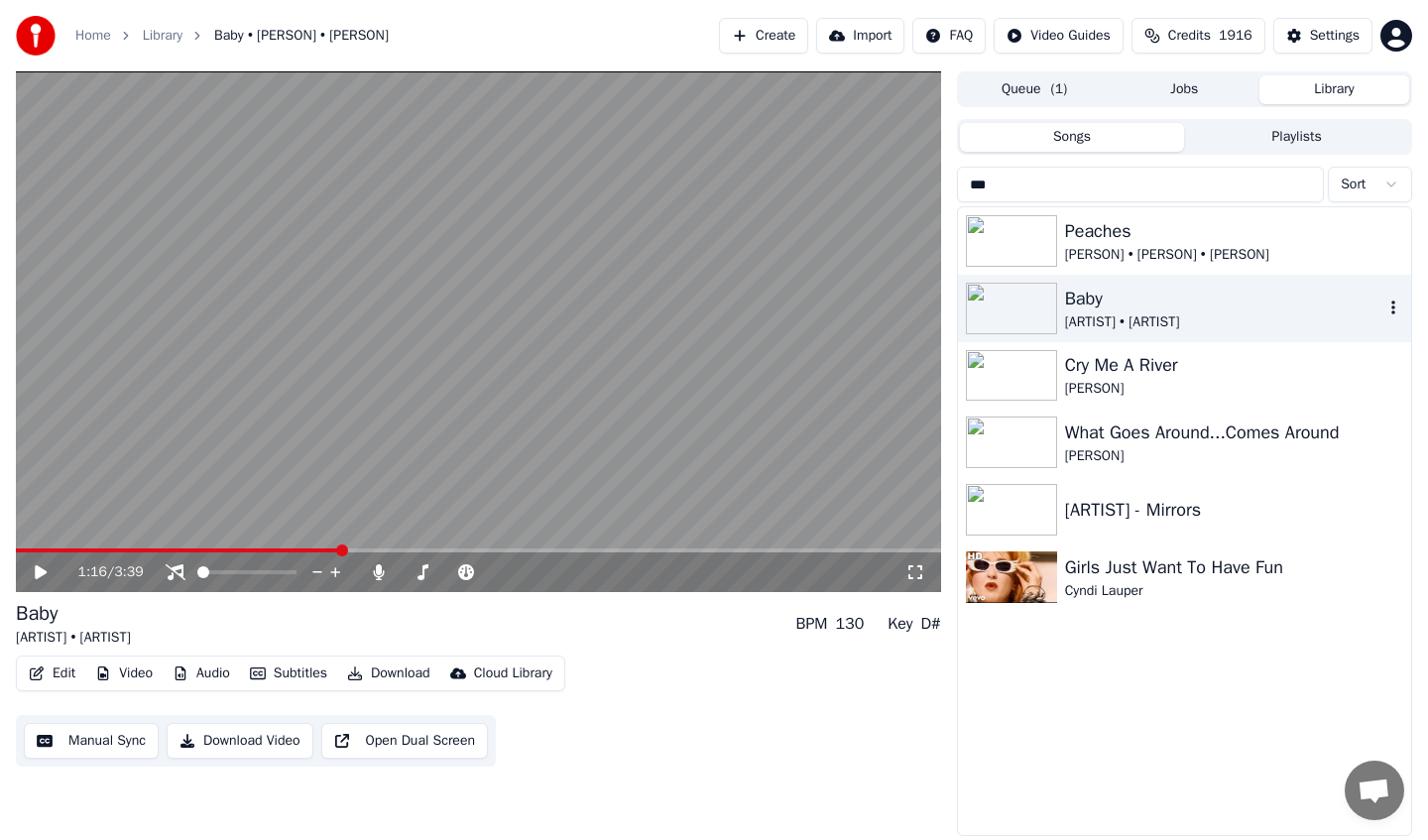 type on "***" 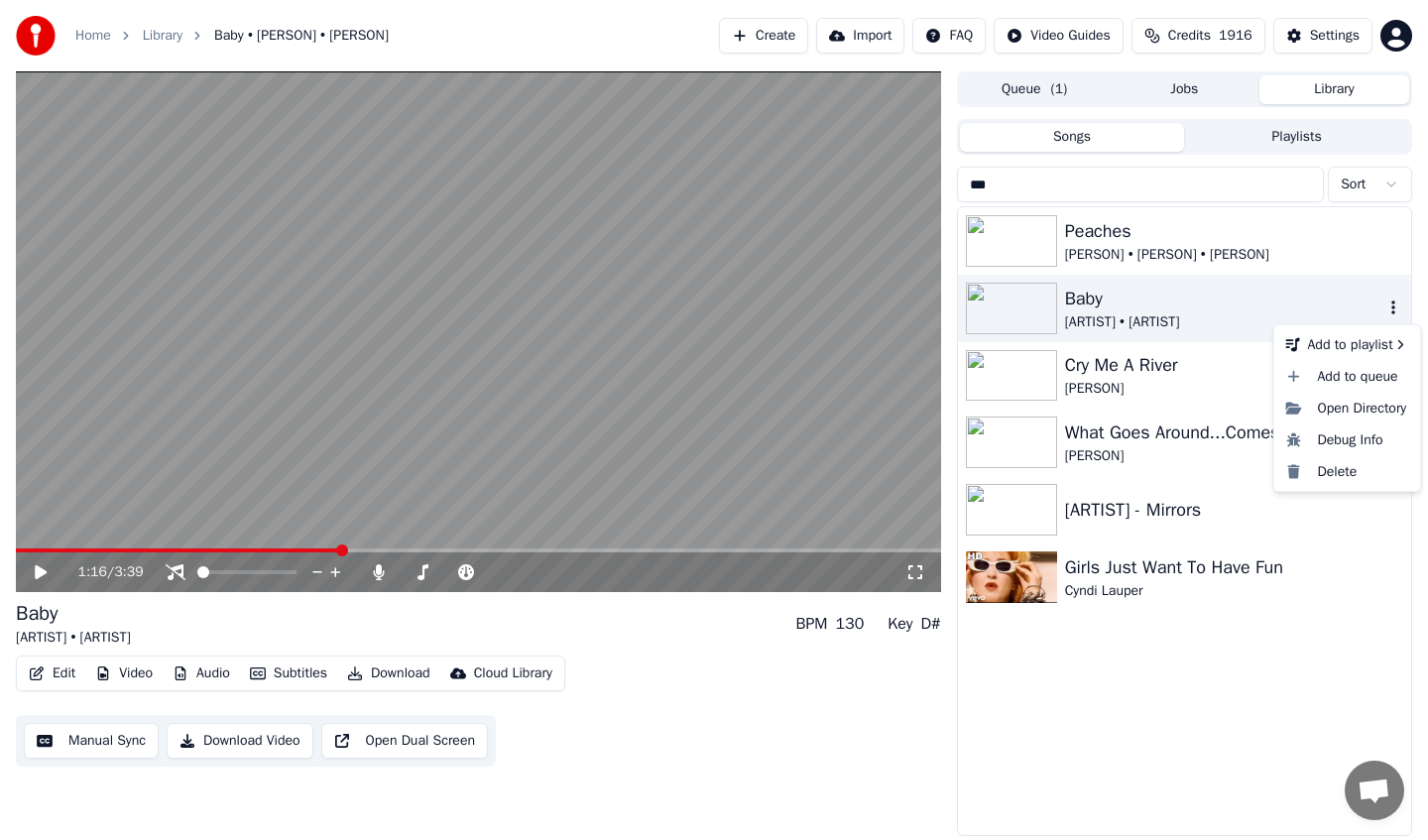 click 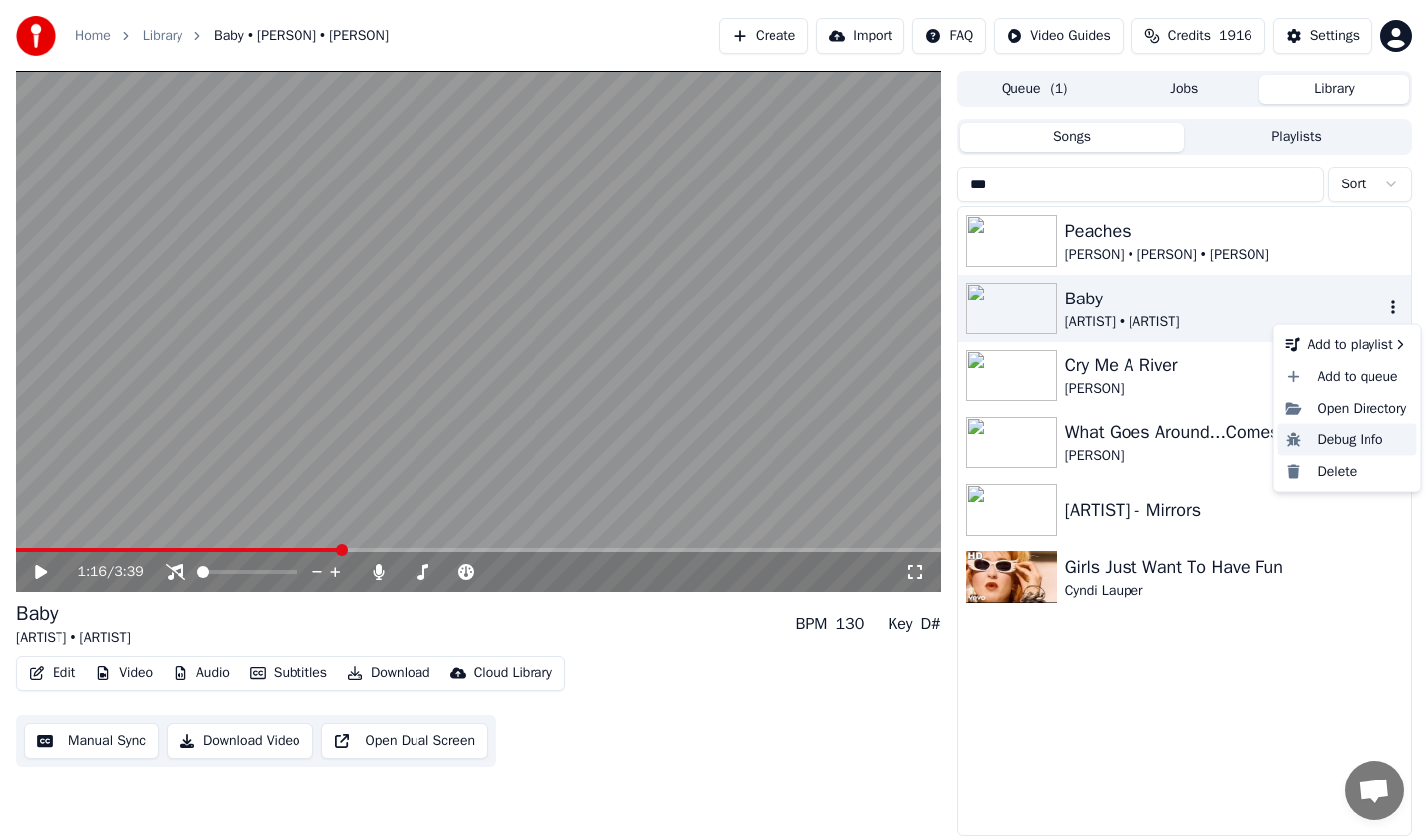 click on "Debug Info" at bounding box center (1348, 439) 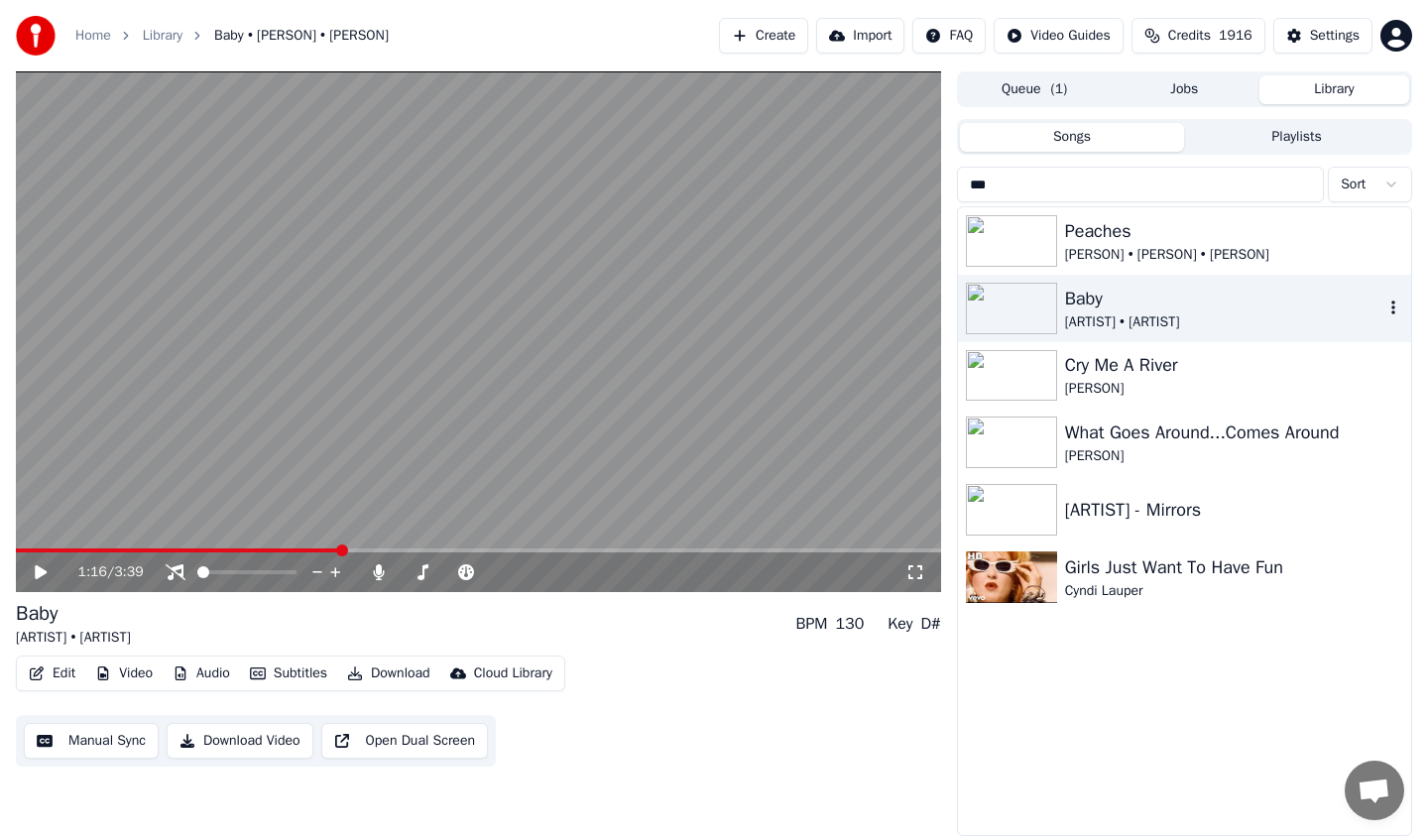 type 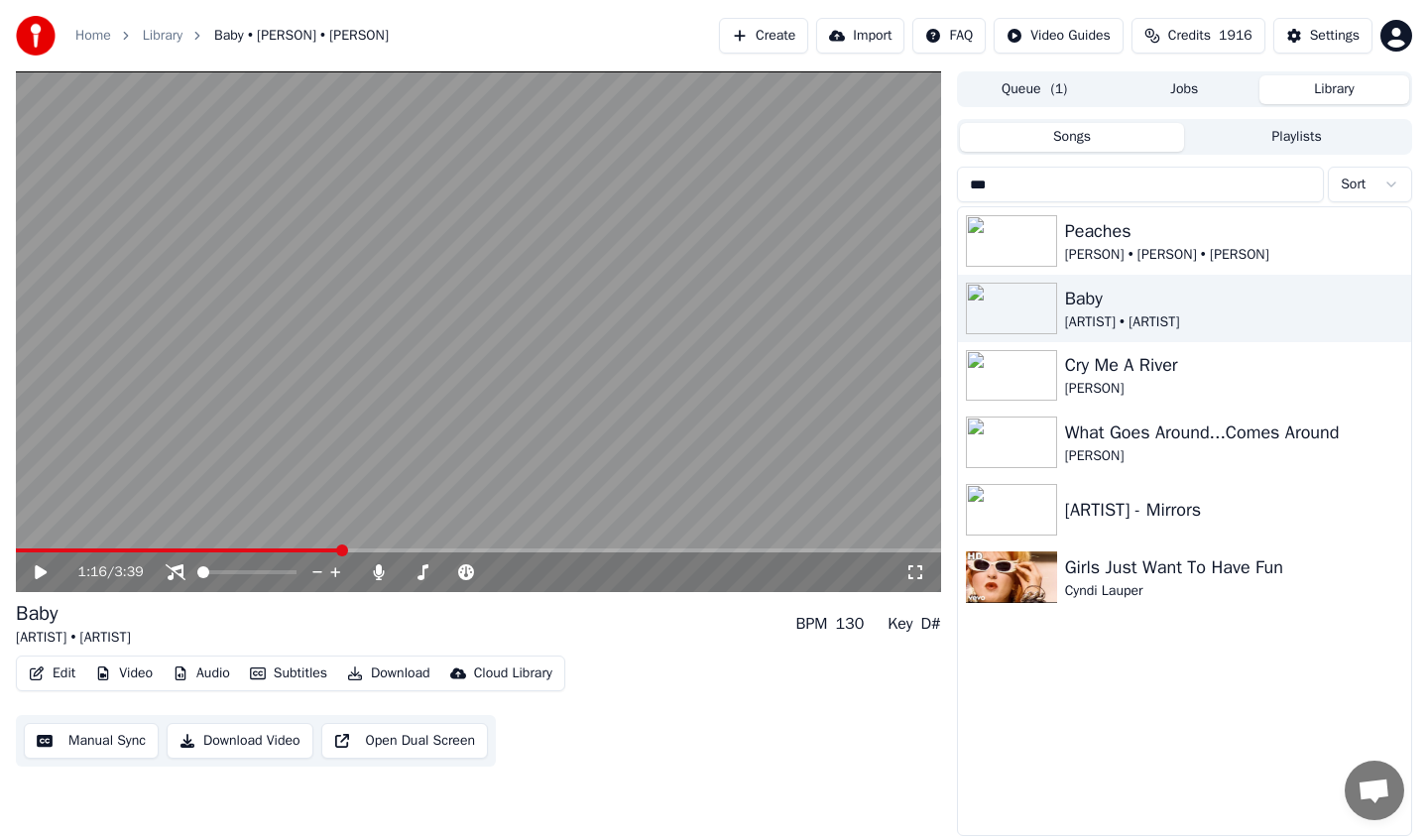 click on "***" at bounding box center [1140, 184] 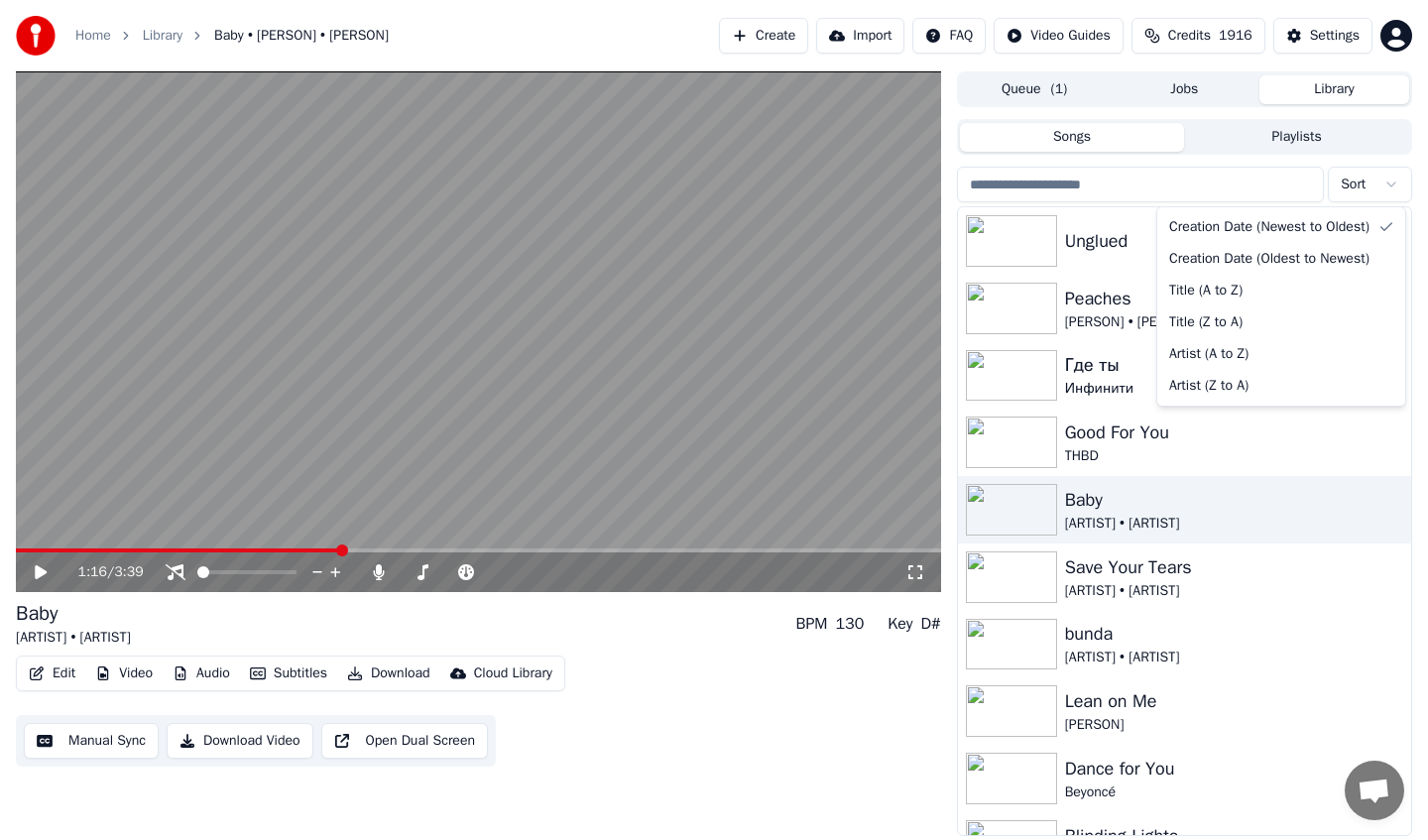 click on "Home Library Baby • [ARTIST] • [ARTIST] Create Import FAQ Video Guides Credits 1916 Settings 1:16  /  3:39 Baby [ARTIST] • [ARTIST] BPM 130 Key D# Edit Video Audio Subtitles Download Cloud Library Manual Sync Download Video Open Dual Screen Queue ( 1 ) Jobs Library Songs Playlists Sort Unglued Peaches Justin Bieber • Daniel Caesar • Giveon Где ты Инфинити Good For You THBD Baby Justin Bieber • Ludacris Save Your Tears The Weeknd • Ariana Grande bunda Emilia • Luísa Sonza Lean on Me Bill Withers Dance for You Beyoncé Blinding Lights The Weeknd Going Under Evanescence My Immortal Evanescence Bring Me To Life Evanescence Creation Date (Newest to Oldest) Creation Date (Oldest to Newest) Title (A to Z) Title (Z to A) Artist (A to Z) Artist (Z to A)" at bounding box center [714, 420] 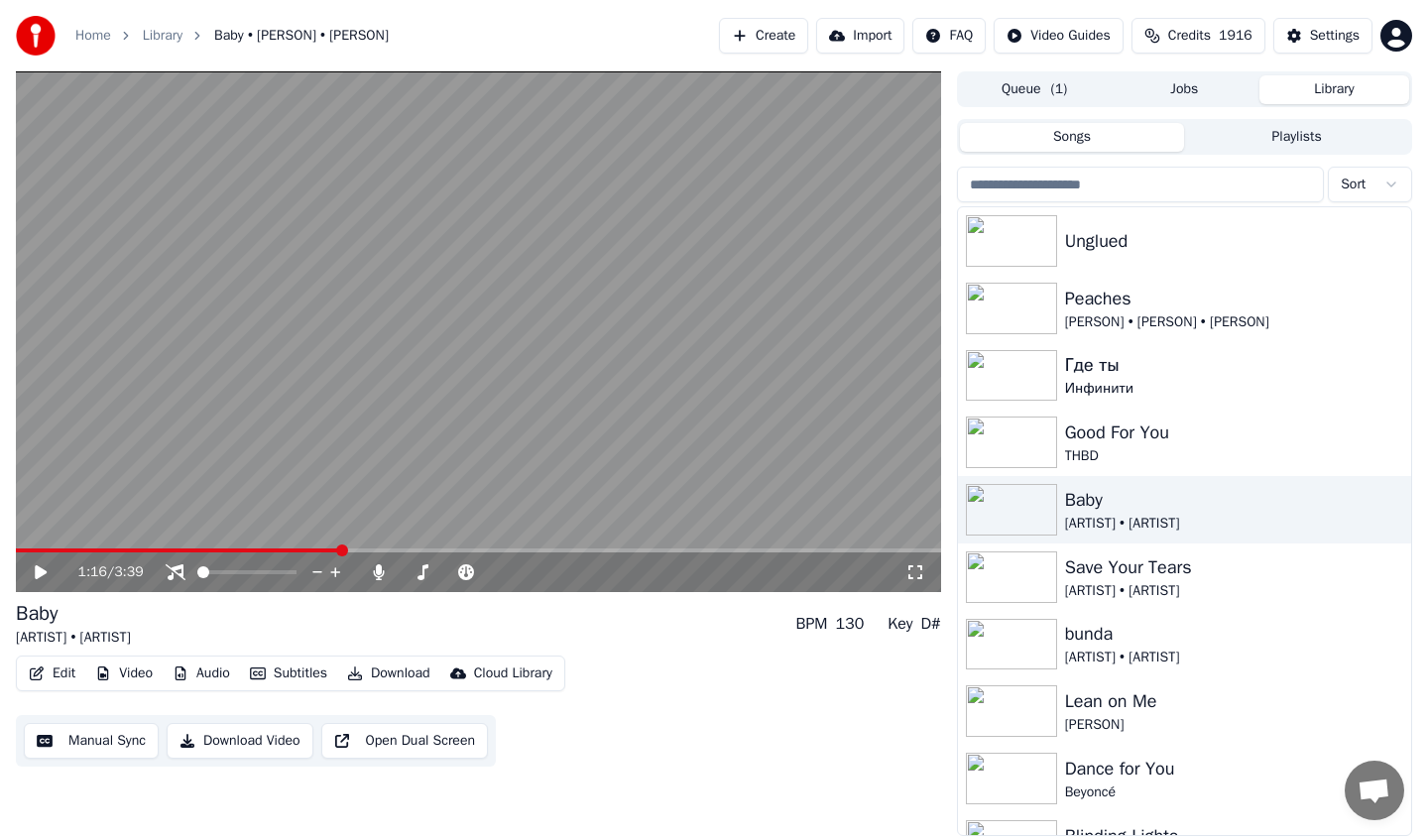 click on "Home Library Baby • [ARTIST] • [ARTIST] Create Import FAQ Video Guides Credits 1916 Settings 1:16  /  3:39 Baby [ARTIST] • [ARTIST] BPM 130 Key D# Edit Video Audio Subtitles Download Cloud Library Manual Sync Download Video Open Dual Screen Queue ( 1 ) Jobs Library Songs Playlists Sort Unglued Peaches Justin Bieber • Daniel Caesar • Giveon Где ты Инфинити Good For You THBD Baby Justin Bieber • Ludacris Save Your Tears The Weeknd • Ariana Grande bunda Emilia • Luísa Sonza Lean on Me Bill Withers Dance for You Beyoncé Blinding Lights The Weeknd Going Under Evanescence" at bounding box center (714, 420) 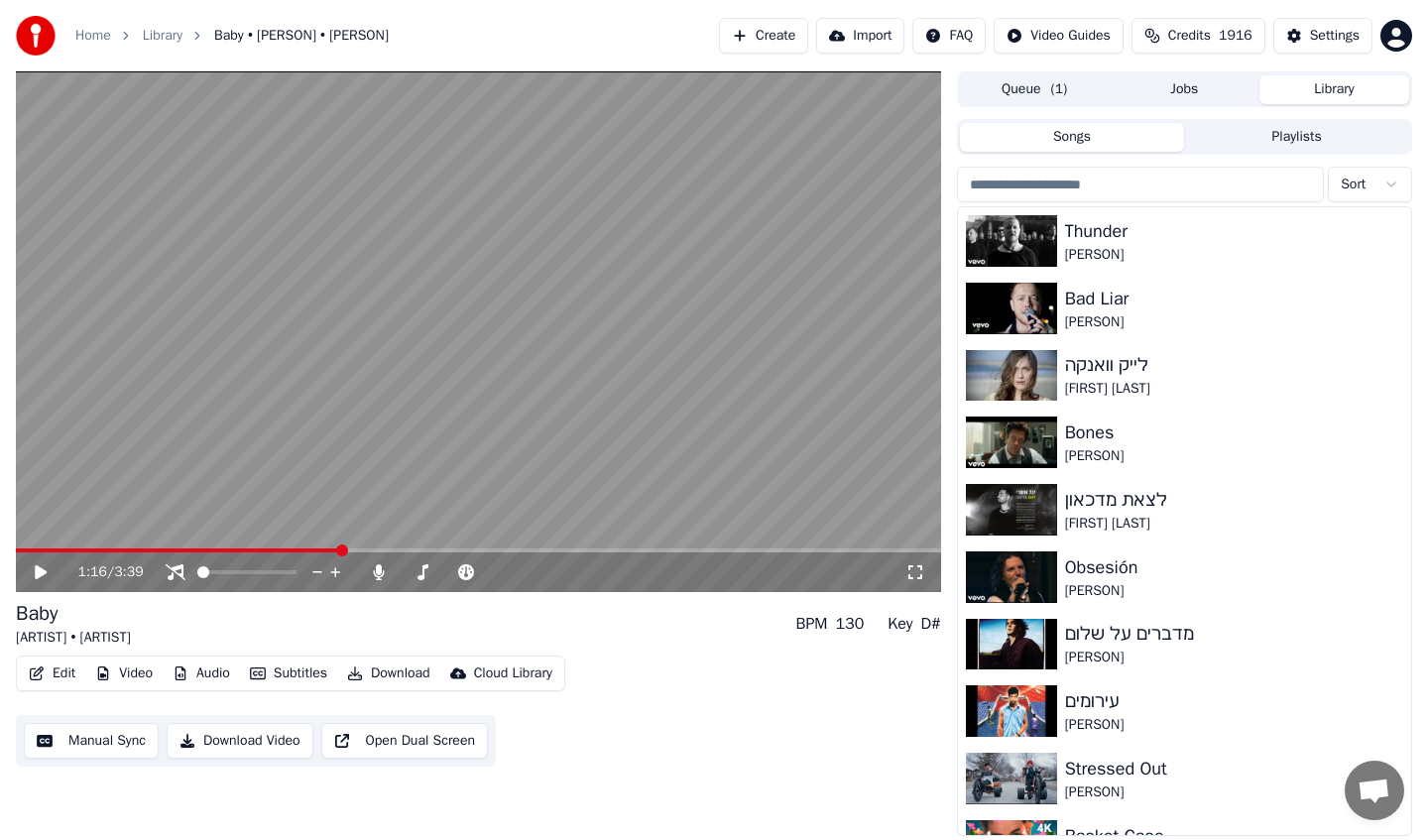 click on "Home Library Baby • [ARTIST] • [ARTIST] Create Import FAQ Video Guides Credits 1916 Settings 1:16  /  3:39 Baby [ARTIST] • [ARTIST] BPM 130 Key D# Edit Video Audio Subtitles Download Cloud Library Manual Sync Download Video Open Dual Screen Queue ( 1 ) Jobs Library Songs Playlists Sort Thunder Imagine Dragons Bad Liar Imagine Dragons לייק וואנקה קרן פלס Bones Imagine Dragons לצאת מדכאון יגל אושרי Obsesión Miguel Mateos מדברים על שלום מוקי עירומים שחר אבן צור Stressed Out twenty one pilots Basket Case Green Day נשמה שלי עידן רפאל חביב • [ARTIST] שאריות של החיים The Idan Raichel Project • הפרויקט של עידן רייכל היא לא יודעת מה עובר עלי שלמה ארצי" at bounding box center [714, 420] 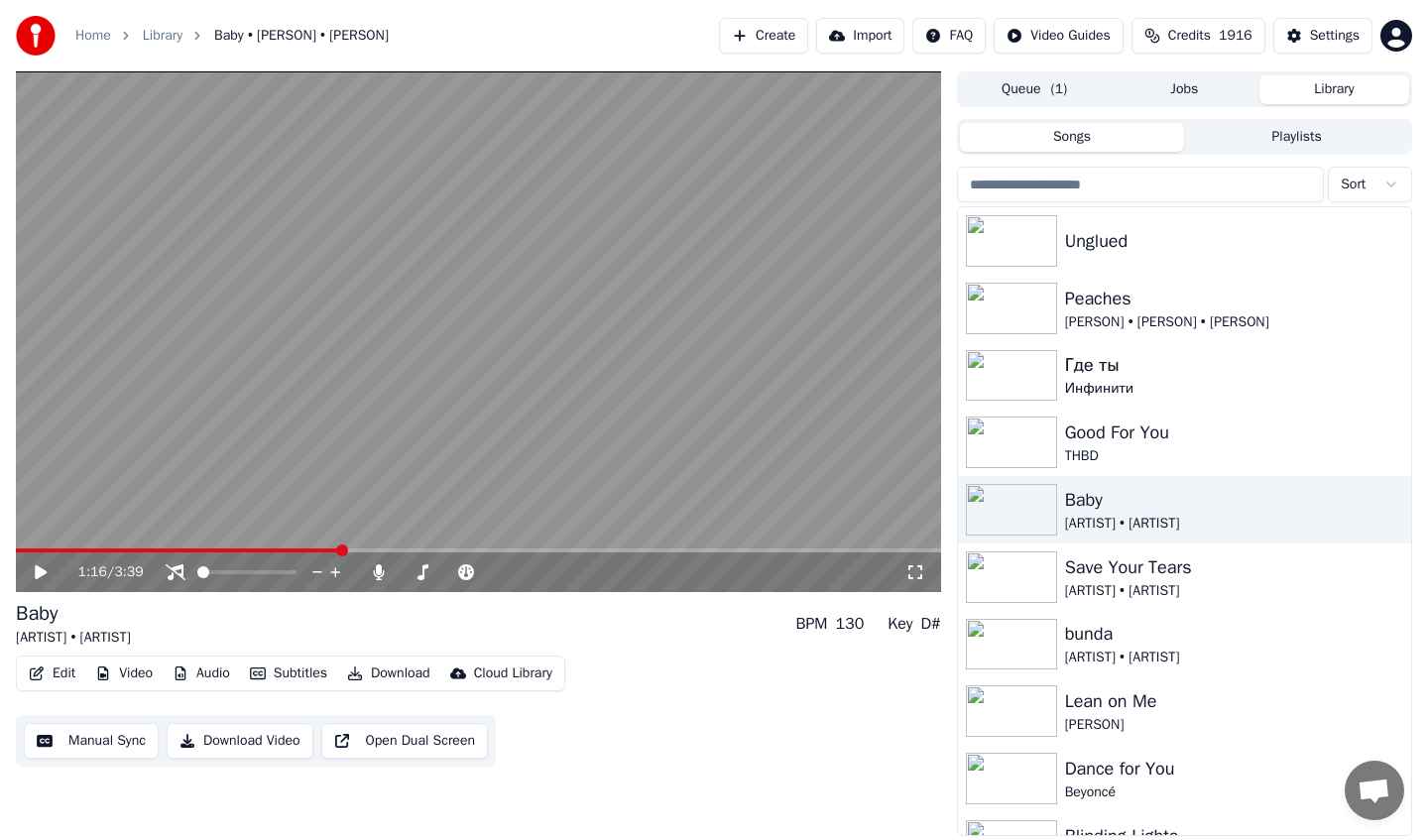 click at bounding box center (1140, 184) 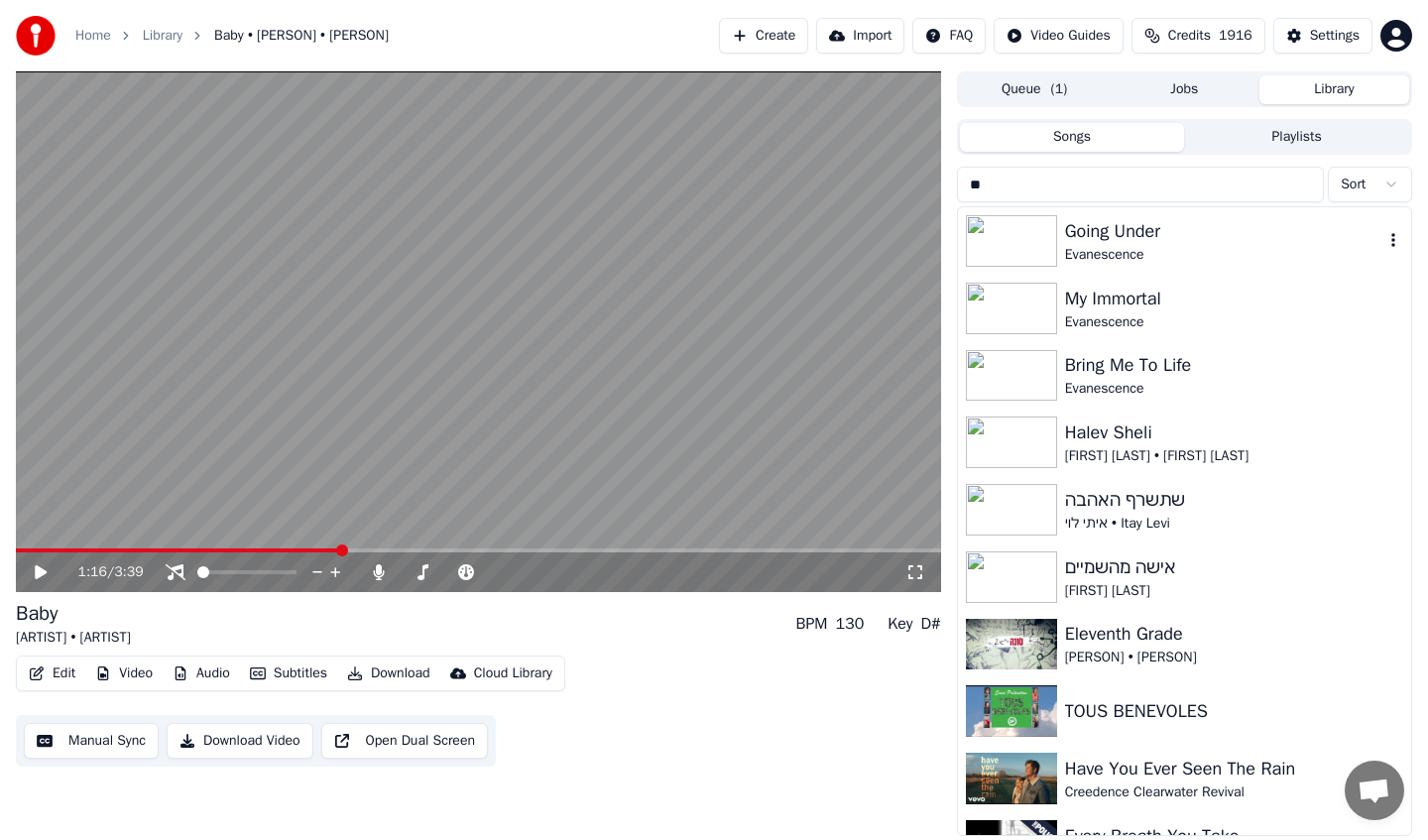 type on "**" 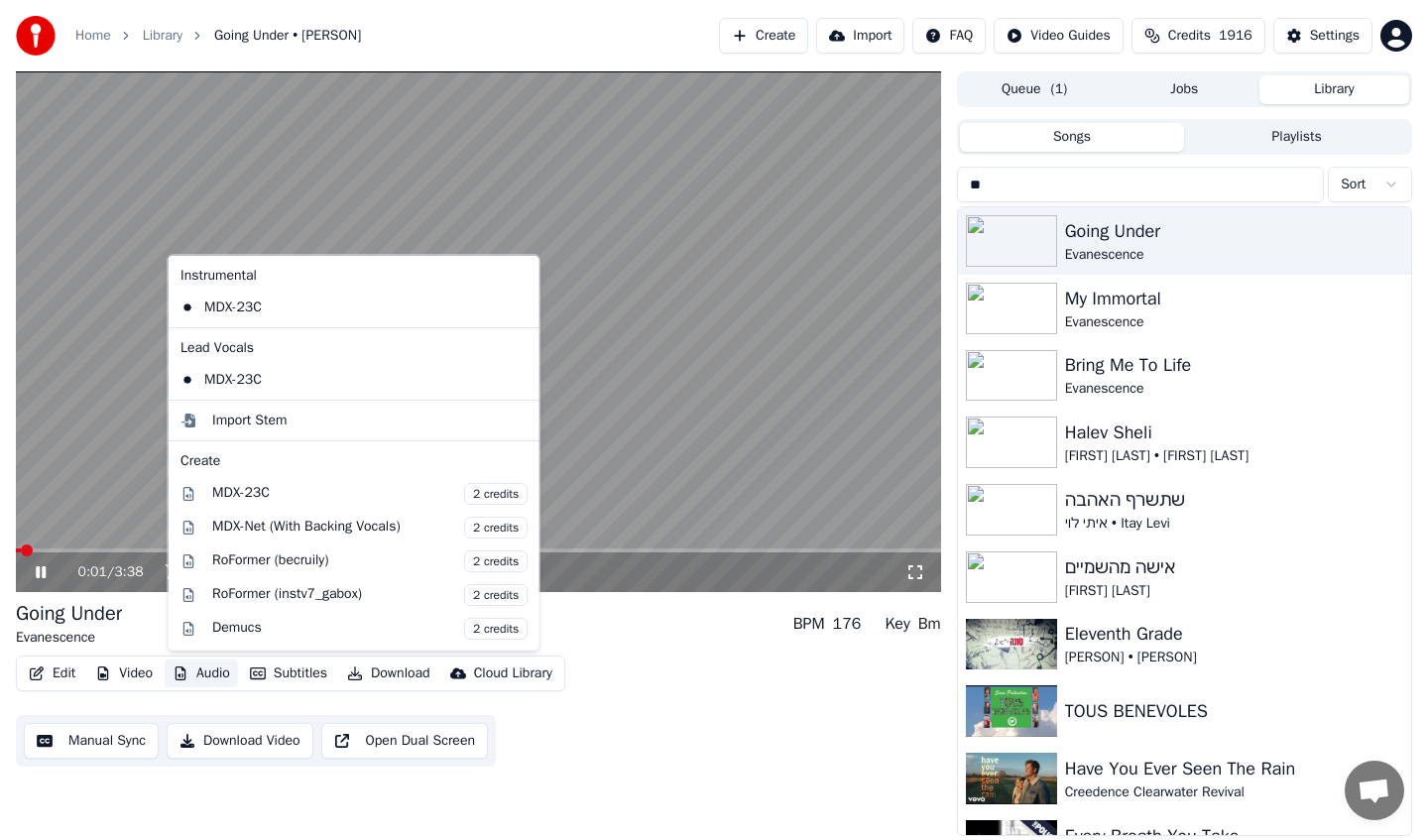 click on "Audio" at bounding box center (201, 673) 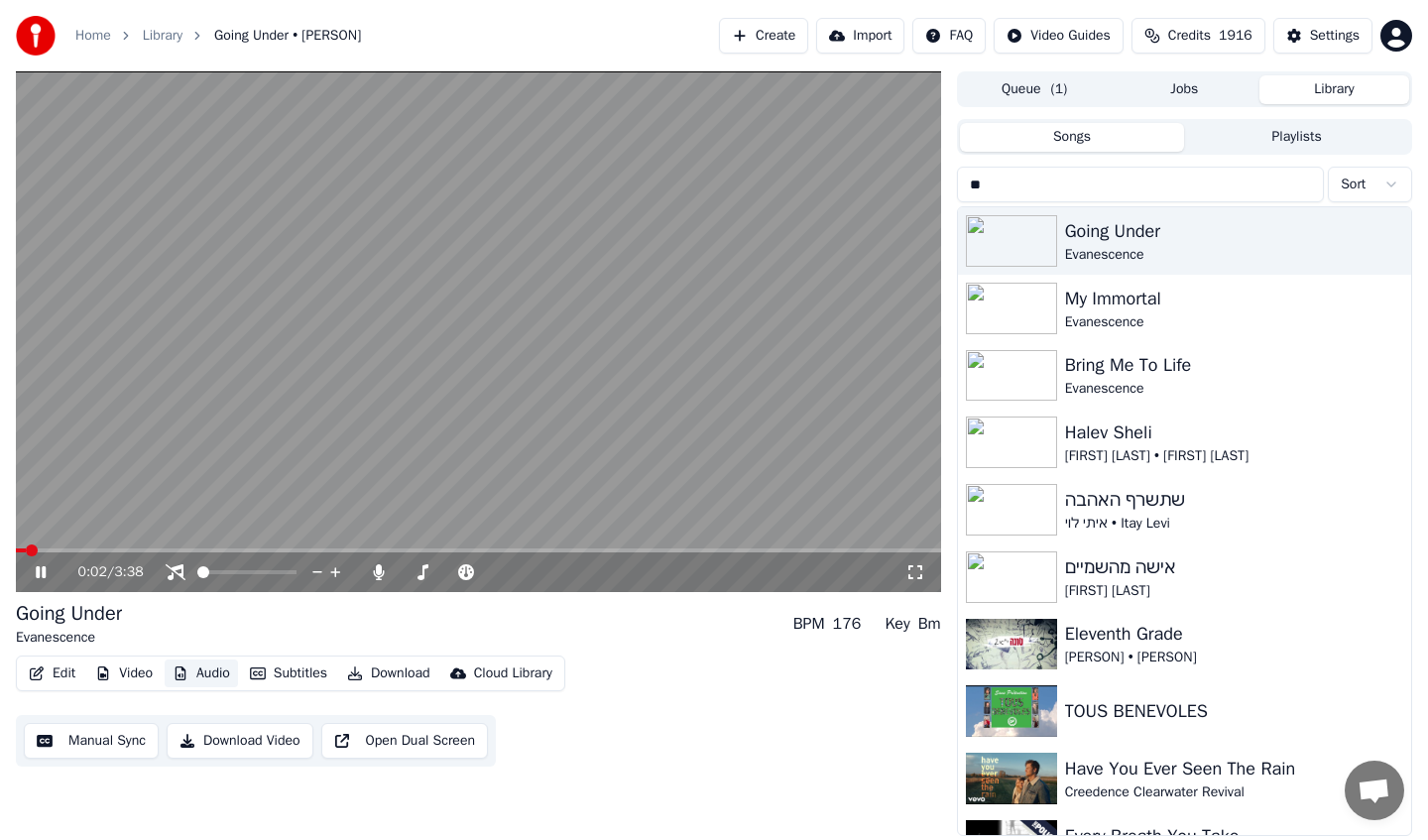 click on "Audio" at bounding box center [201, 673] 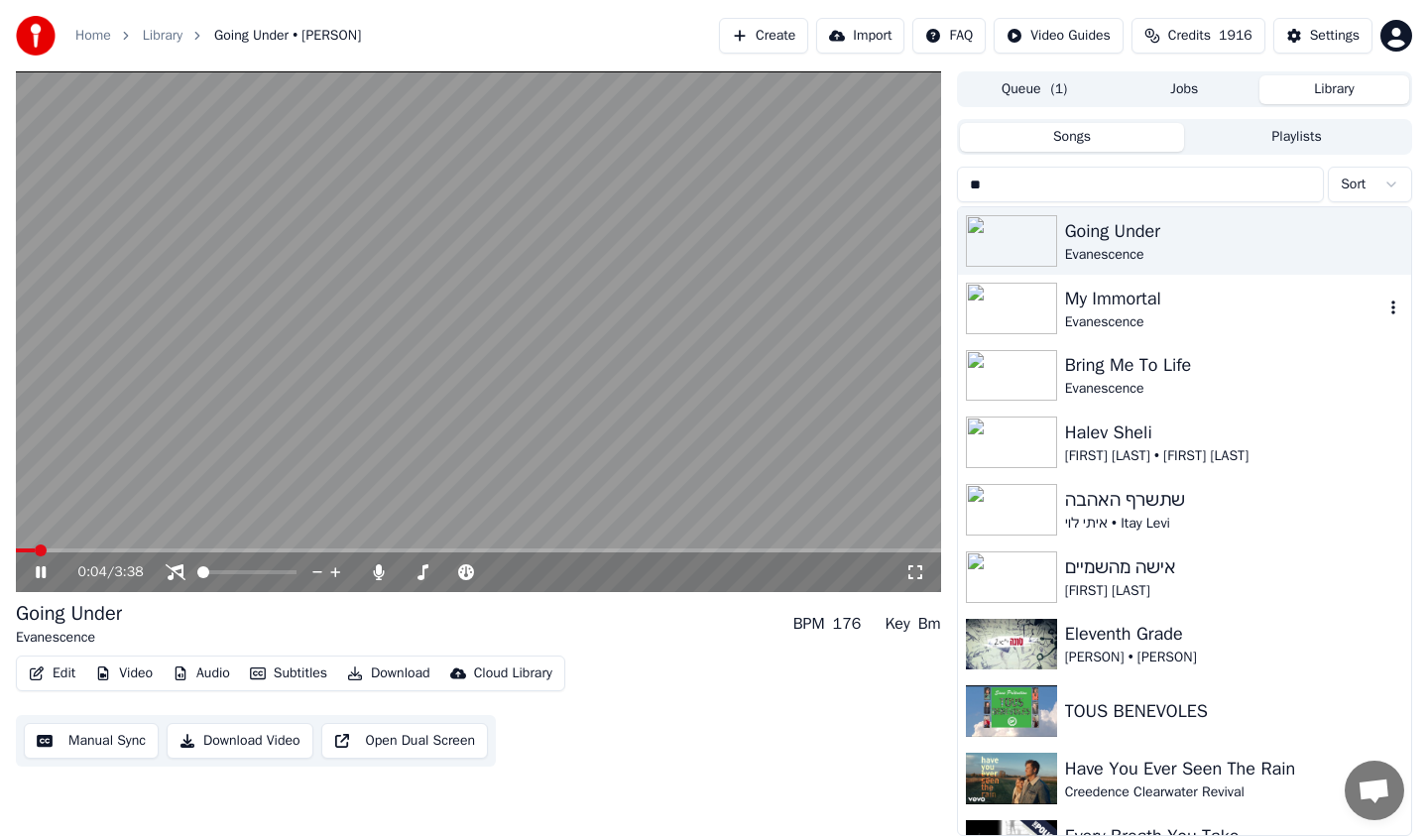 click at bounding box center (1012, 308) 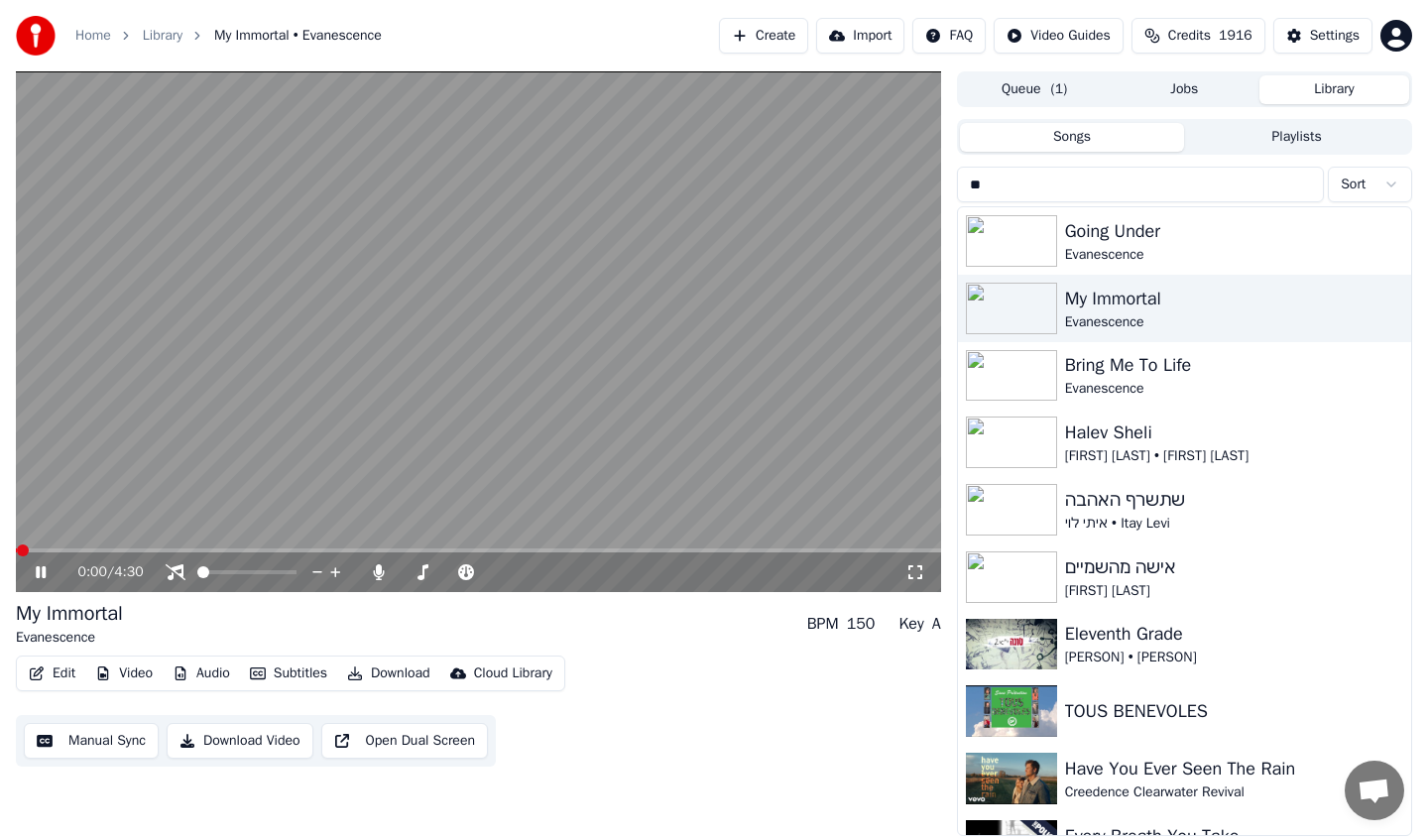 click at bounding box center (478, 331) 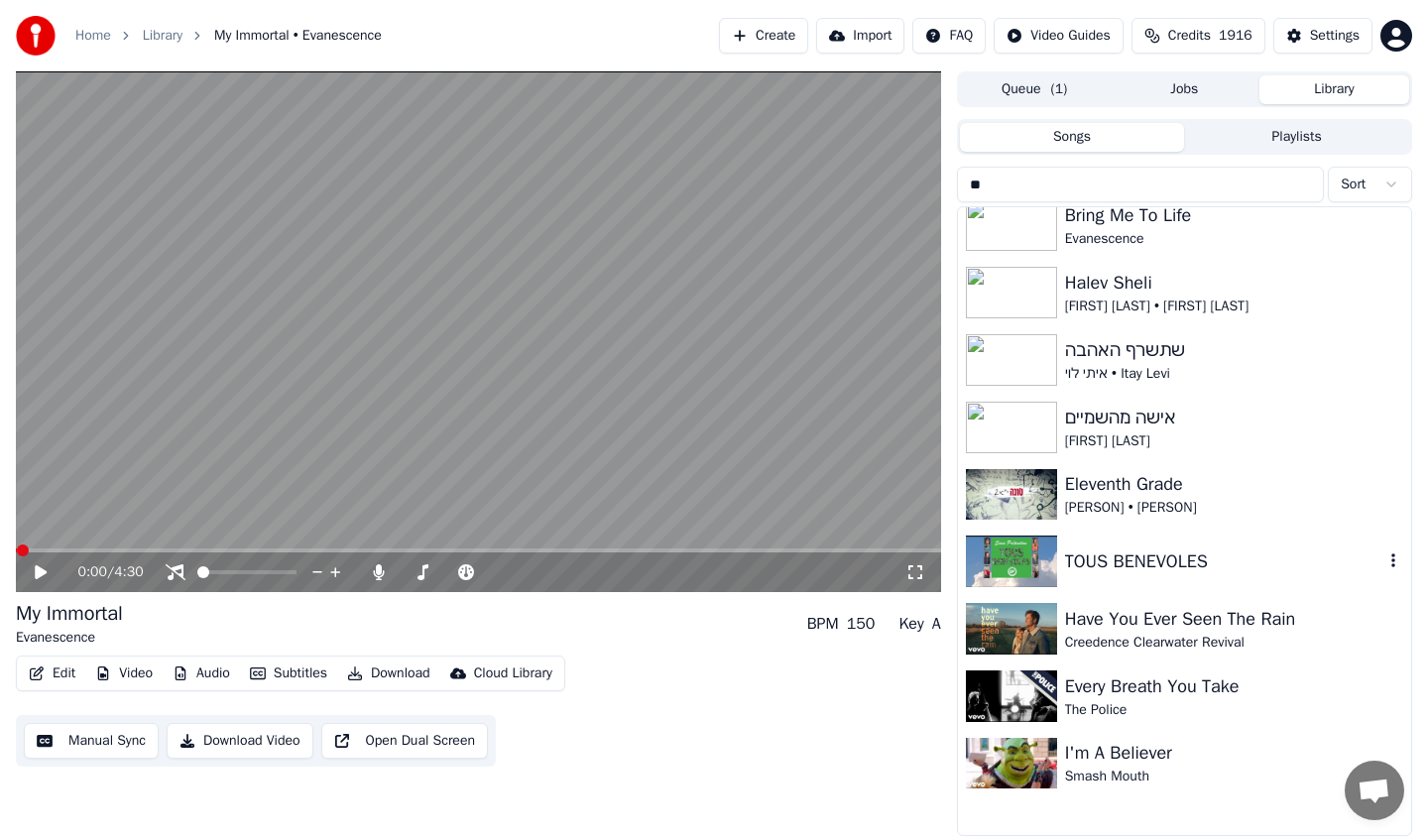 scroll, scrollTop: 0, scrollLeft: 0, axis: both 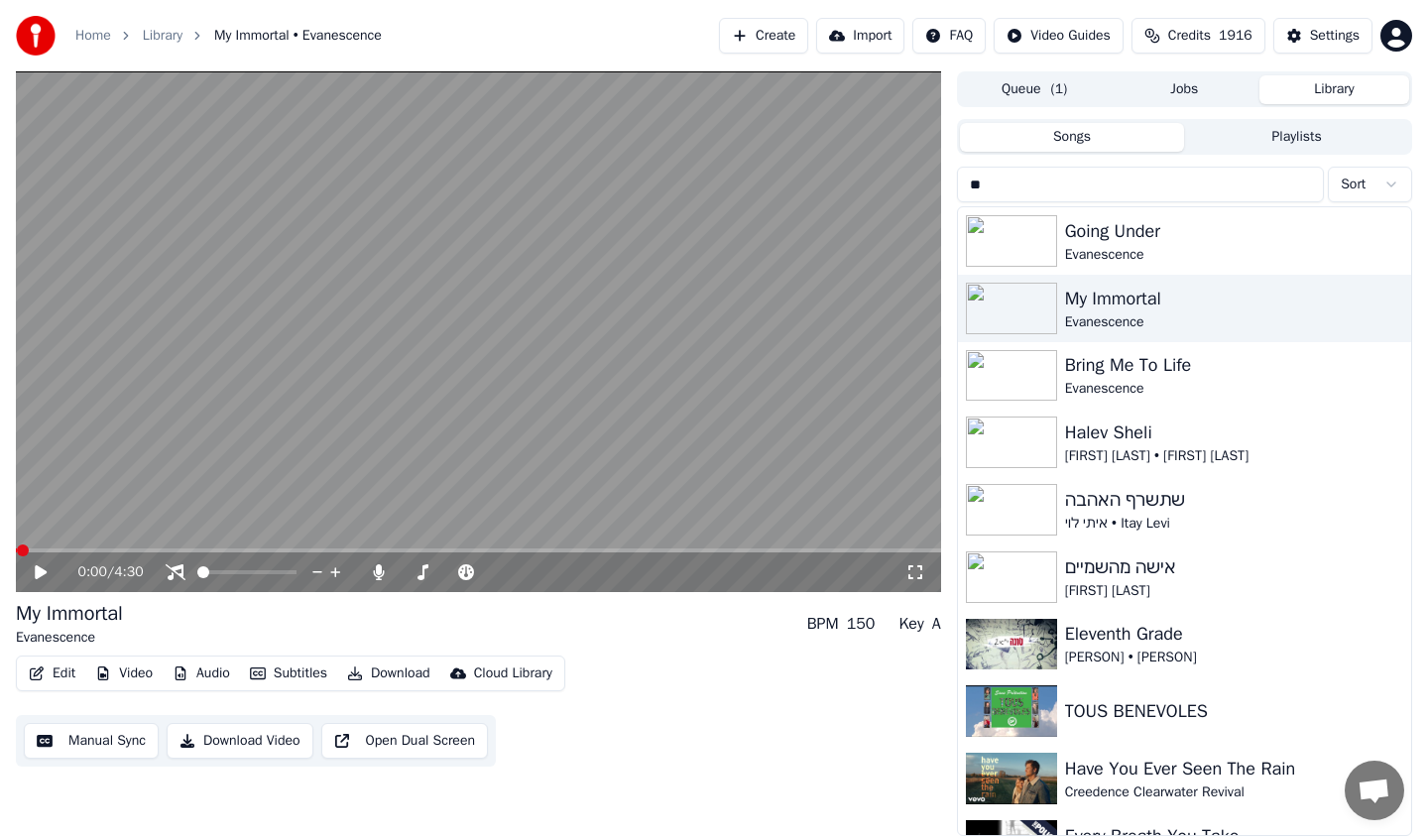 click on "**" at bounding box center (1140, 184) 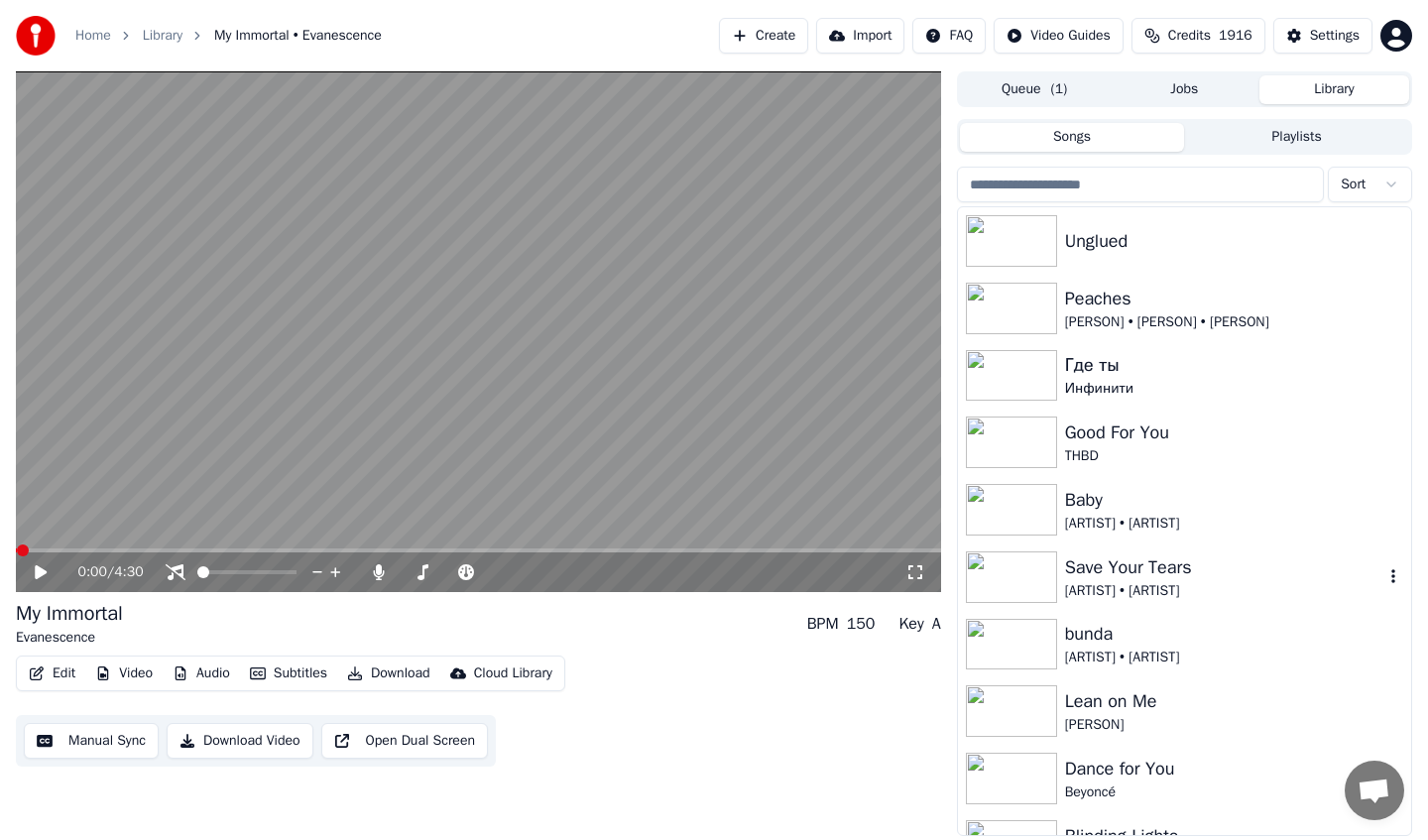 type 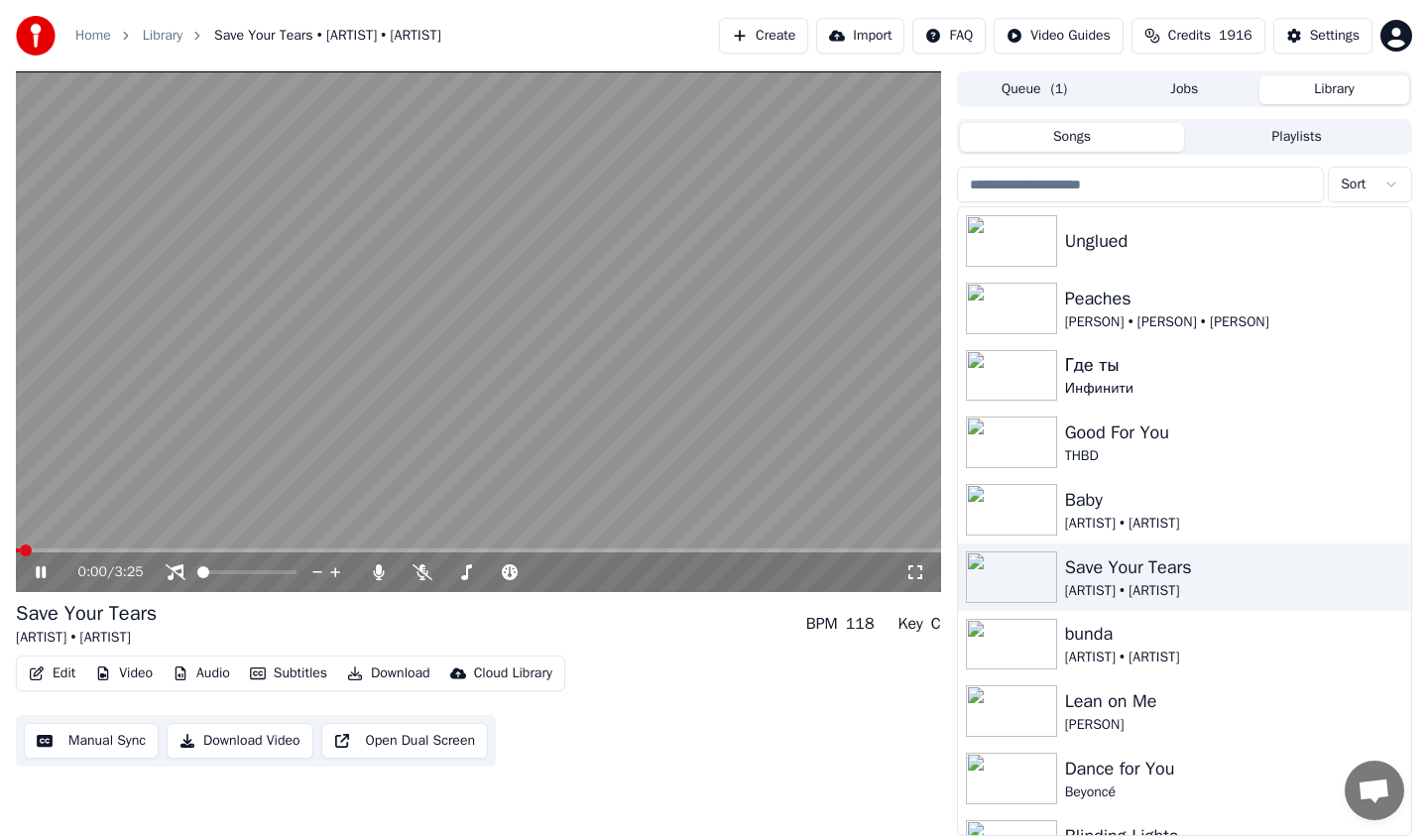 click at bounding box center (478, 331) 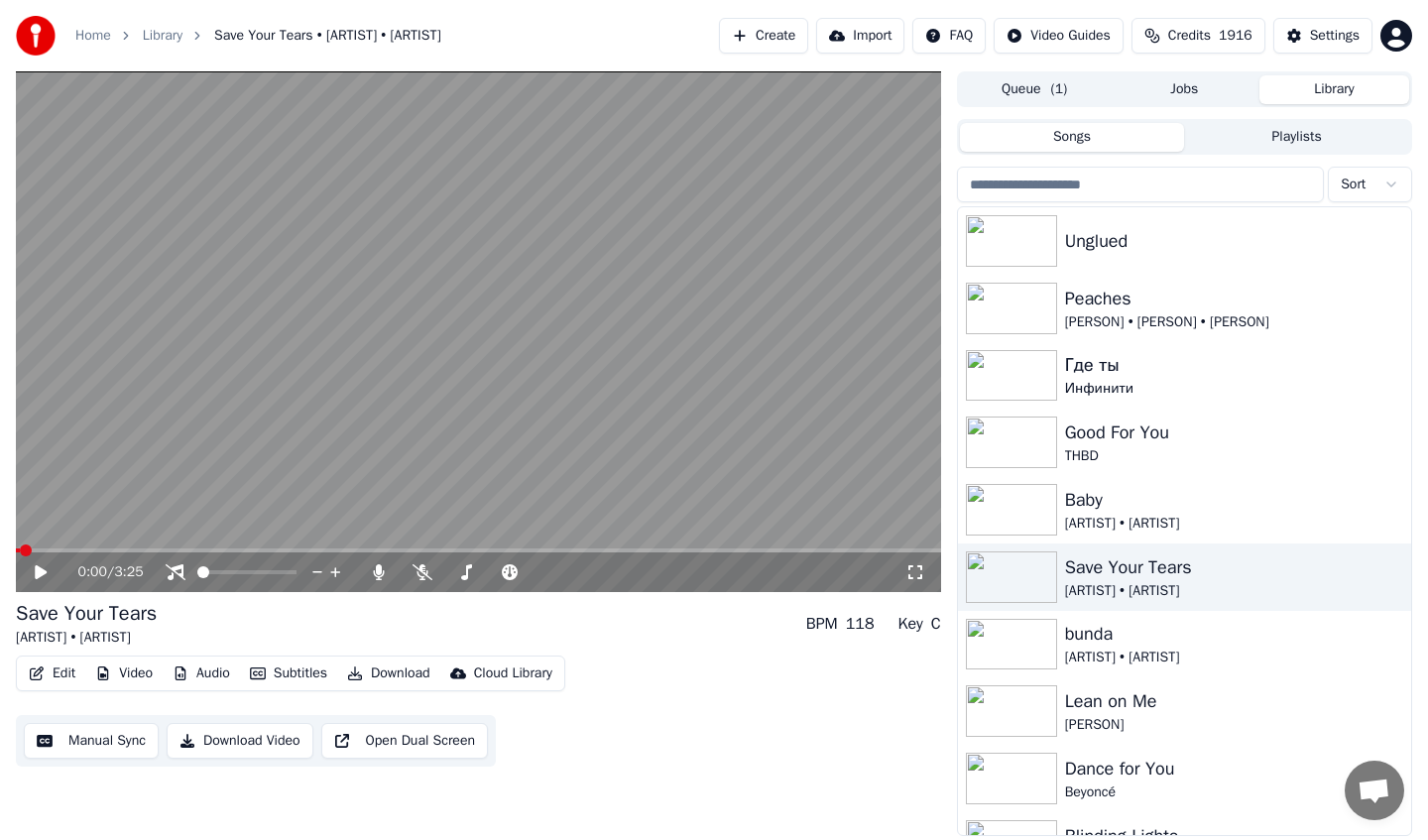 click on "Audio" at bounding box center [201, 673] 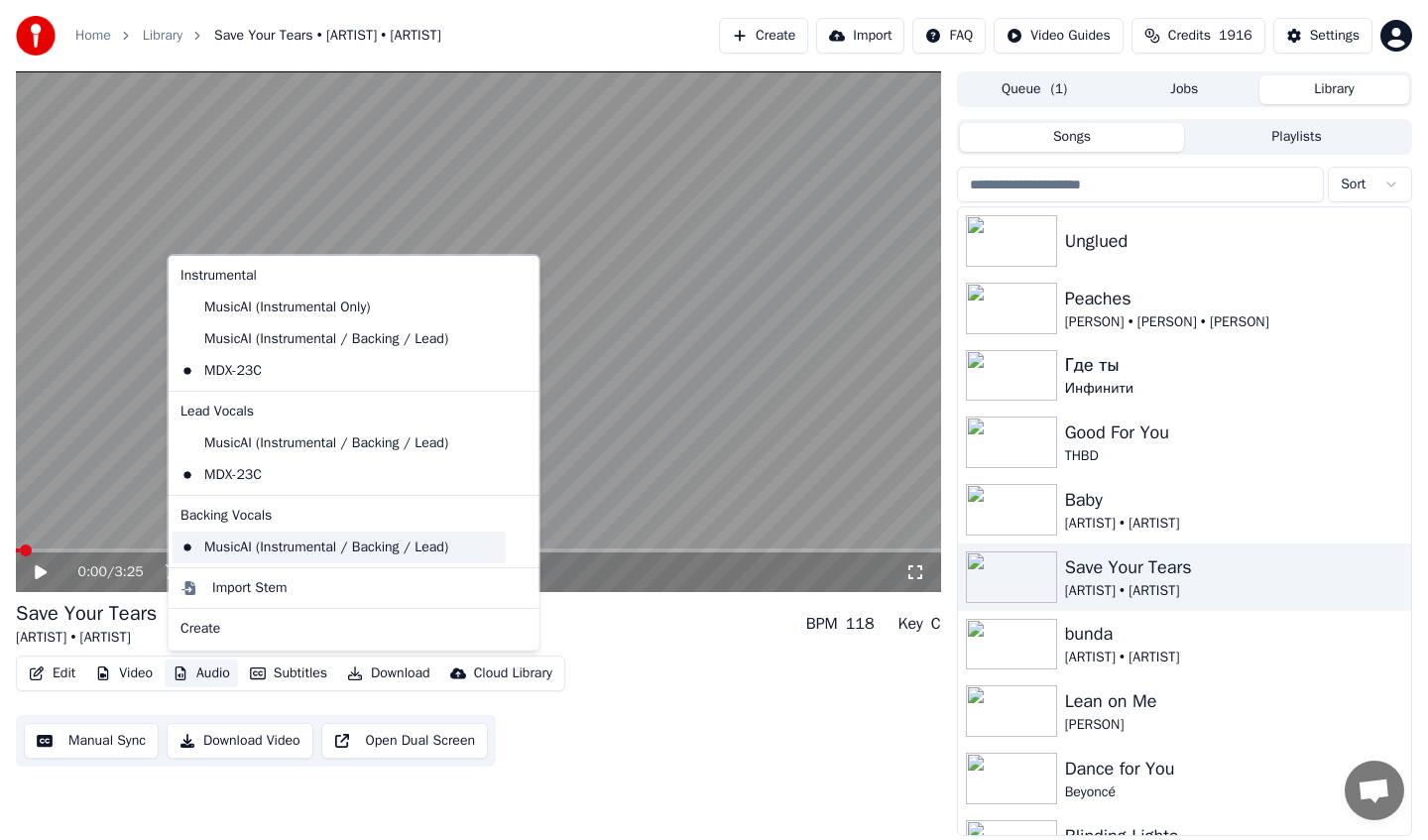 scroll, scrollTop: 369, scrollLeft: 0, axis: vertical 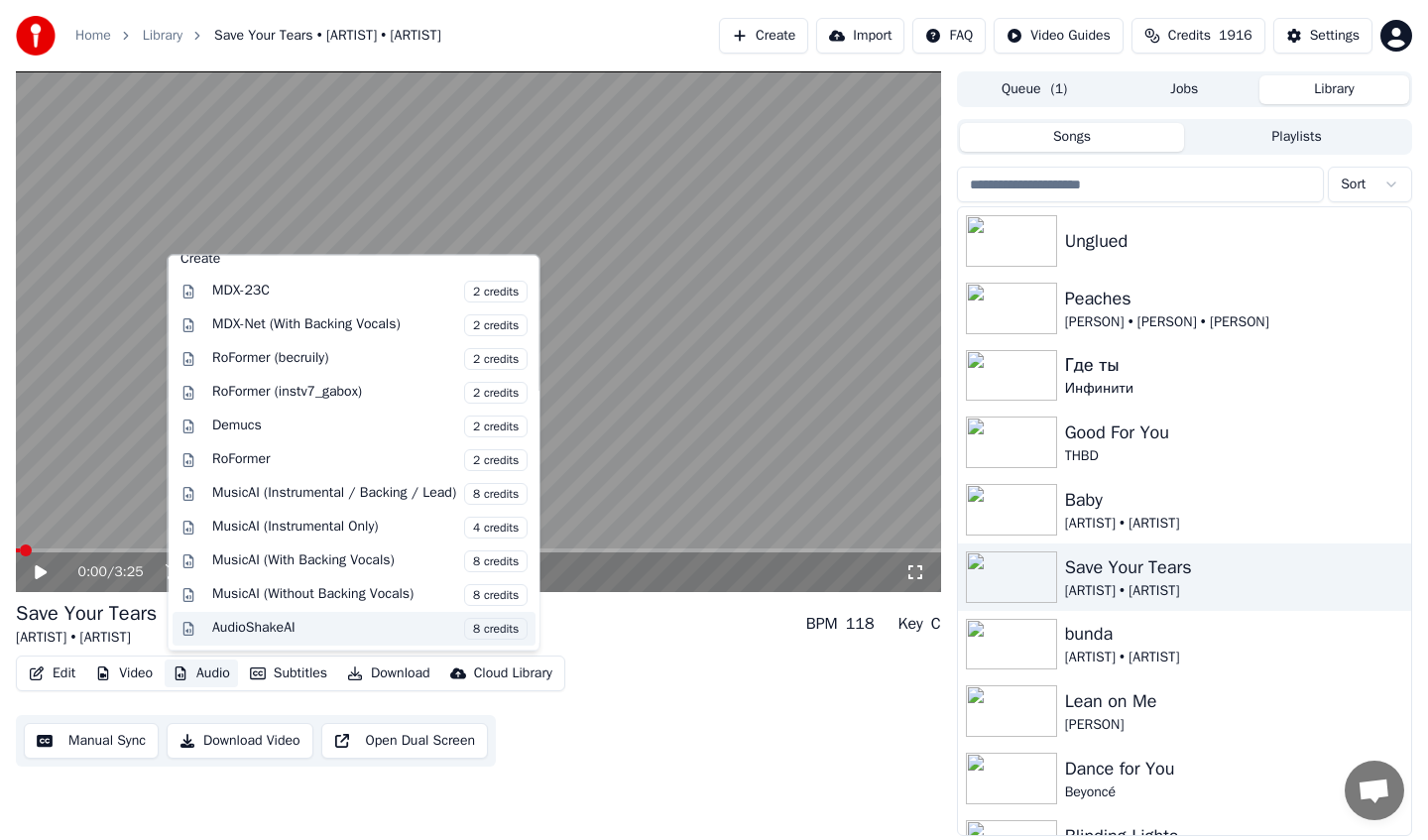 click on "AudioShakeAI 8 credits" at bounding box center (370, 629) 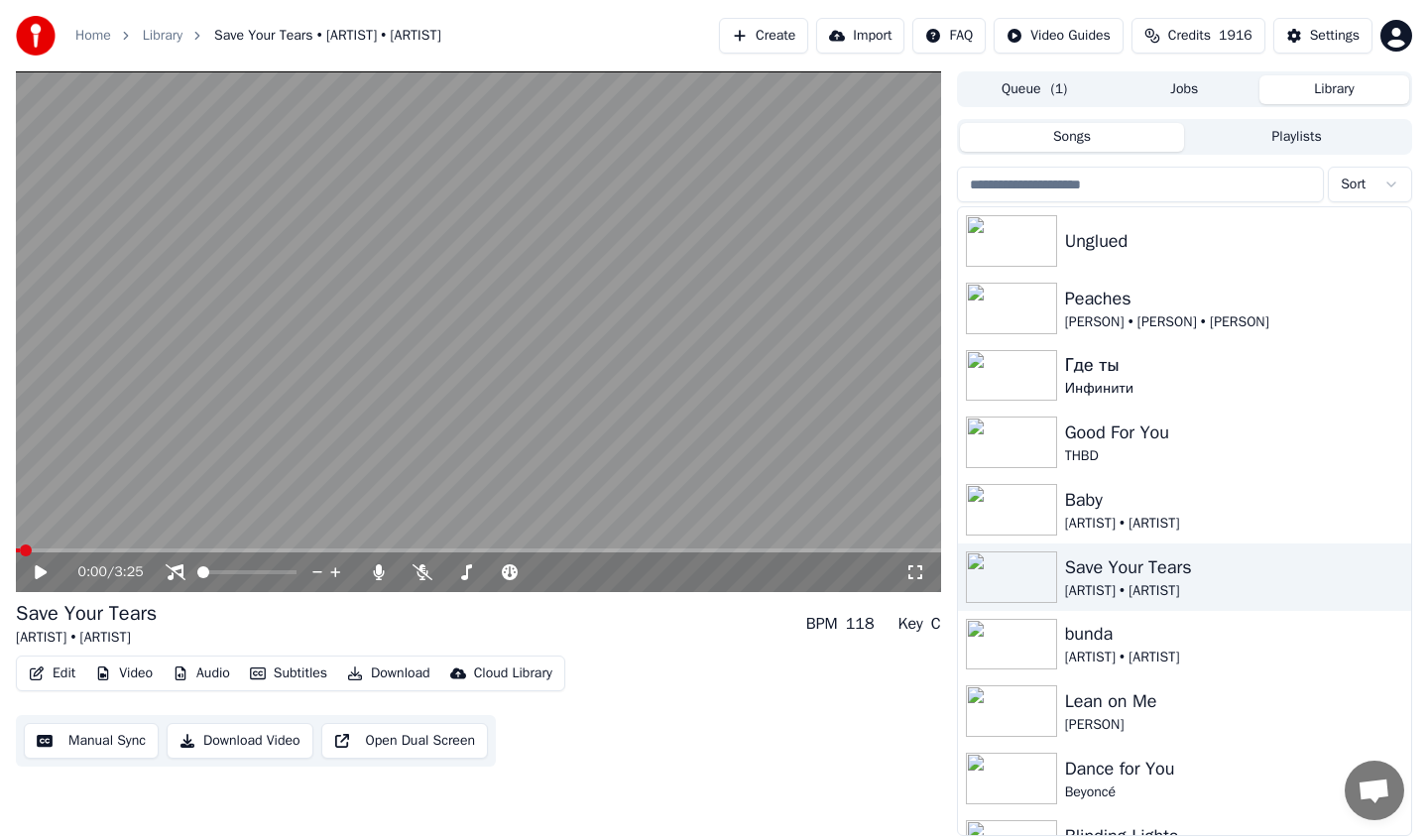 click on "Edit Video Audio Subtitles Download Cloud Library" at bounding box center [291, 673] 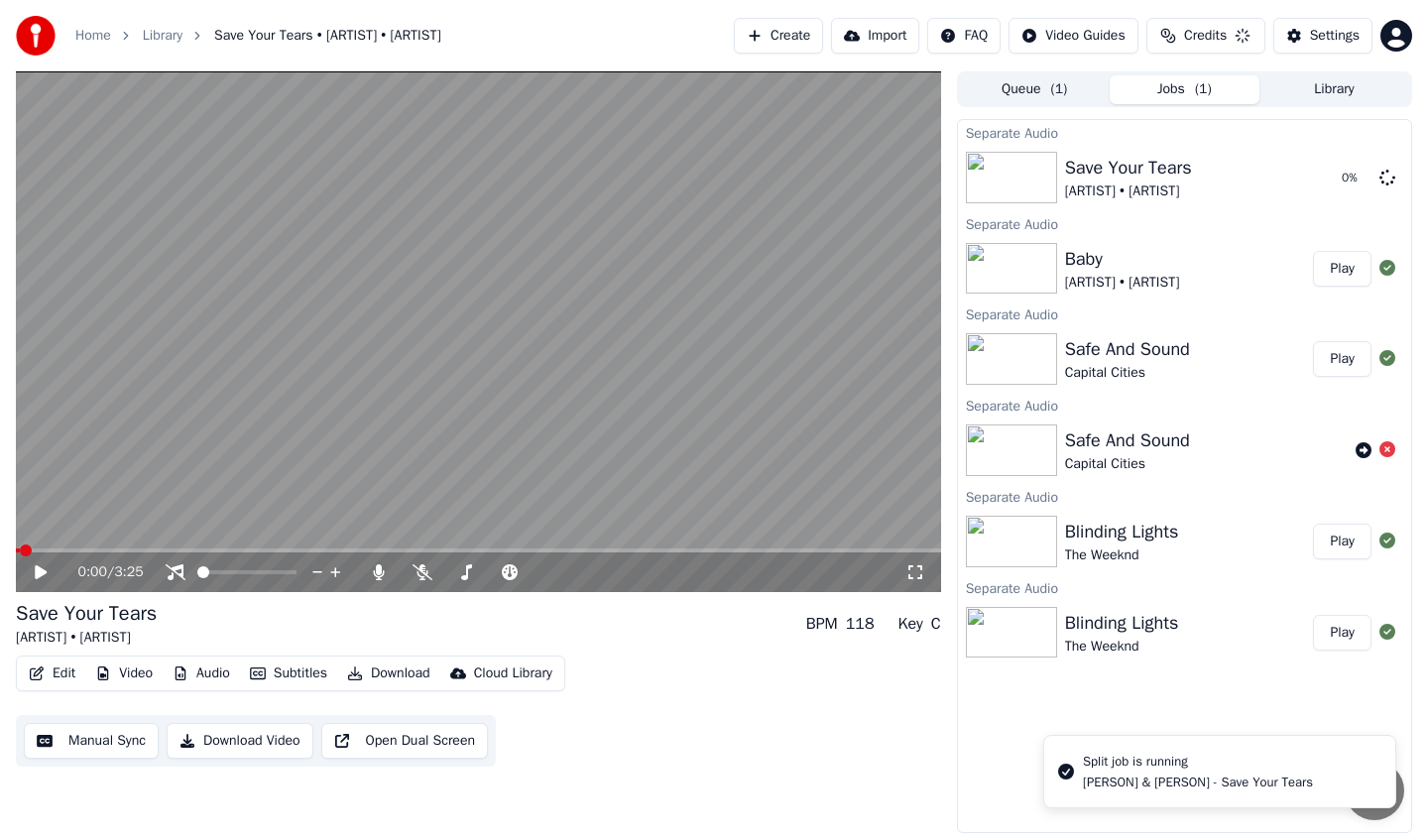 click on "Audio" at bounding box center [201, 673] 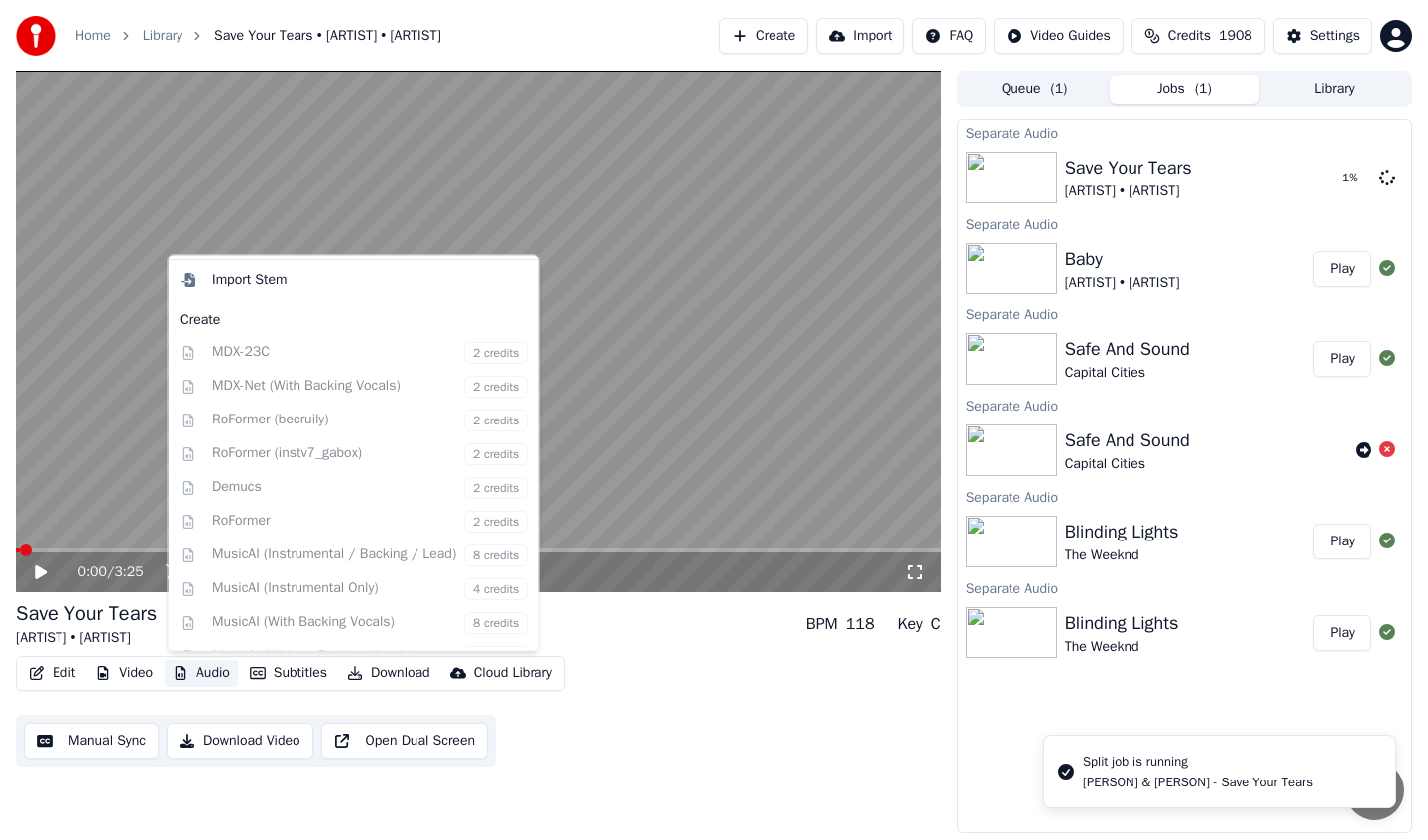 scroll, scrollTop: 369, scrollLeft: 0, axis: vertical 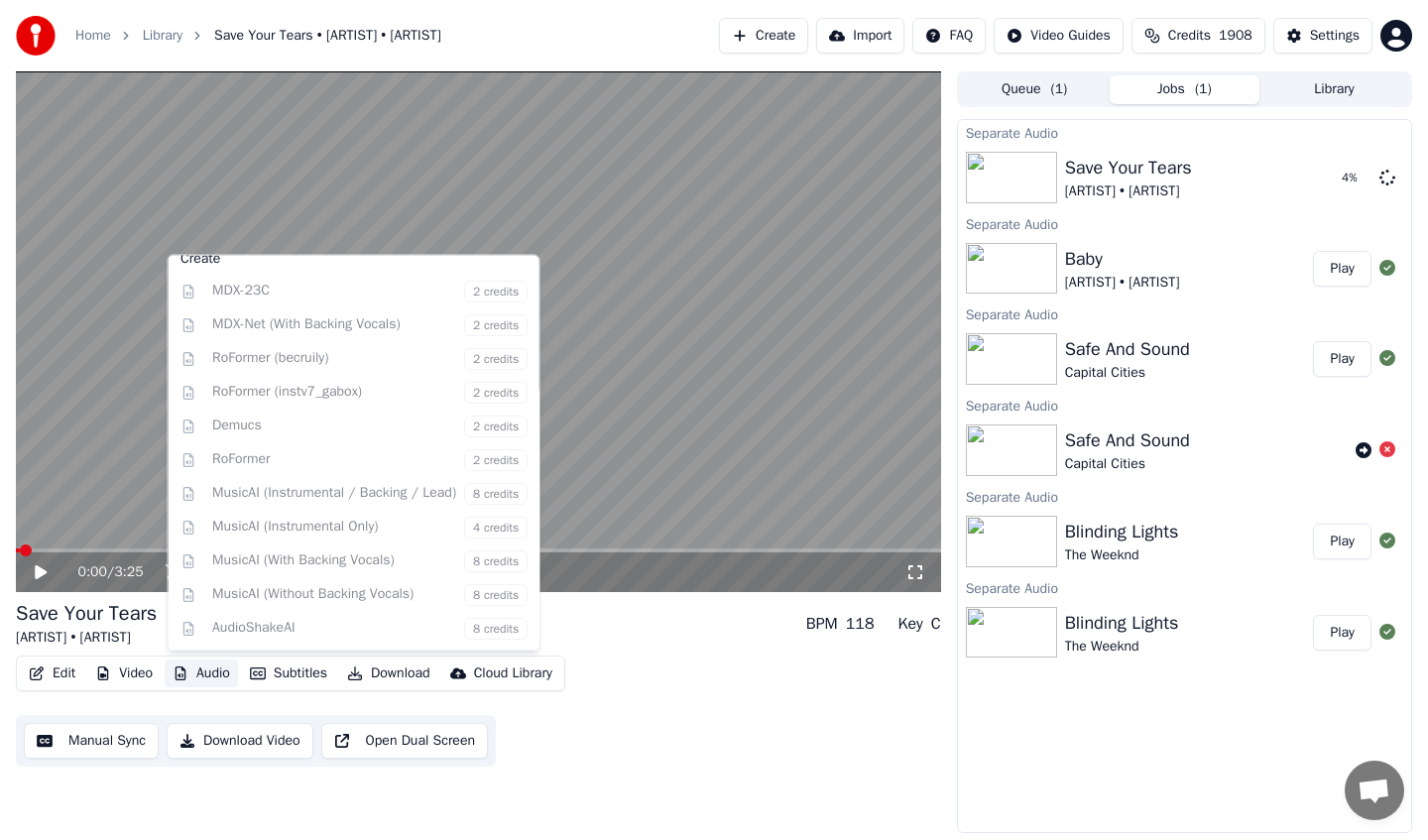 click on "Edit Video Audio Subtitles Download Cloud Library Manual Sync Download Video Open Dual Screen" at bounding box center (478, 711) 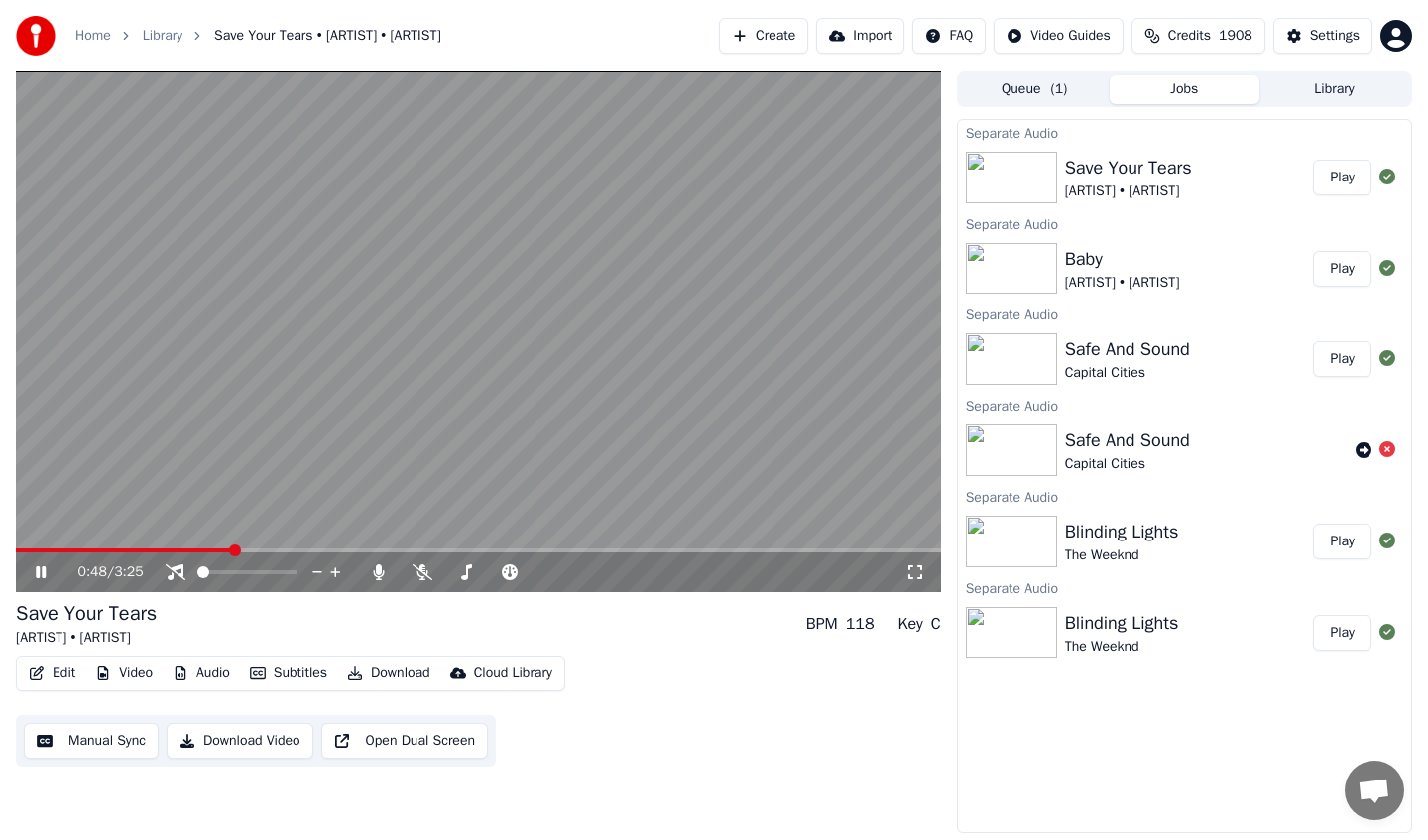 click at bounding box center (478, 550) 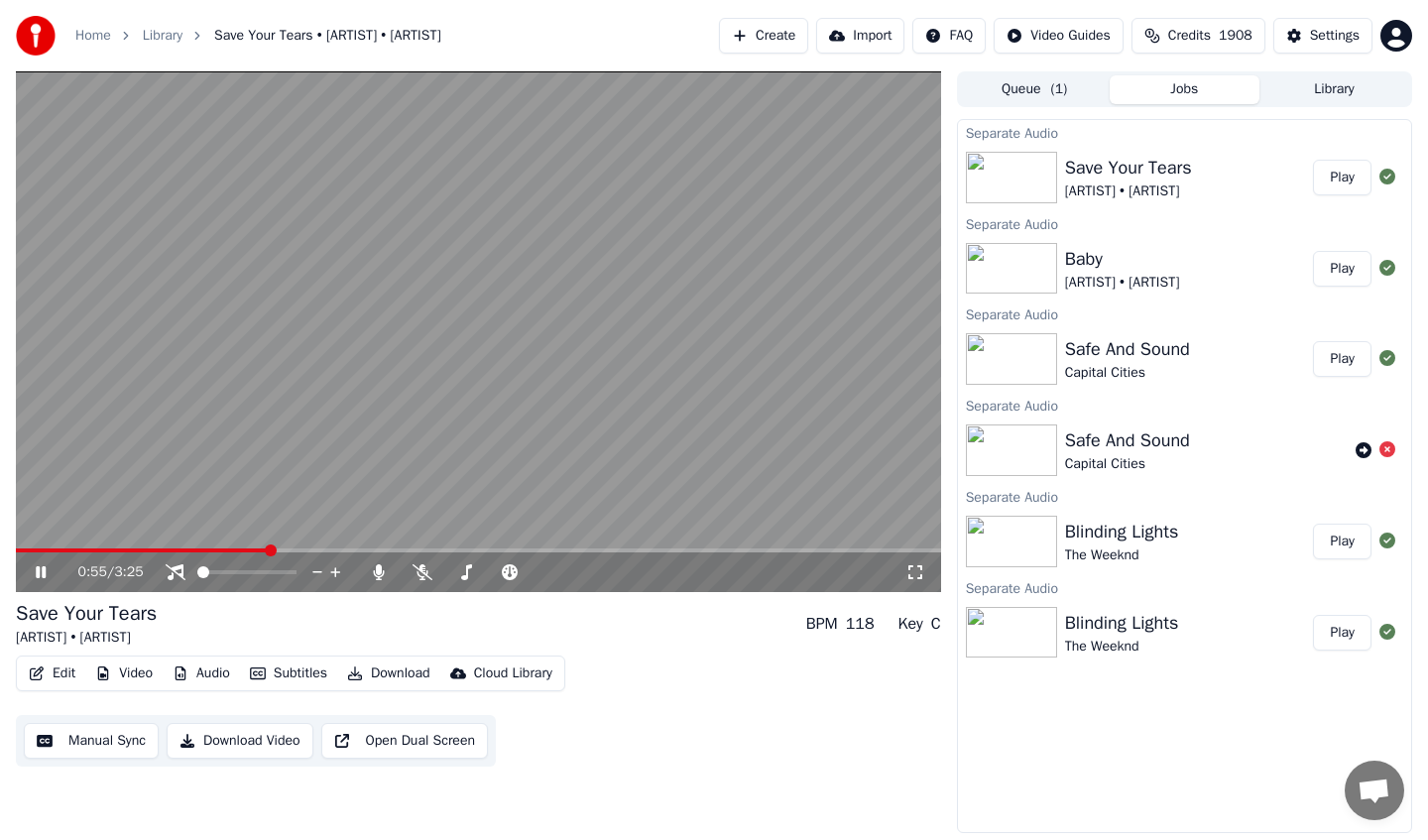 click 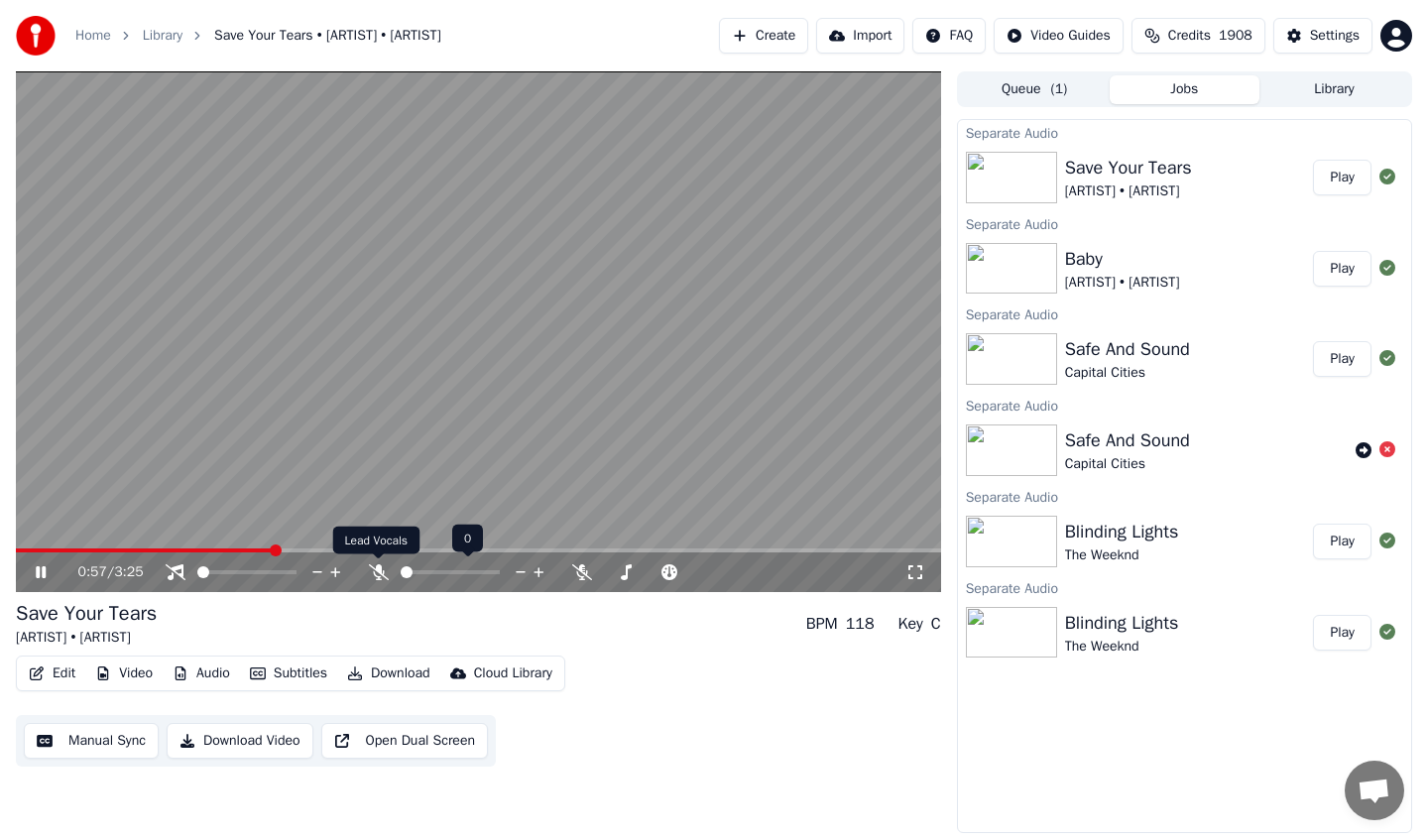 click 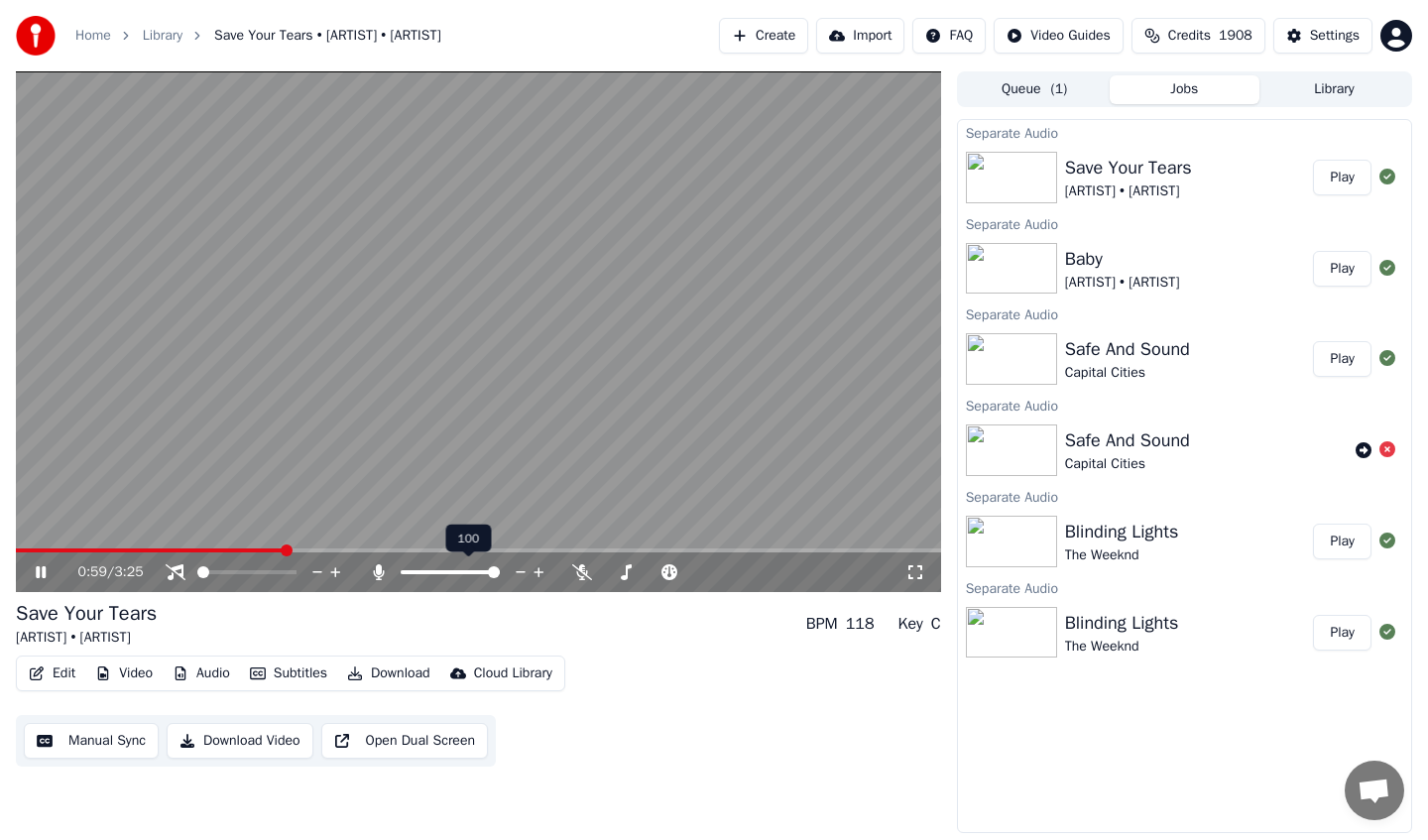 click 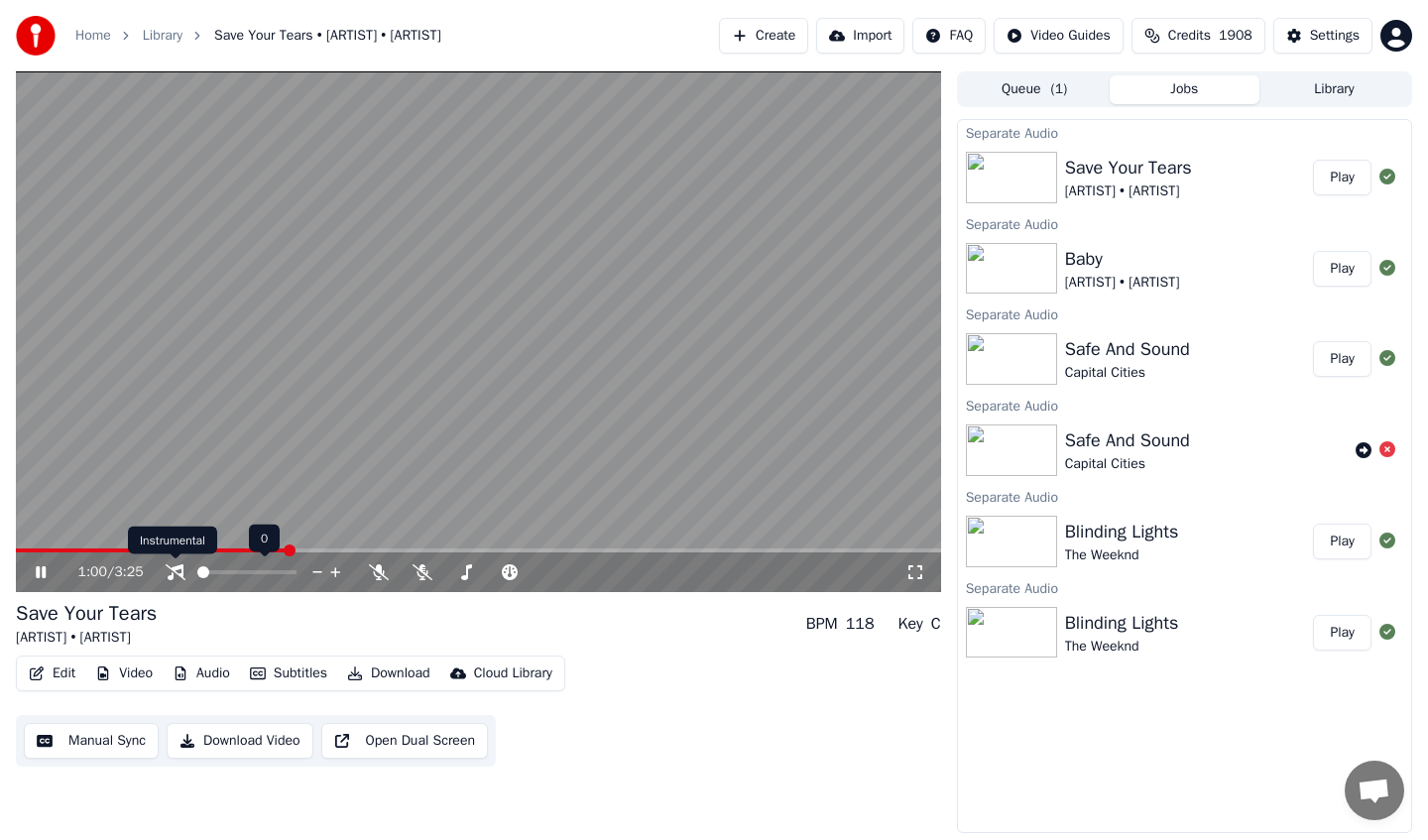 click 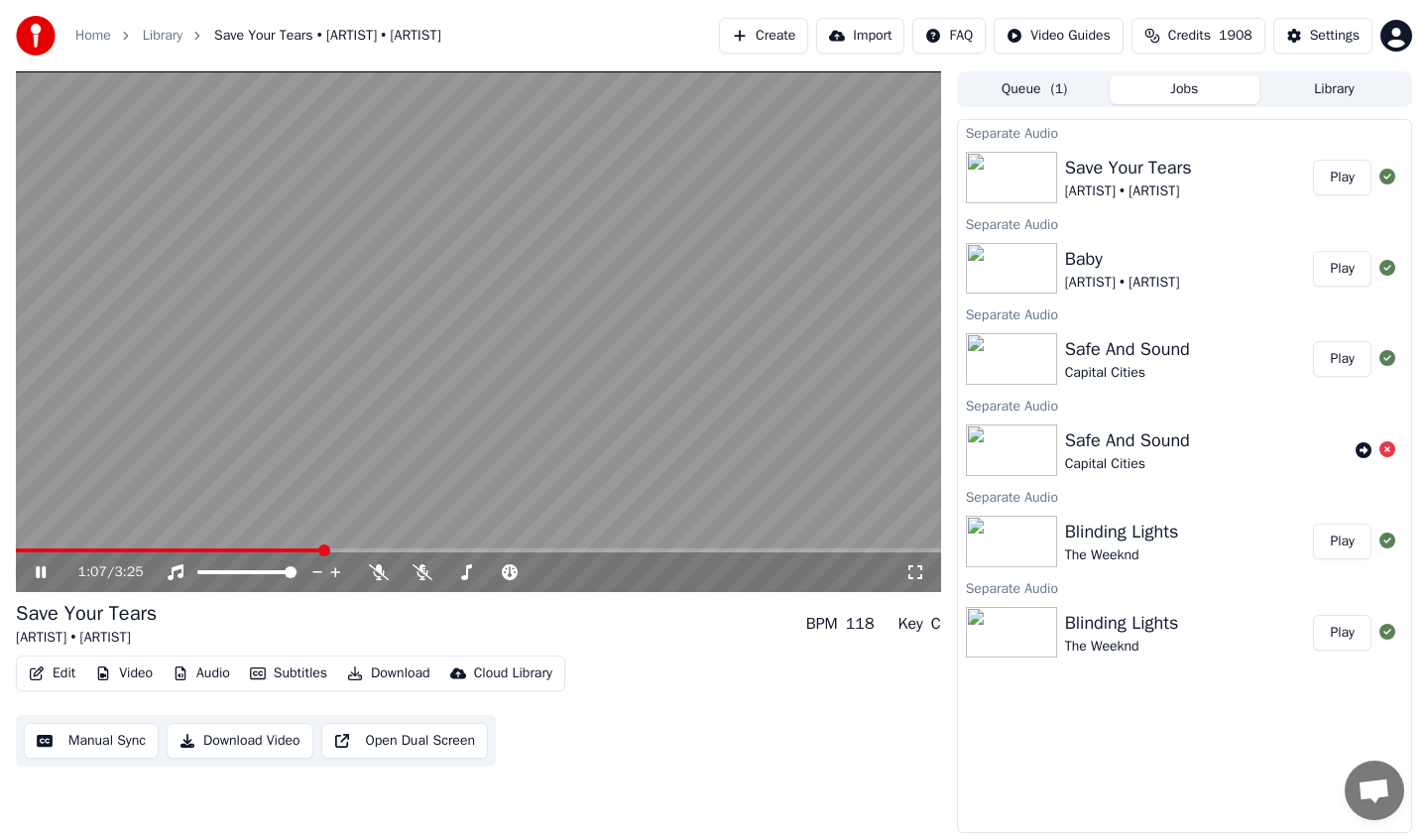 click on "Audio" at bounding box center [201, 673] 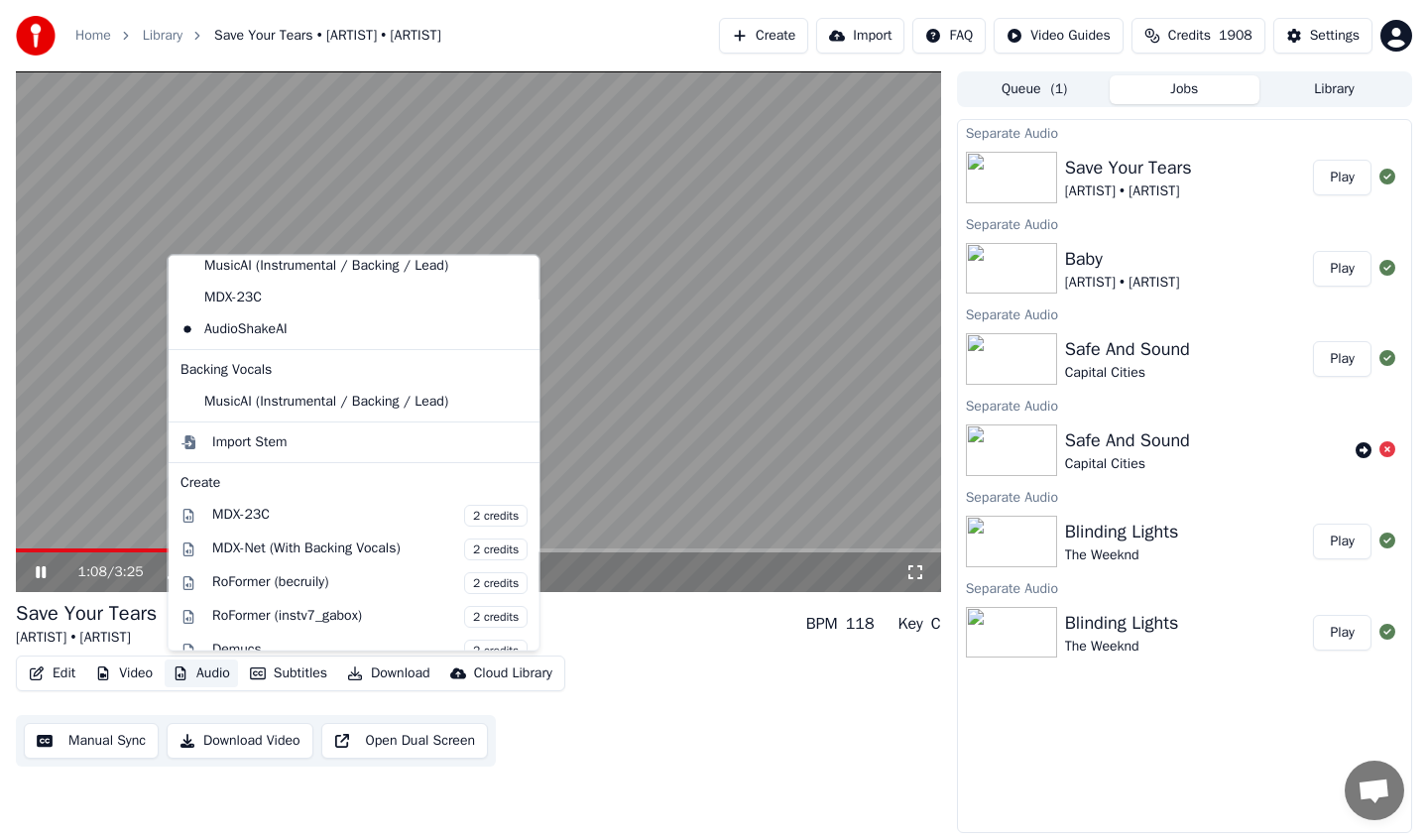 scroll, scrollTop: 432, scrollLeft: 0, axis: vertical 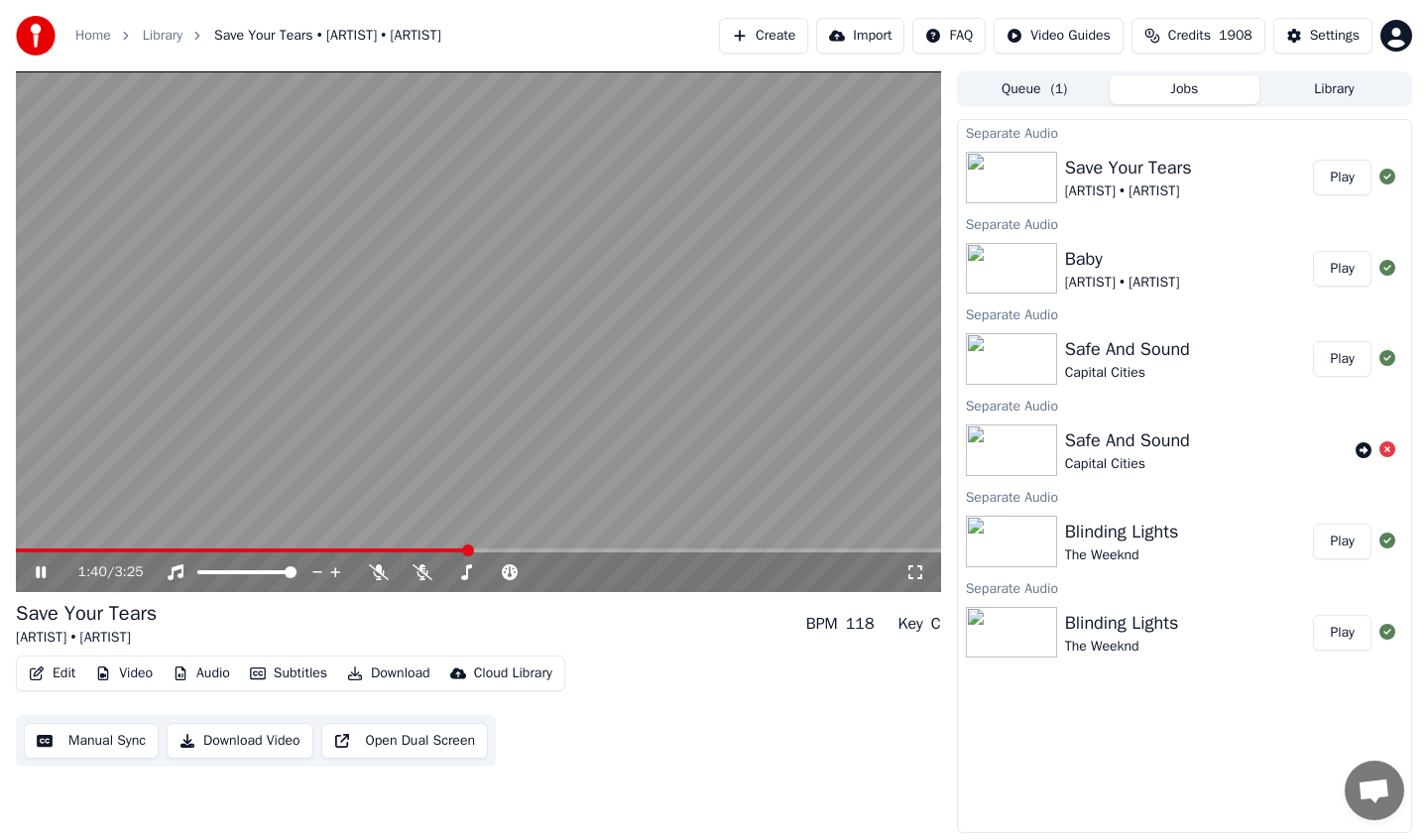 click on "Create" at bounding box center (764, 36) 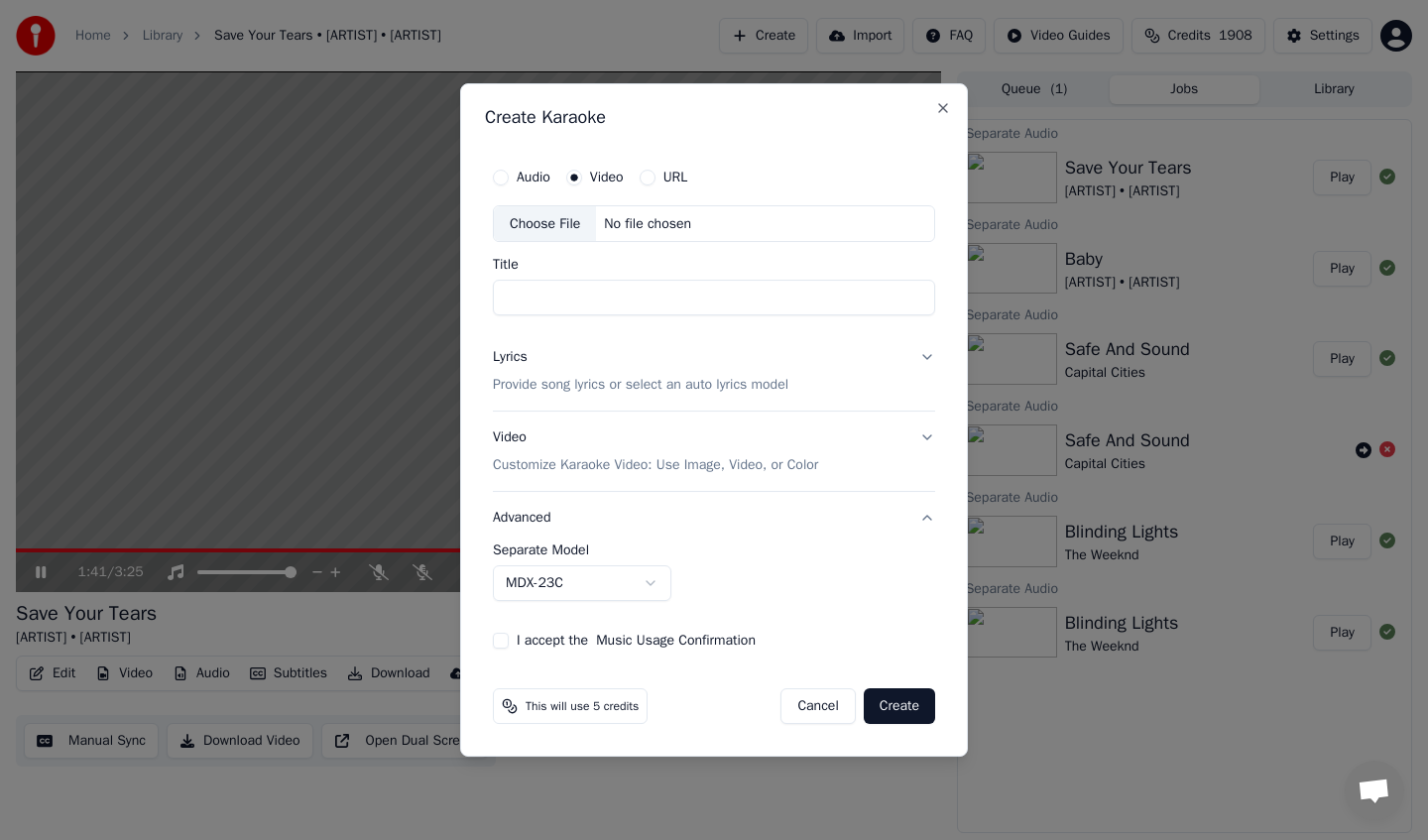 click on "**********" at bounding box center (714, 420) 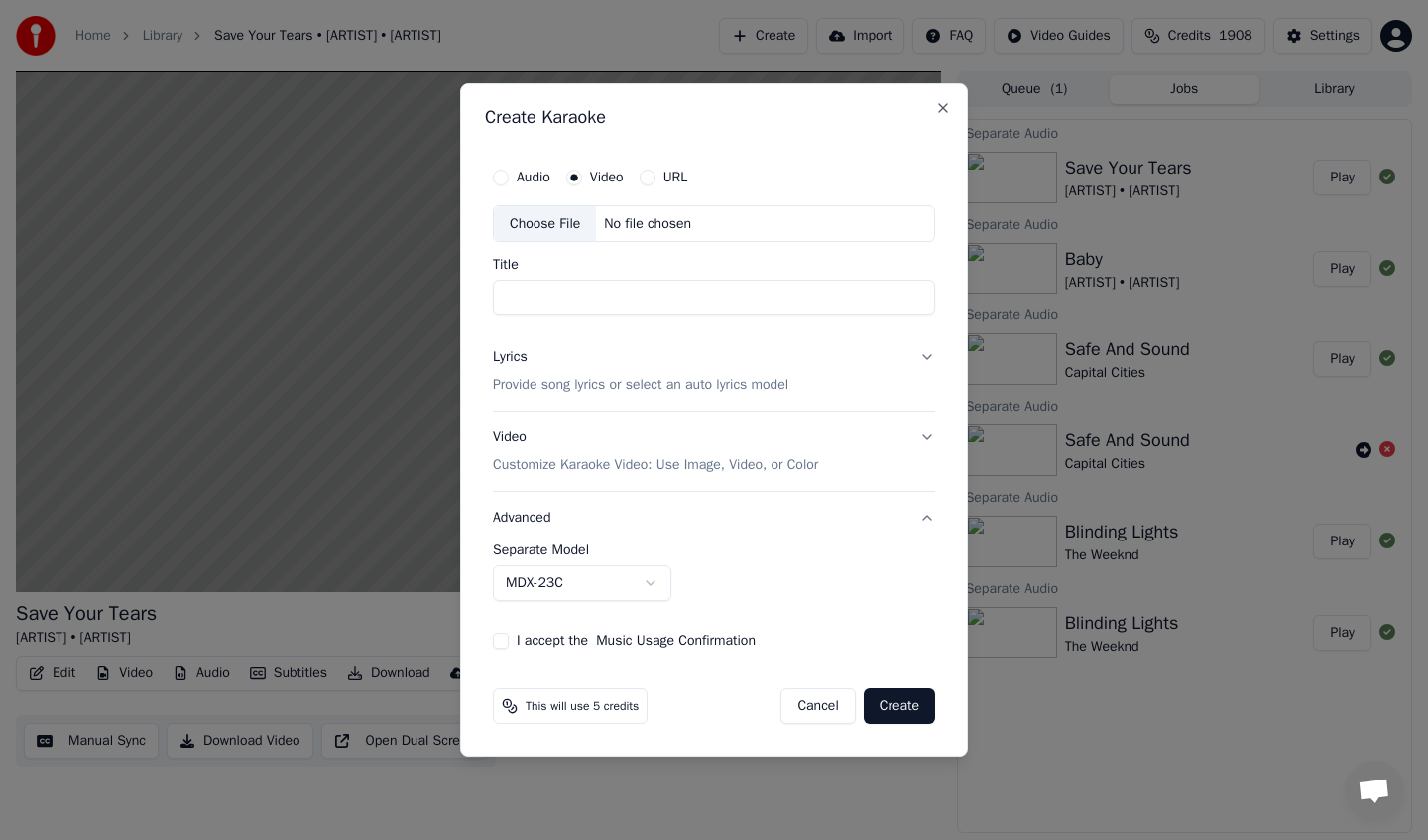 type 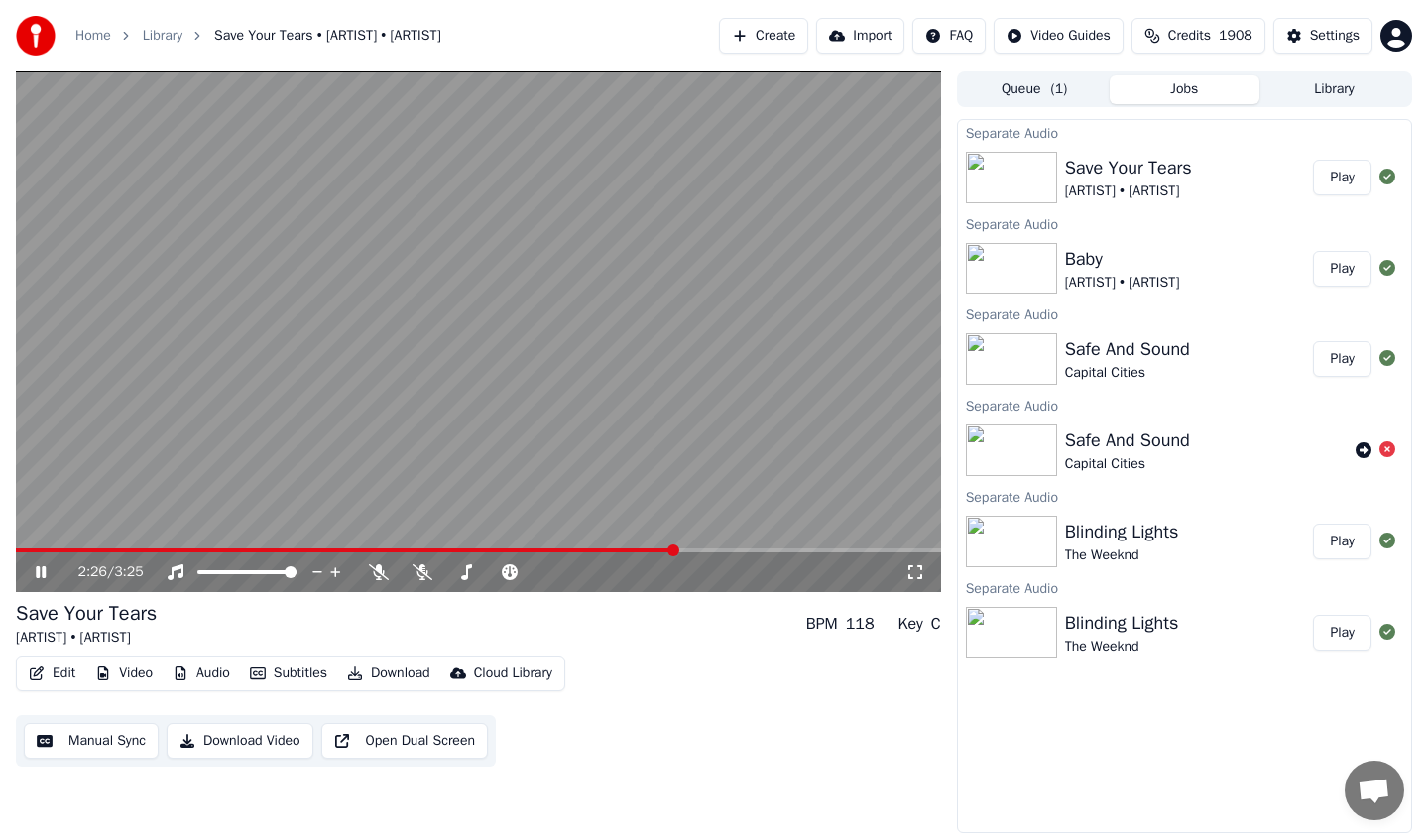 click at bounding box center (478, 331) 